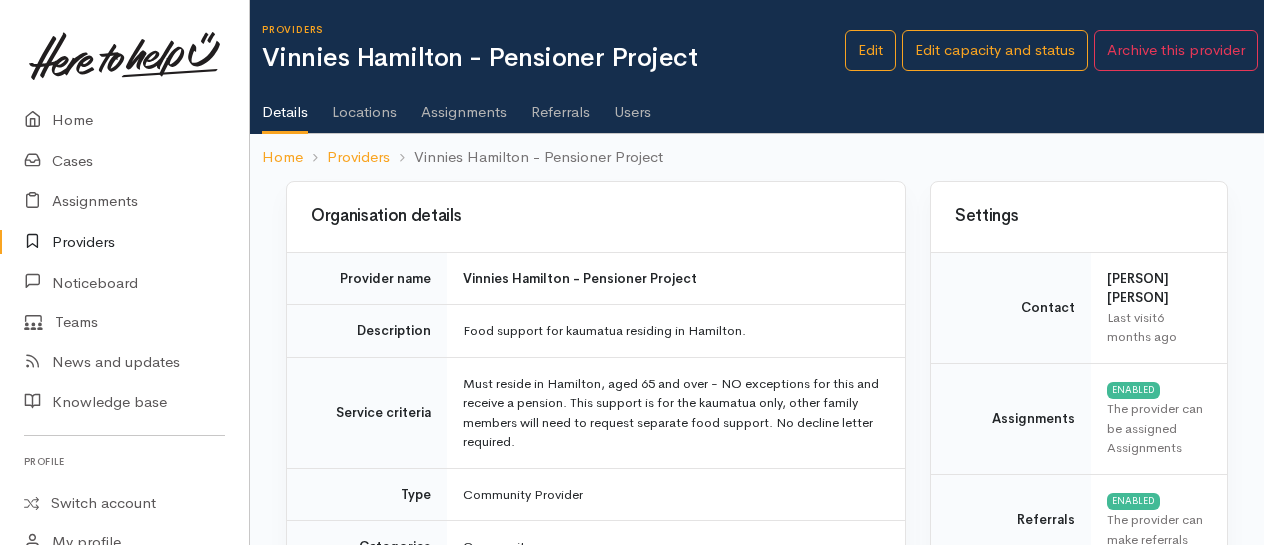 scroll, scrollTop: 0, scrollLeft: 0, axis: both 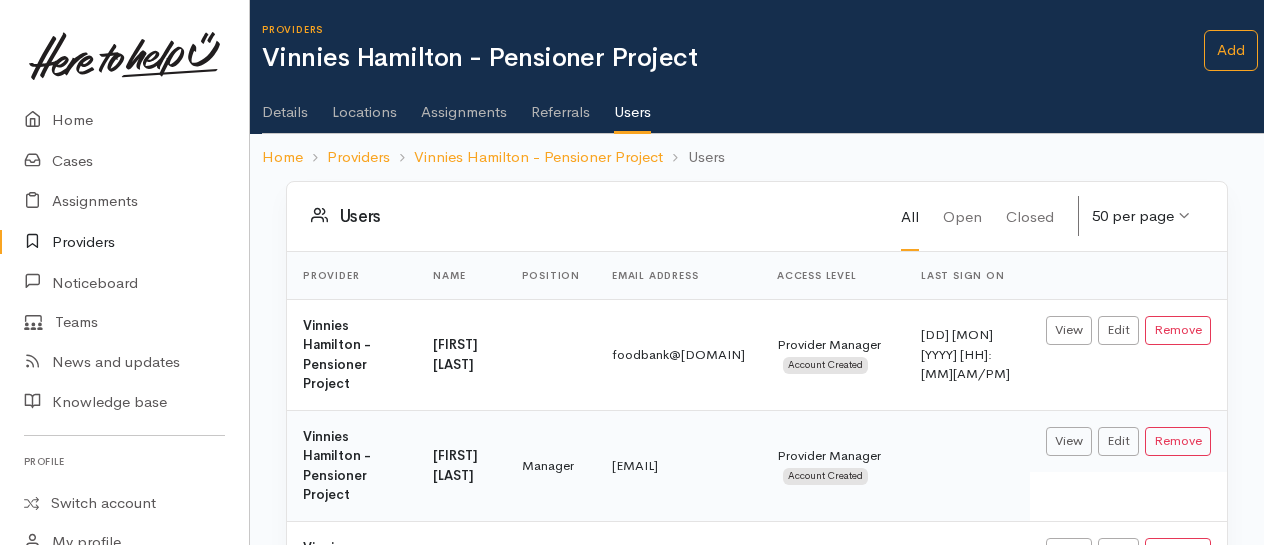 click on "Details" at bounding box center (285, 105) 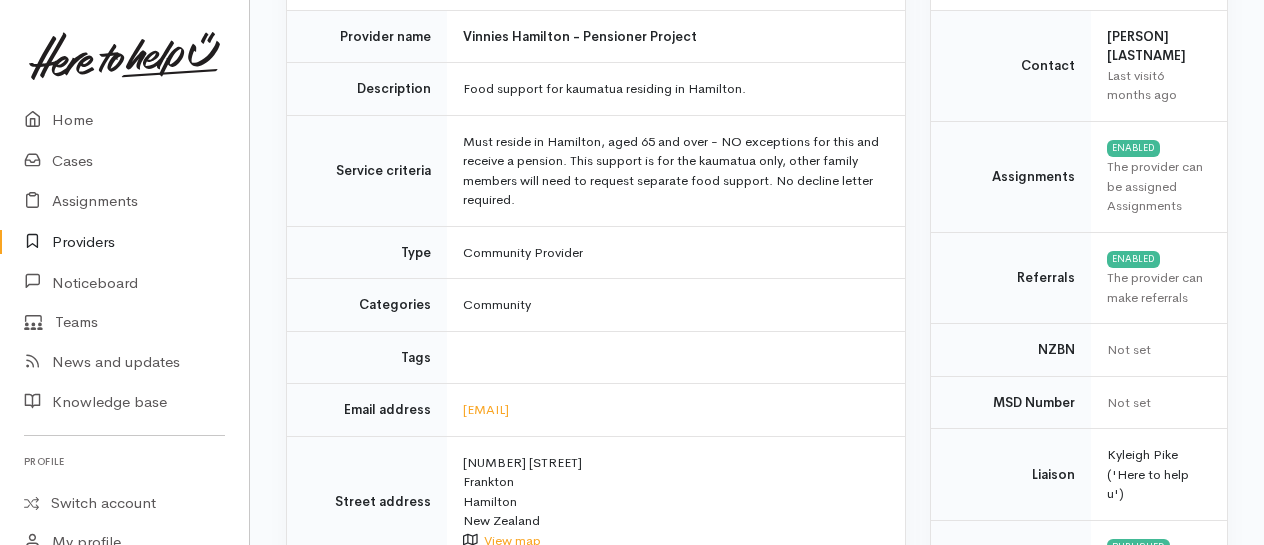 scroll, scrollTop: 0, scrollLeft: 0, axis: both 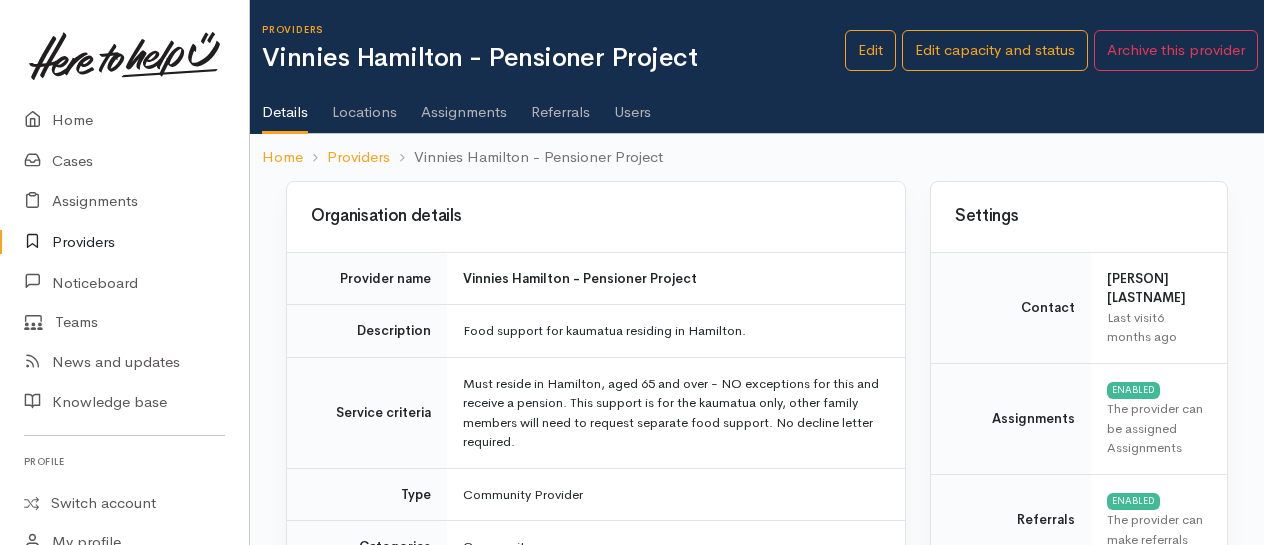 click on "Assignments" at bounding box center [464, 105] 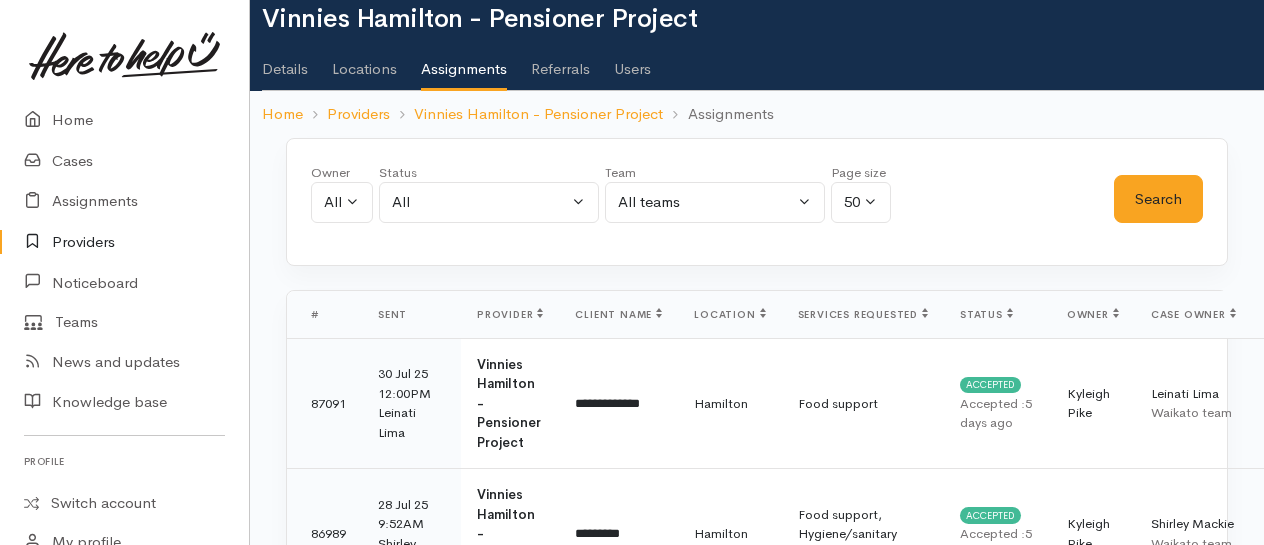 scroll, scrollTop: 0, scrollLeft: 0, axis: both 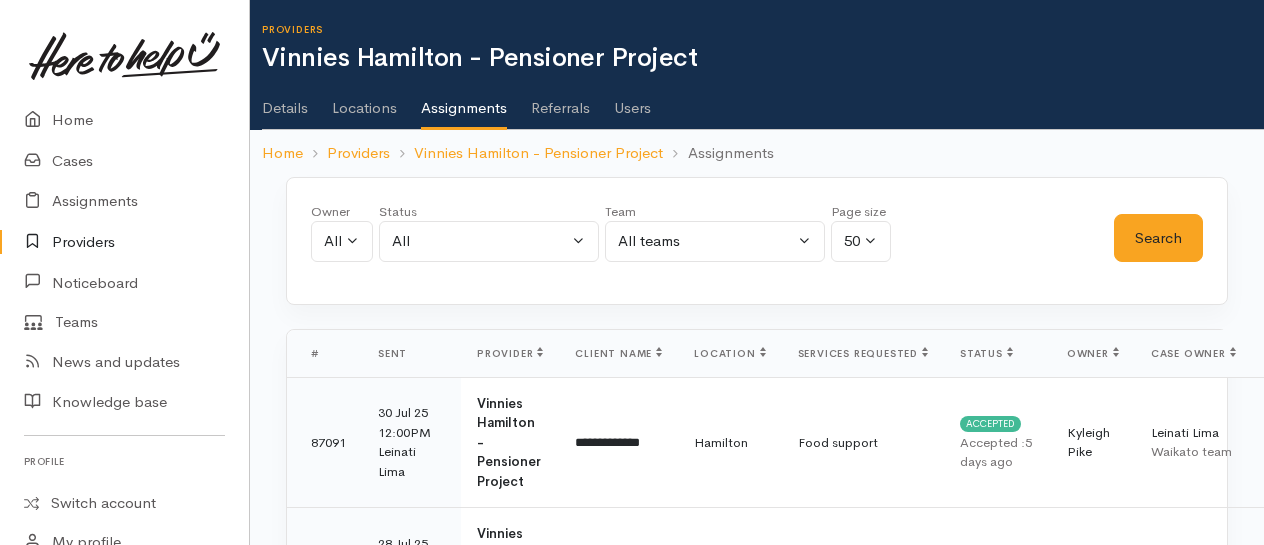 click on "Details" at bounding box center (285, 101) 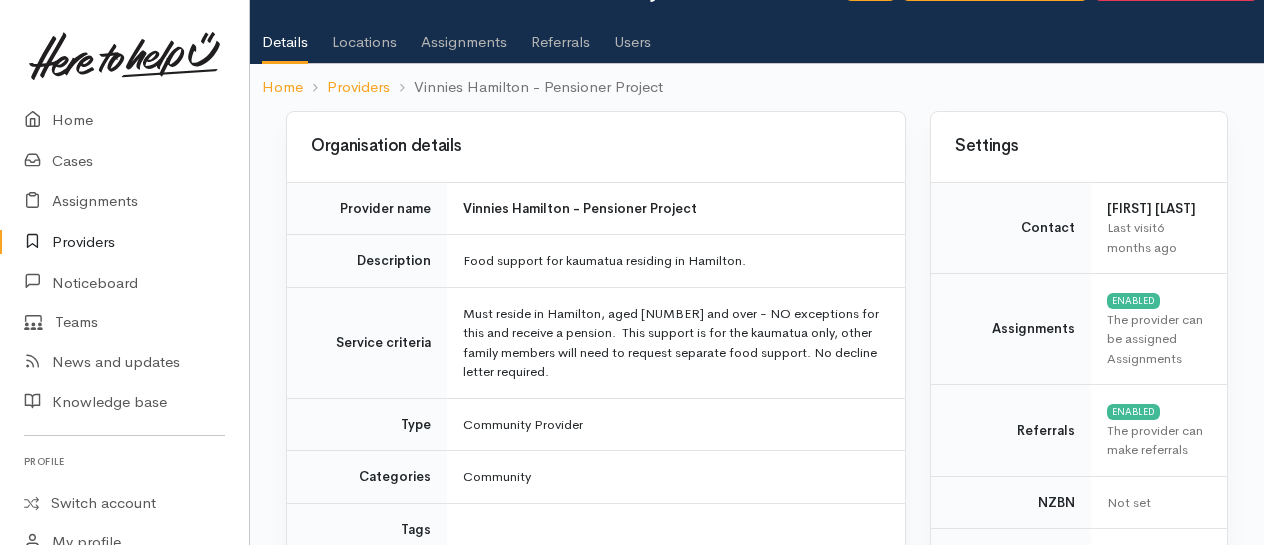 scroll, scrollTop: 0, scrollLeft: 0, axis: both 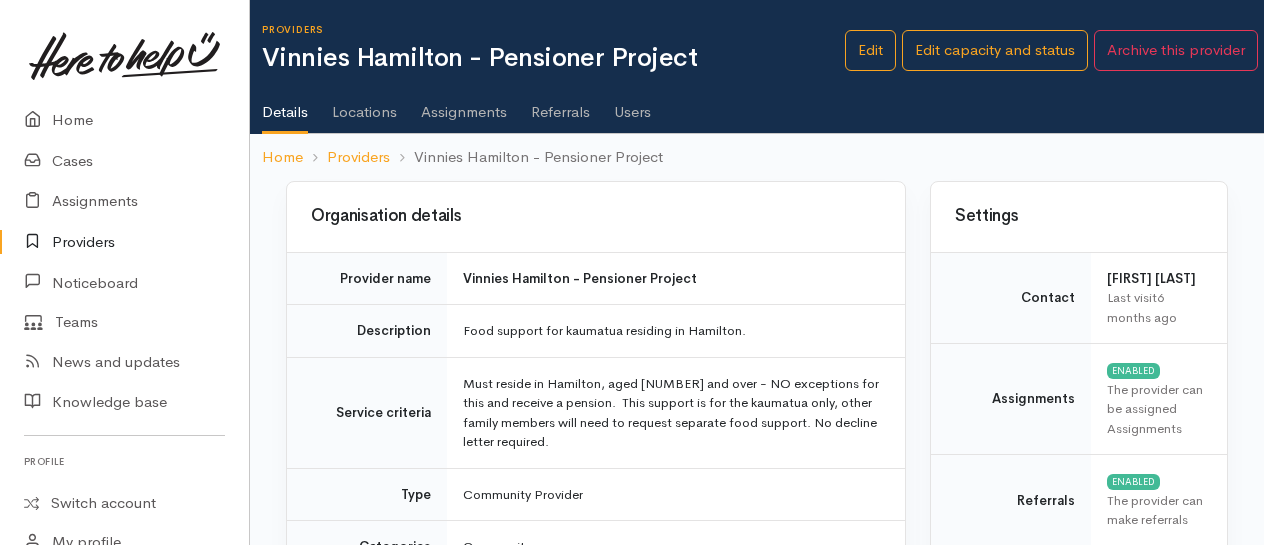 click on "Details" at bounding box center (285, 106) 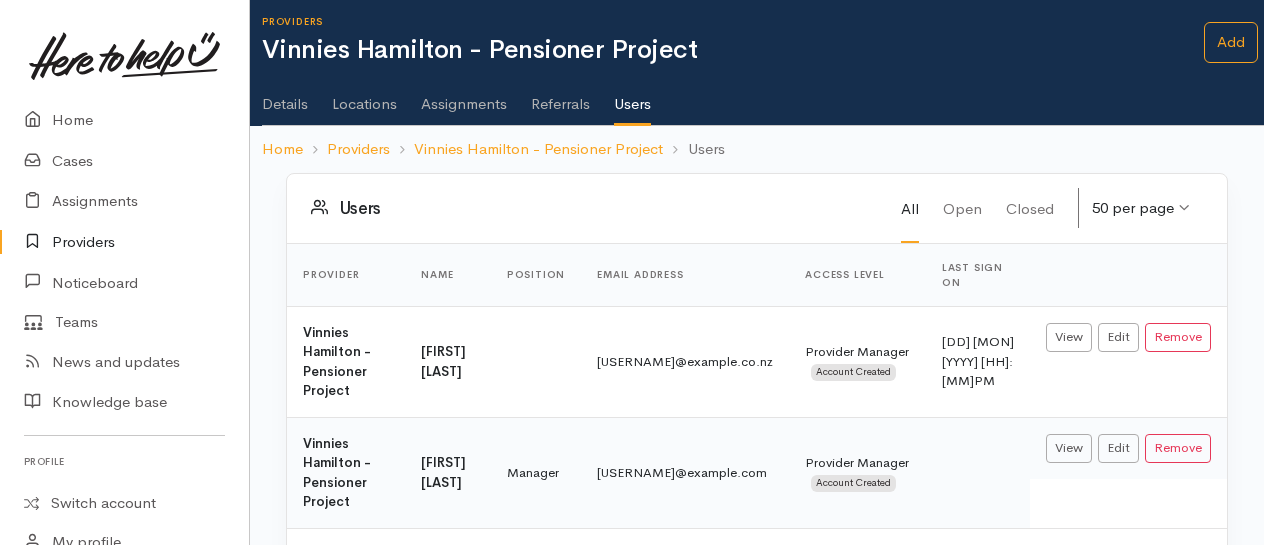 scroll, scrollTop: 8, scrollLeft: 0, axis: vertical 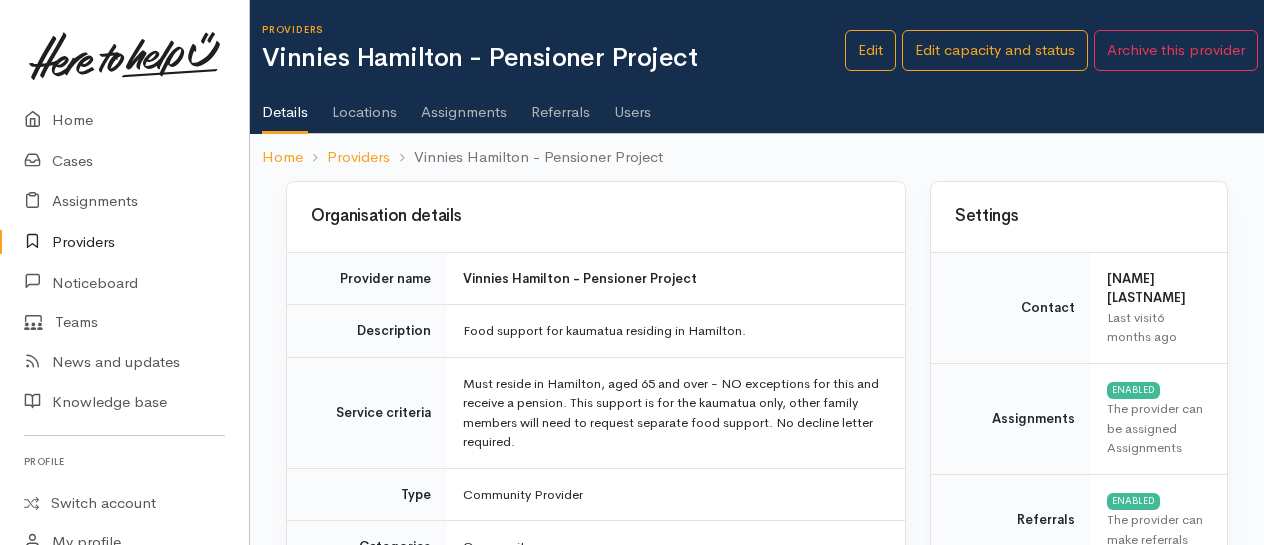 click on "Users" at bounding box center [632, 105] 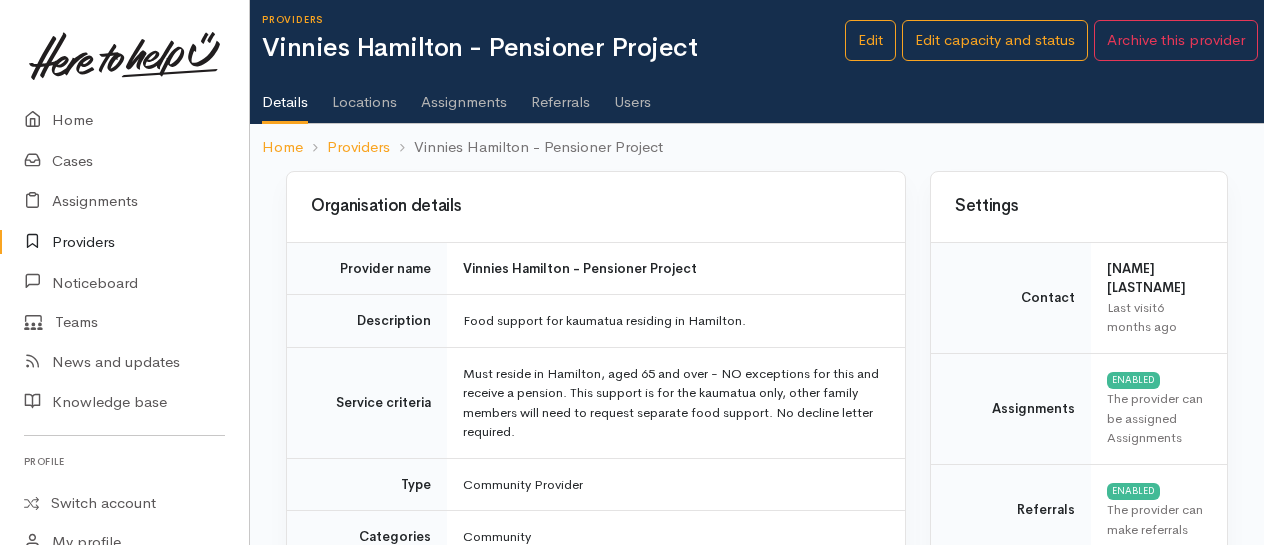 scroll, scrollTop: 32, scrollLeft: 0, axis: vertical 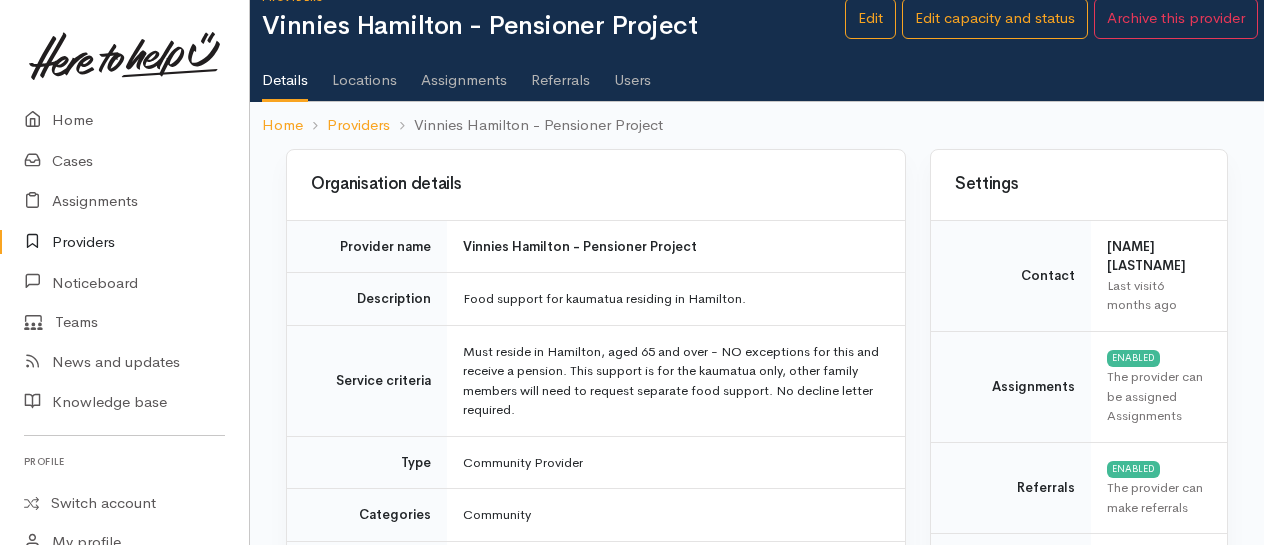 click on "Users" at bounding box center (632, 73) 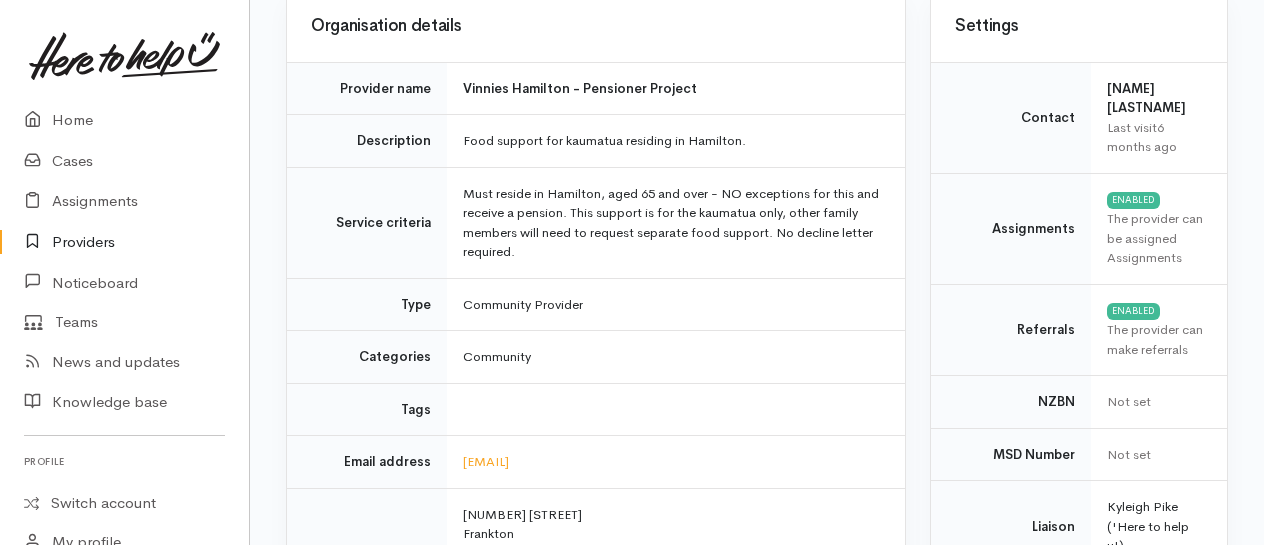 scroll, scrollTop: 0, scrollLeft: 0, axis: both 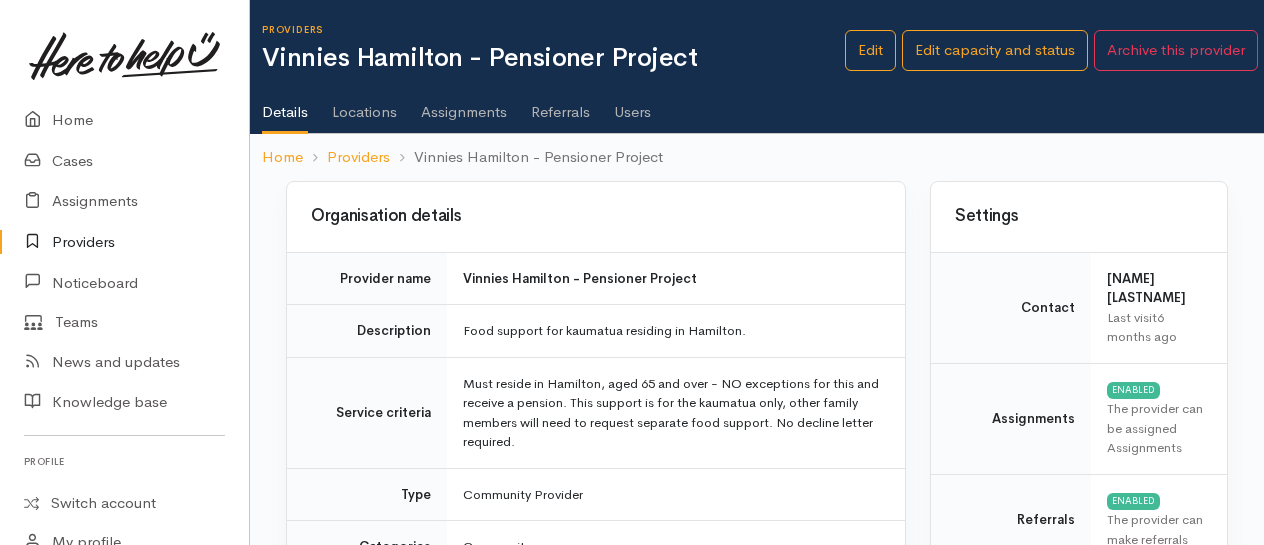 click on "Users" at bounding box center (632, 105) 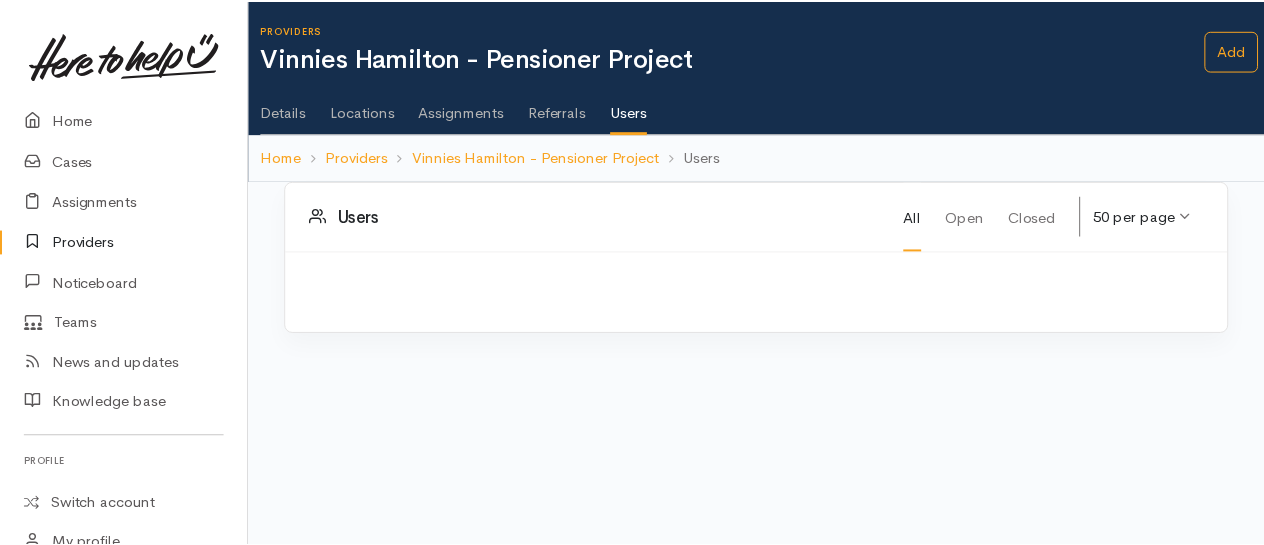 scroll, scrollTop: 0, scrollLeft: 0, axis: both 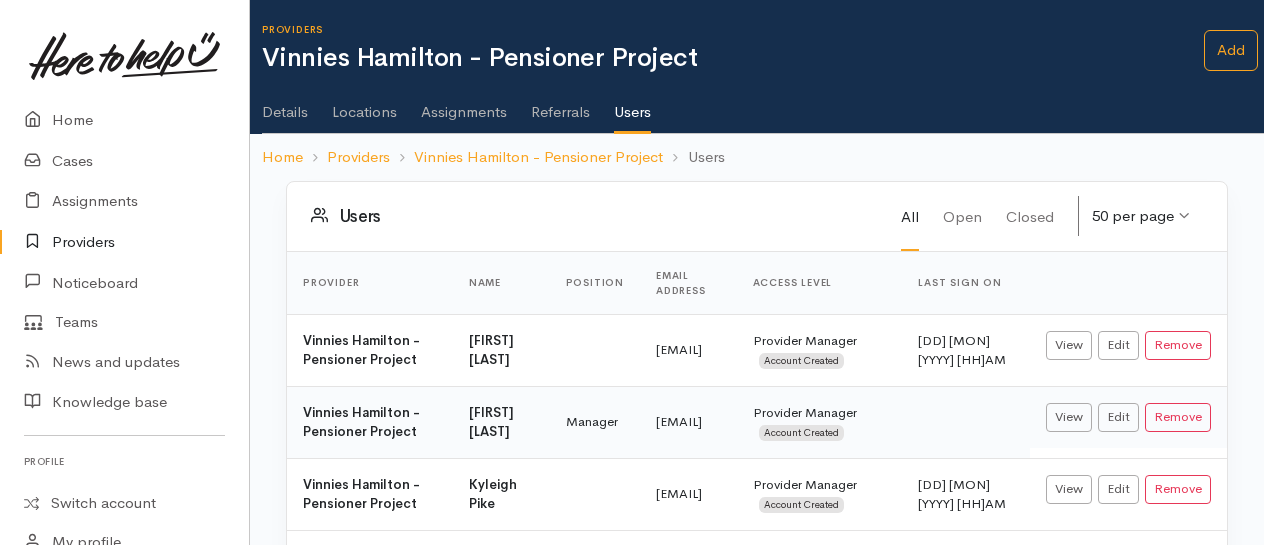click on "Details" at bounding box center [285, 105] 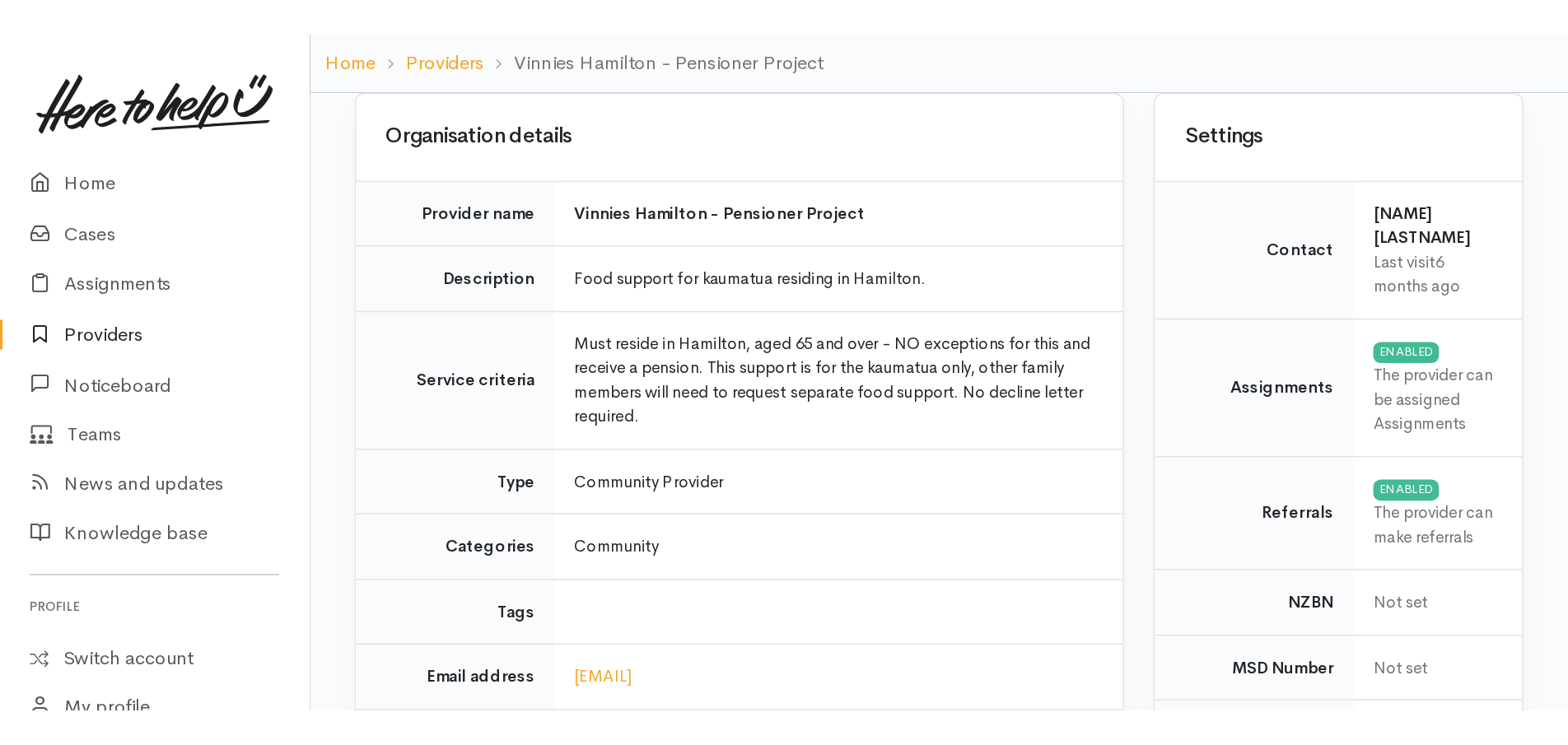 scroll, scrollTop: 0, scrollLeft: 0, axis: both 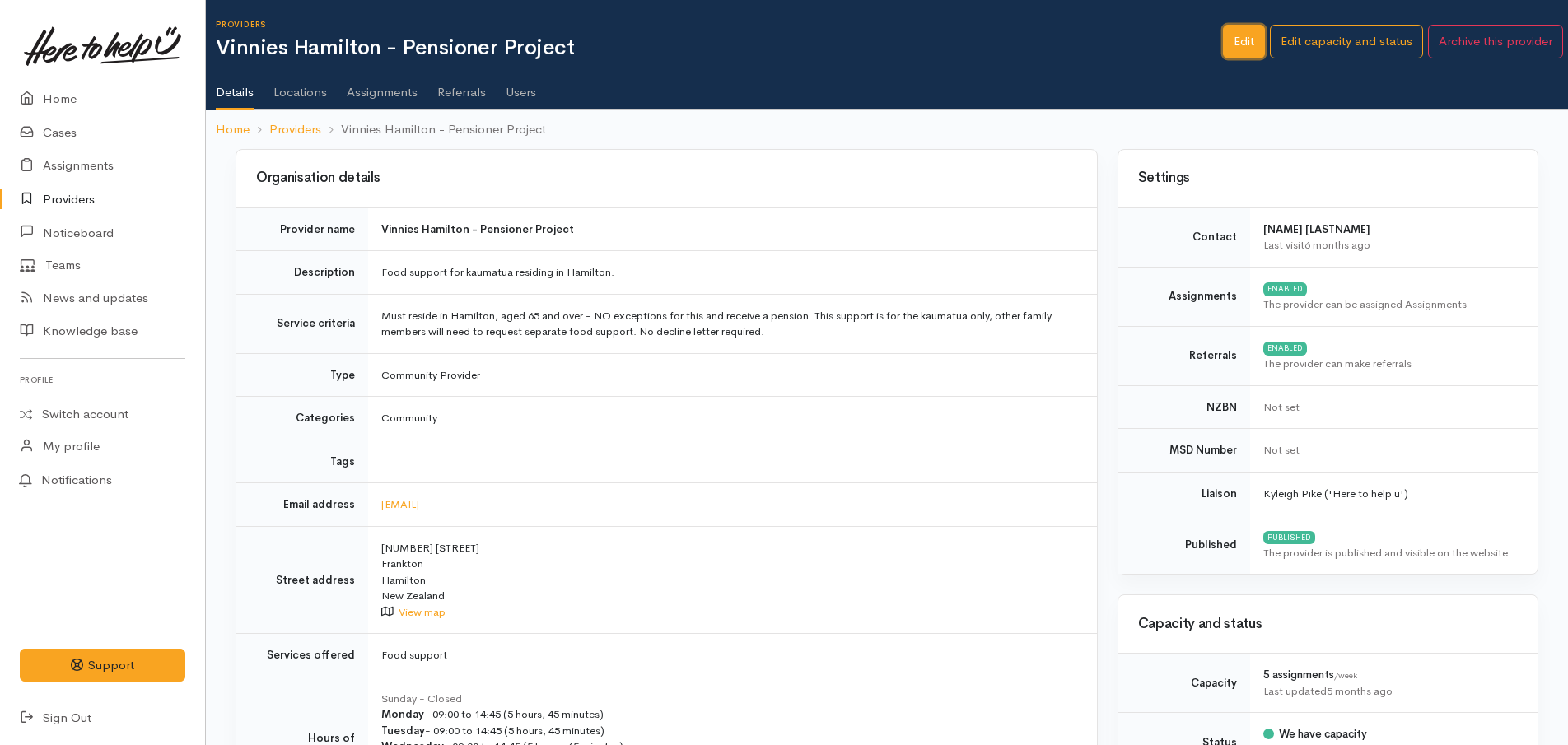 click on "Edit" at bounding box center [1244, 41] 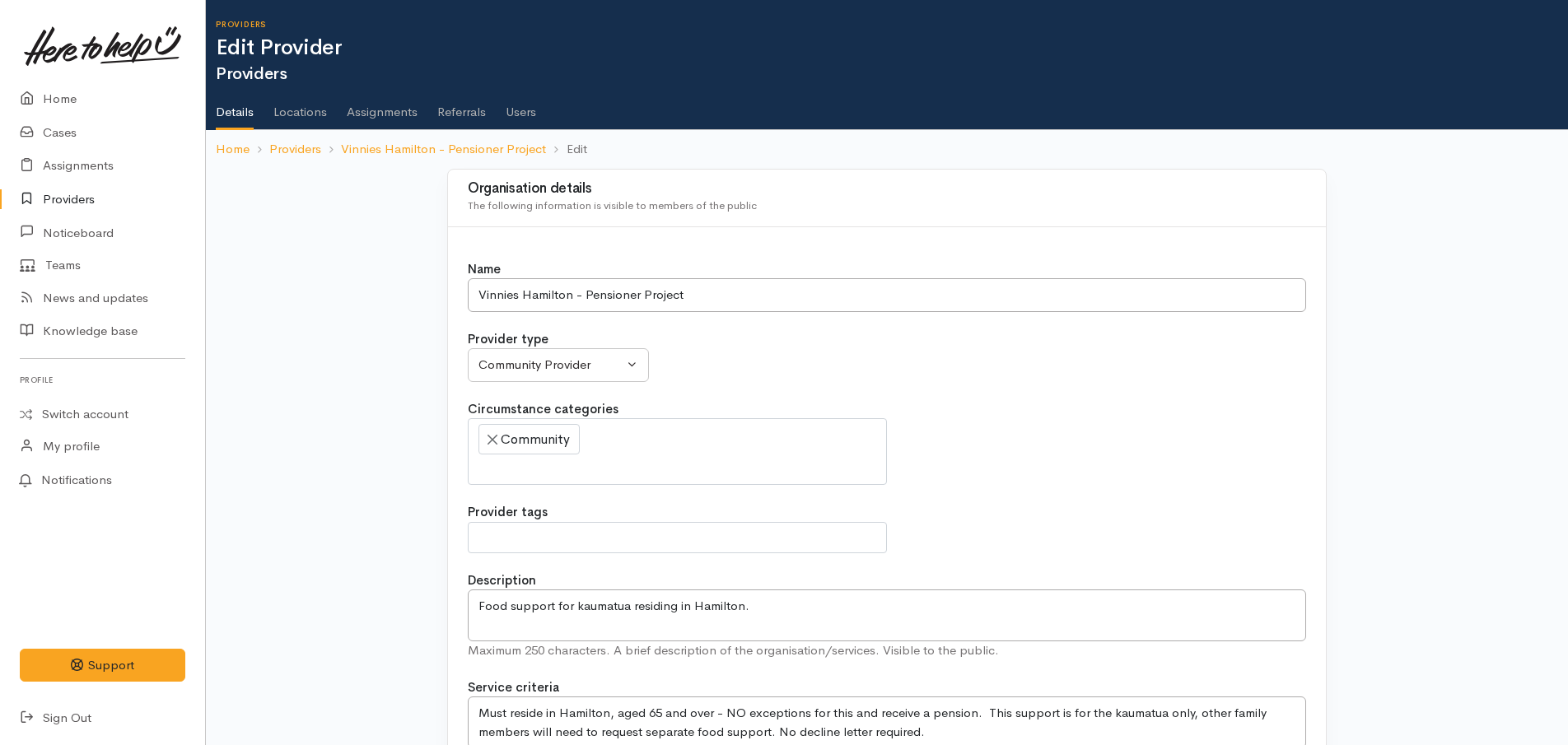 select 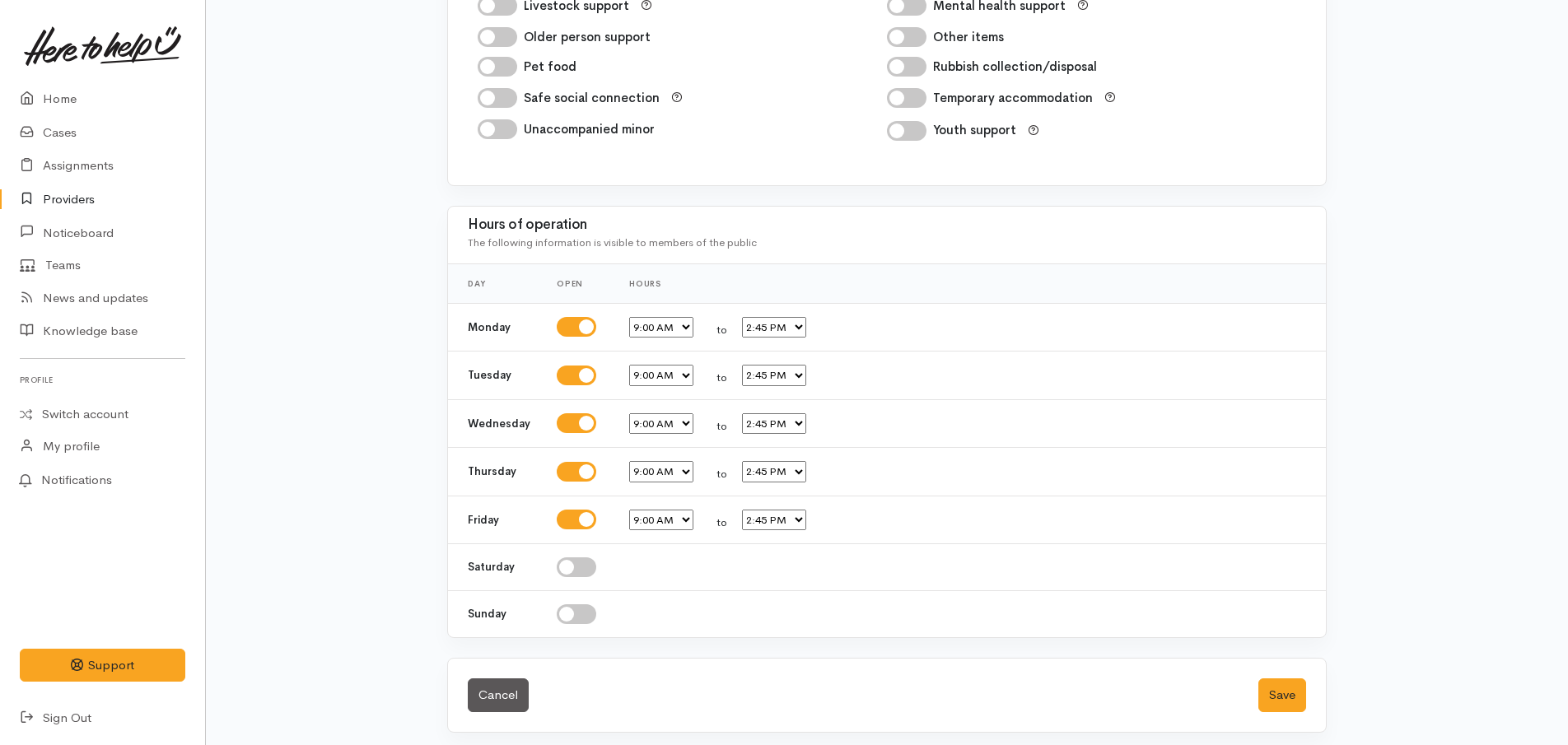scroll, scrollTop: 2779, scrollLeft: 0, axis: vertical 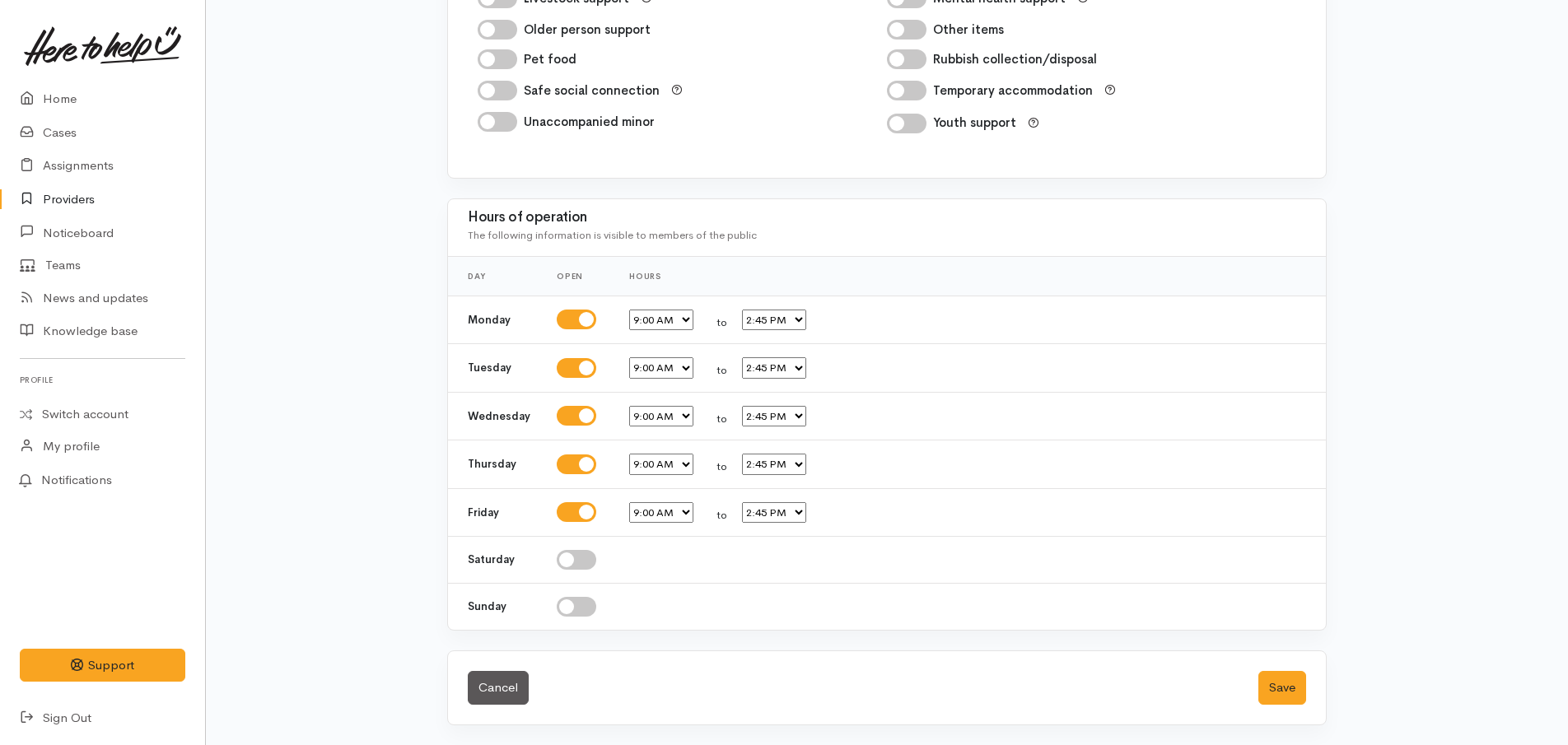click on "[TIME]
[TIME]
[TIME]
[TIME]
[TIME]
[TIME]
[TIME]
[TIME]
[TIME]
[TIME]
[TIME]
[TIME]
[TIME]
[TIME]
[TIME]
[TIME]
[TIME]
[TIME]
[TIME]
[TIME] [TIME] [TIME]" at bounding box center (661, 417) 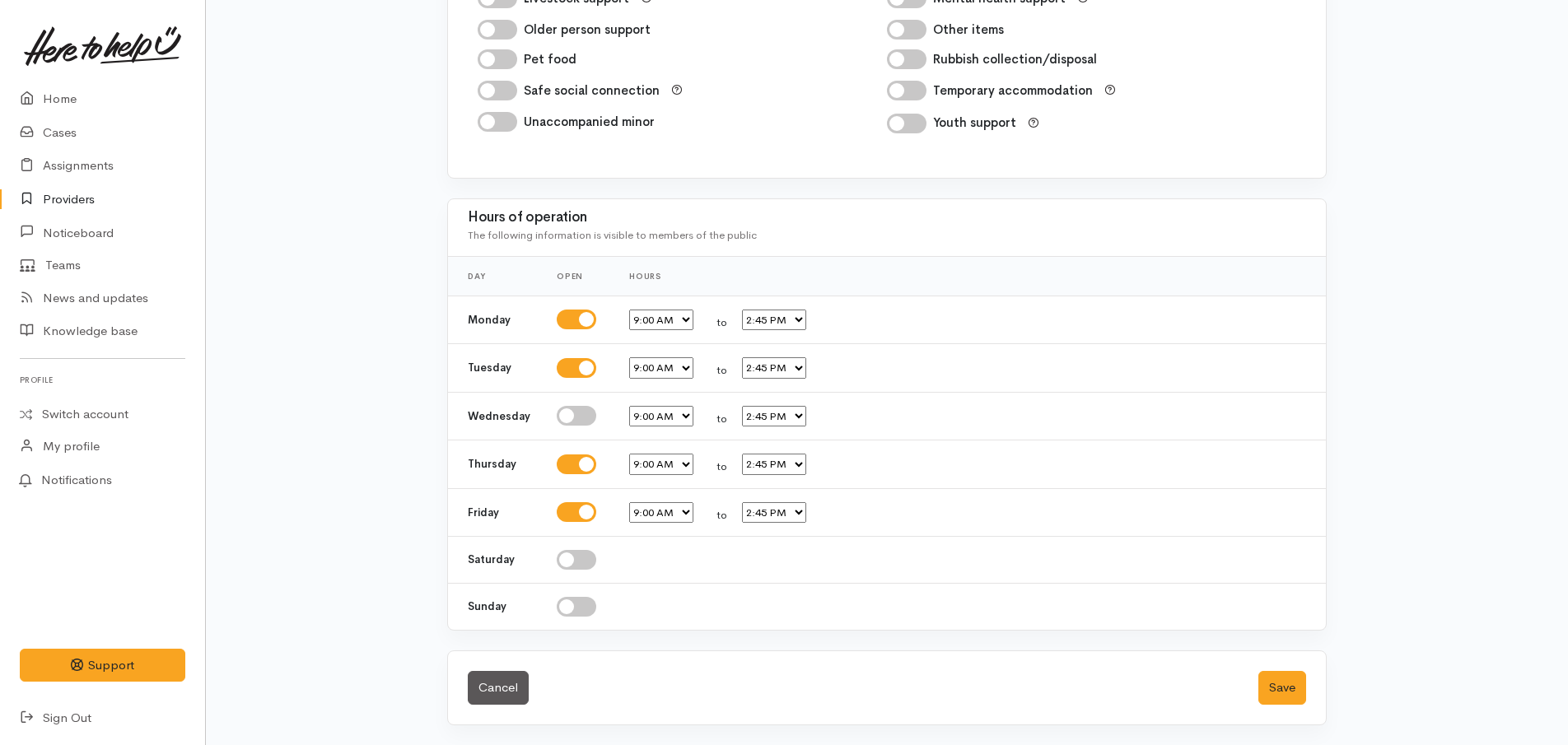 scroll, scrollTop: 2777, scrollLeft: 0, axis: vertical 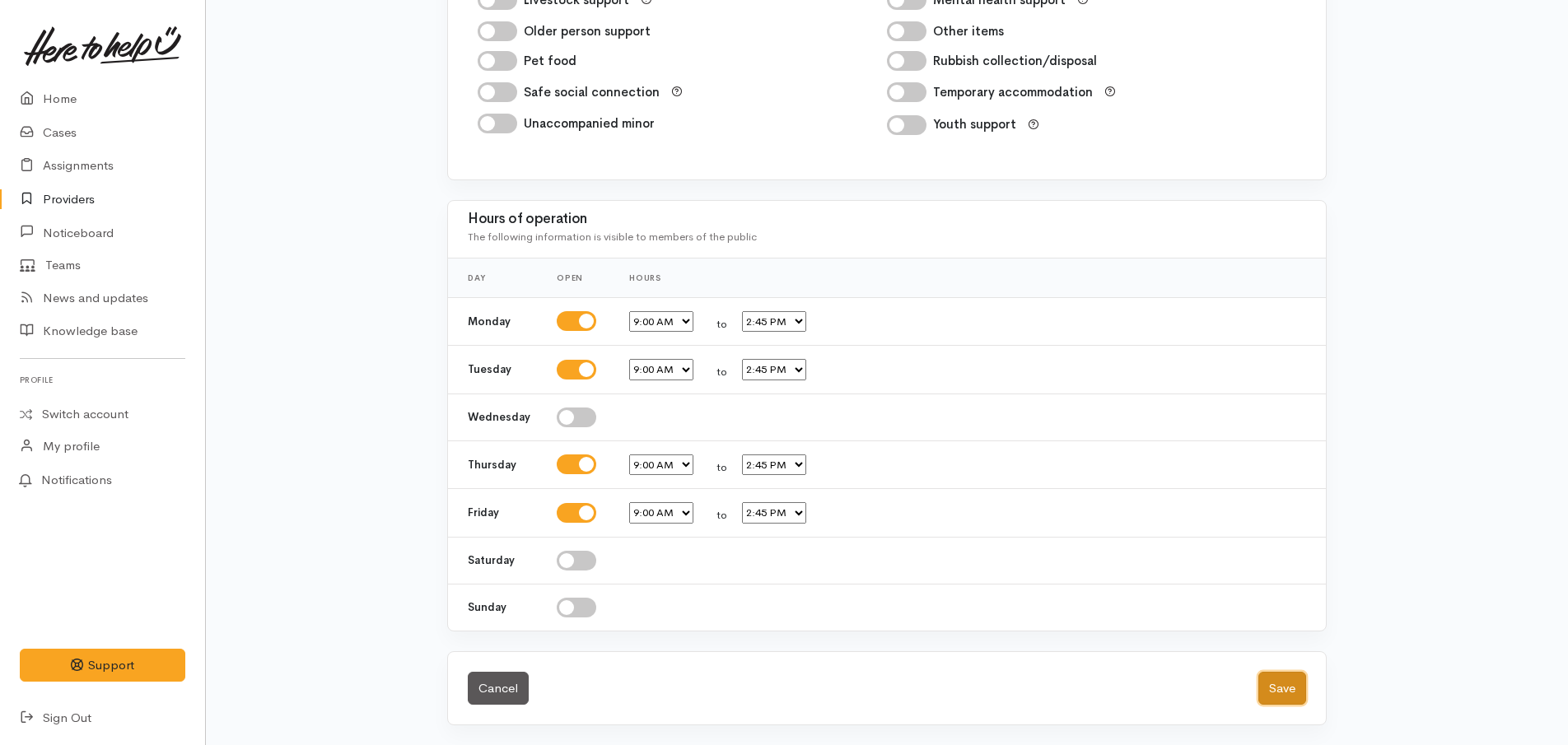 click on "Save" at bounding box center [1282, 688] 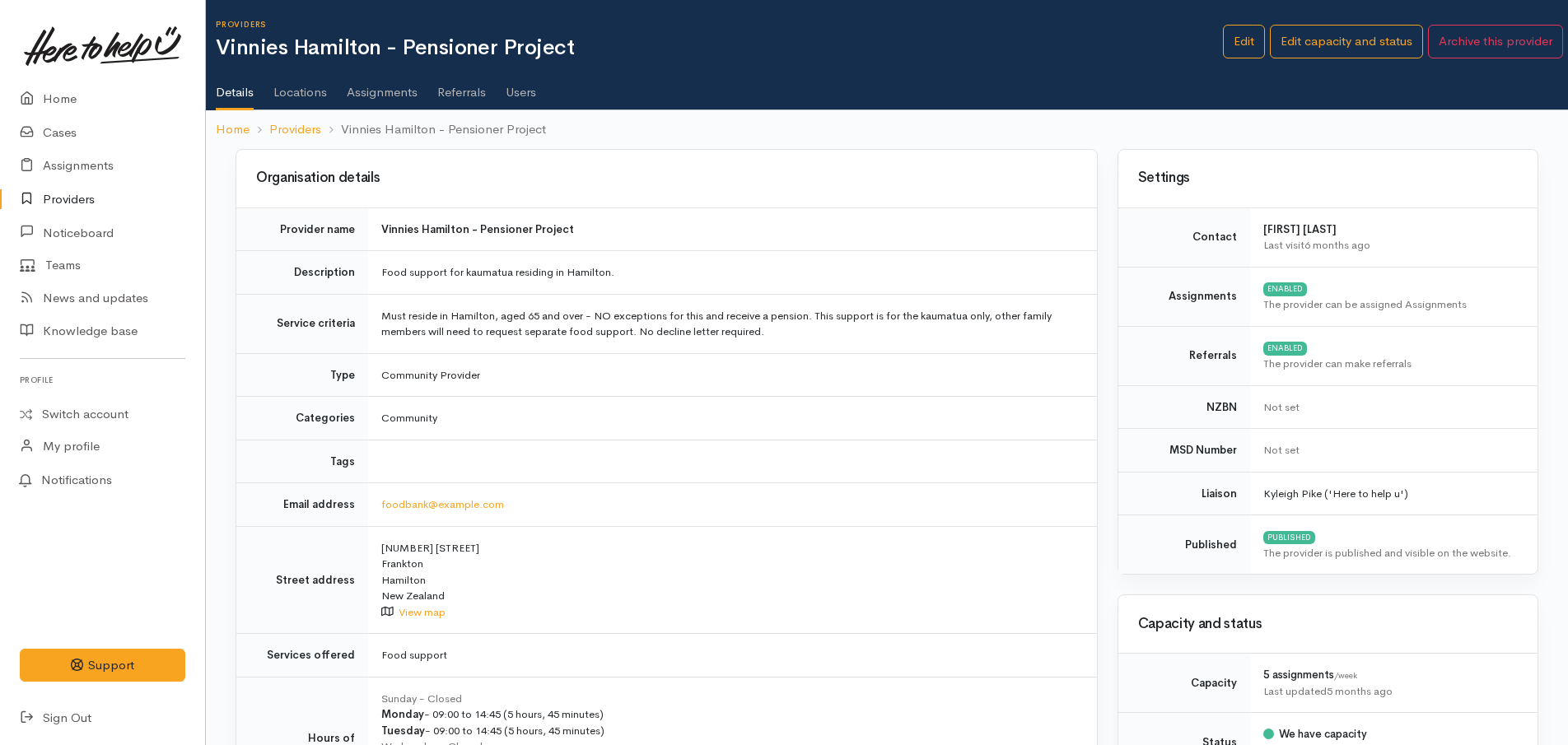 scroll, scrollTop: 0, scrollLeft: 0, axis: both 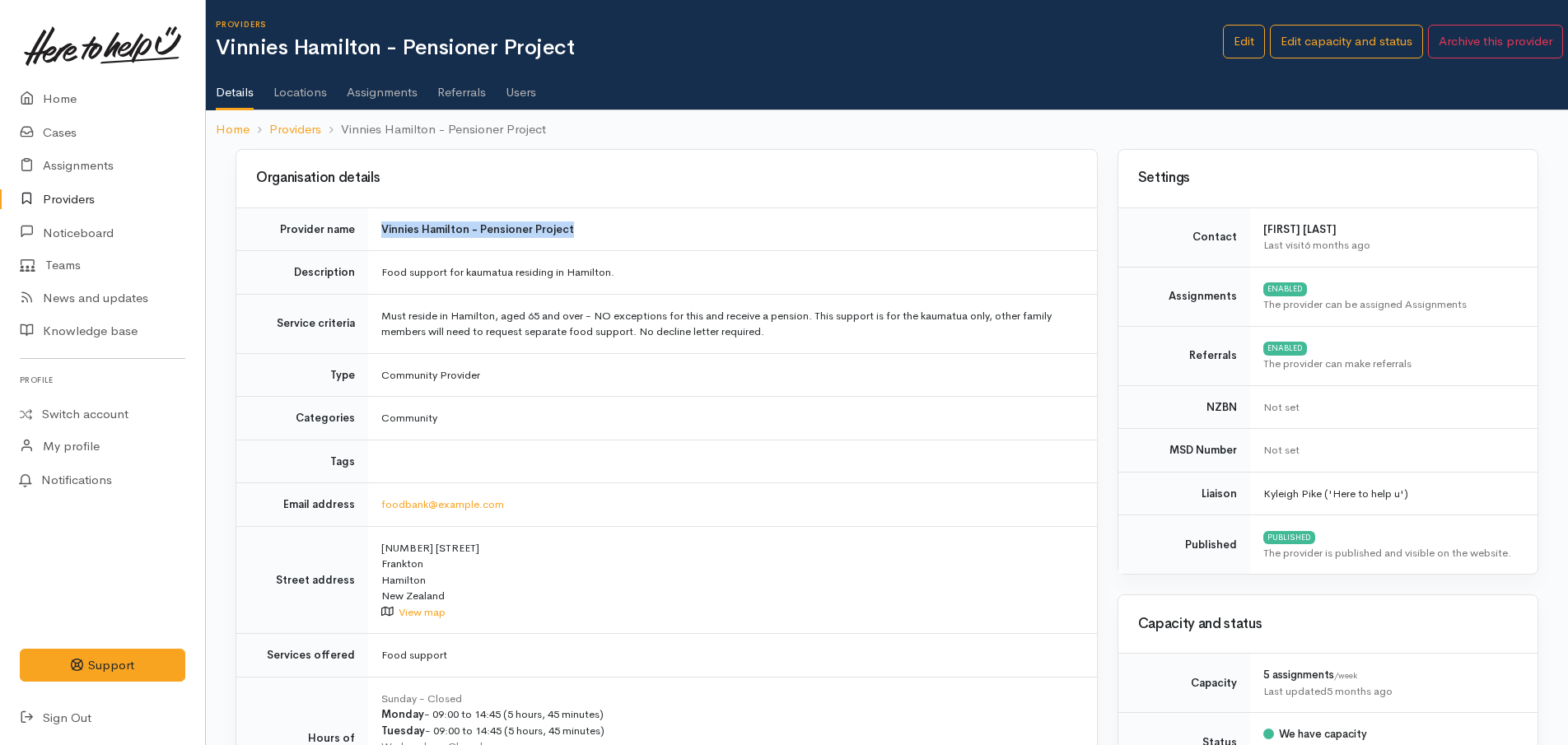 drag, startPoint x: 381, startPoint y: 227, endPoint x: 576, endPoint y: 229, distance: 195.01026 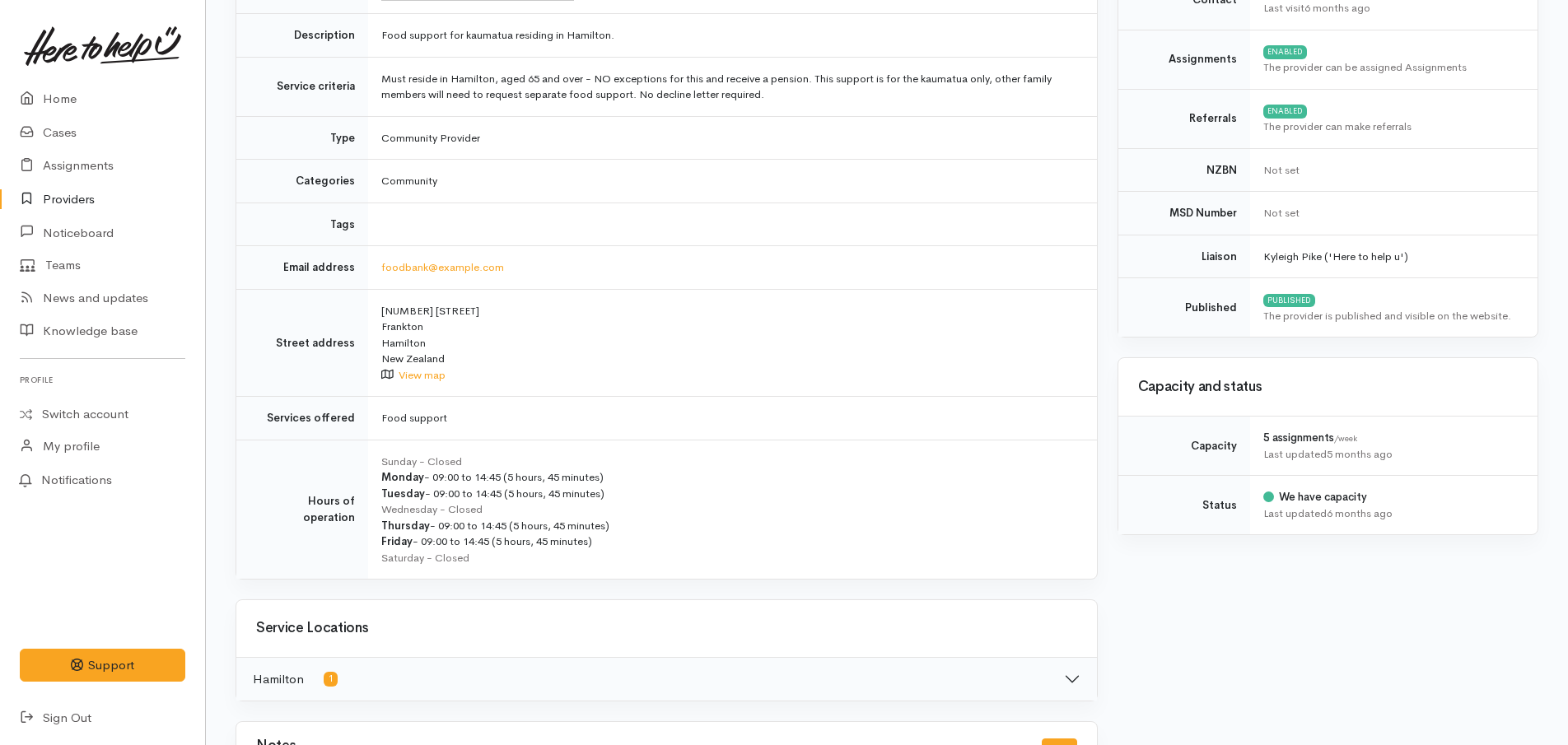 scroll, scrollTop: 247, scrollLeft: 0, axis: vertical 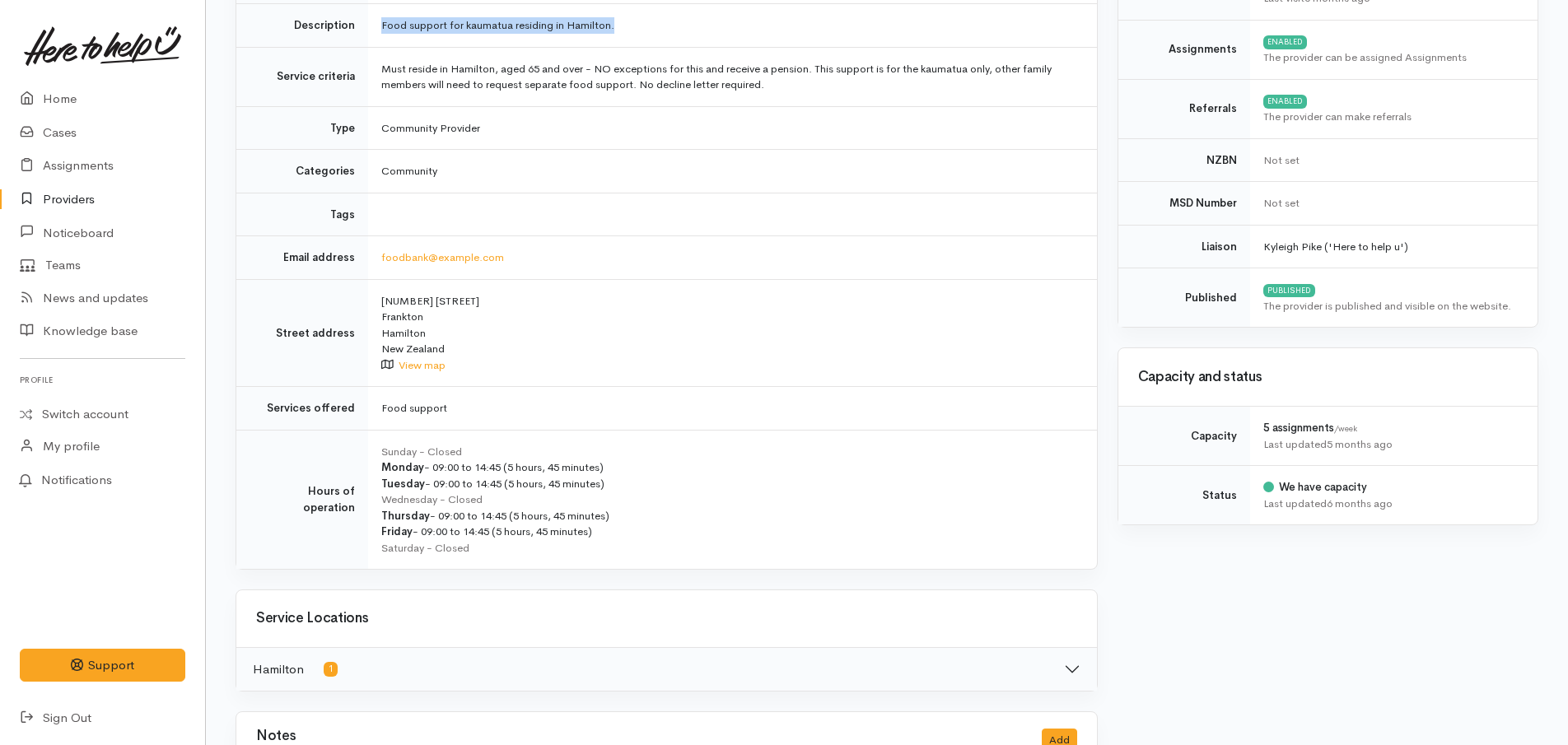 drag, startPoint x: 389, startPoint y: 21, endPoint x: 619, endPoint y: 25, distance: 230.03478 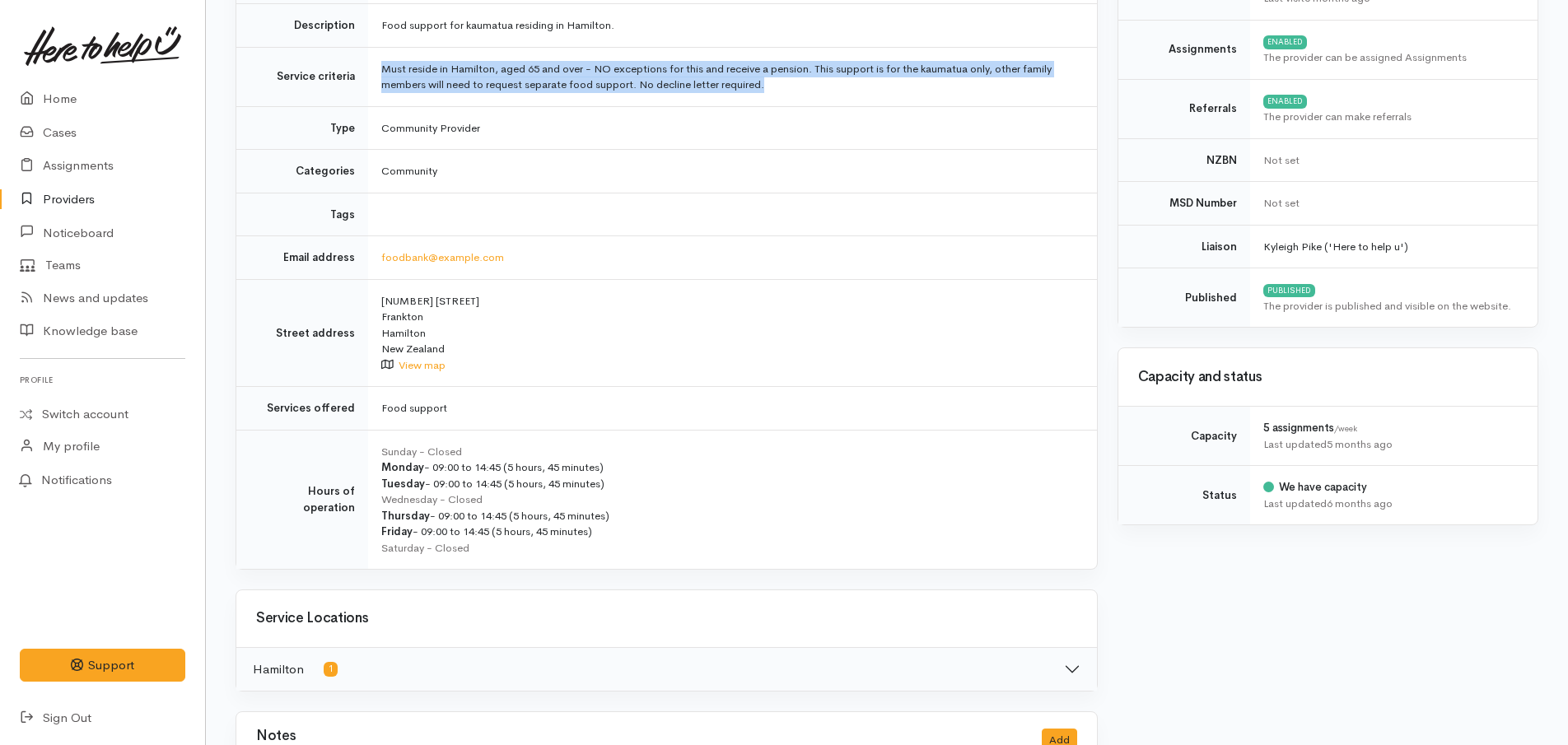 drag, startPoint x: 391, startPoint y: 65, endPoint x: 782, endPoint y: 86, distance: 391.56353 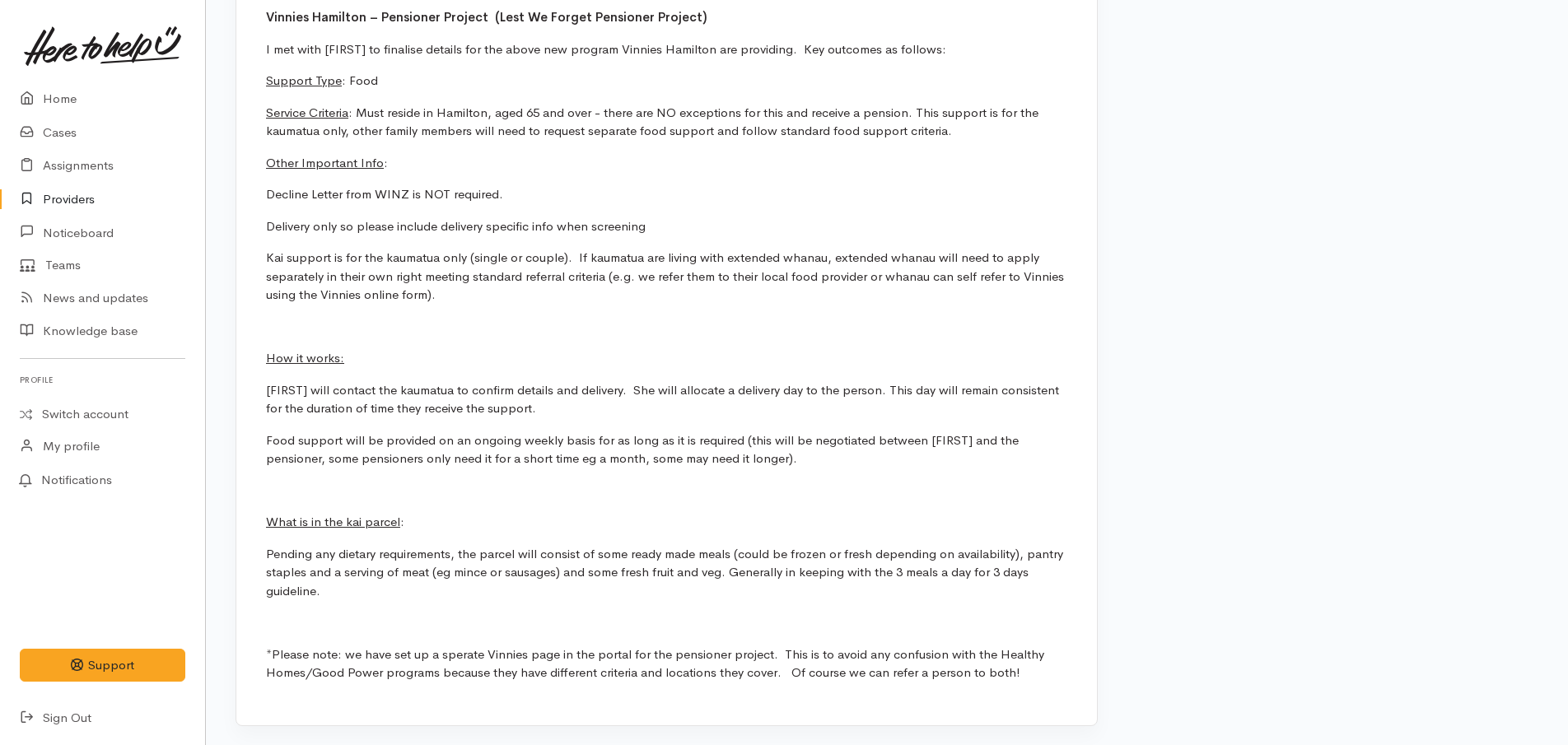 scroll, scrollTop: 7937, scrollLeft: 0, axis: vertical 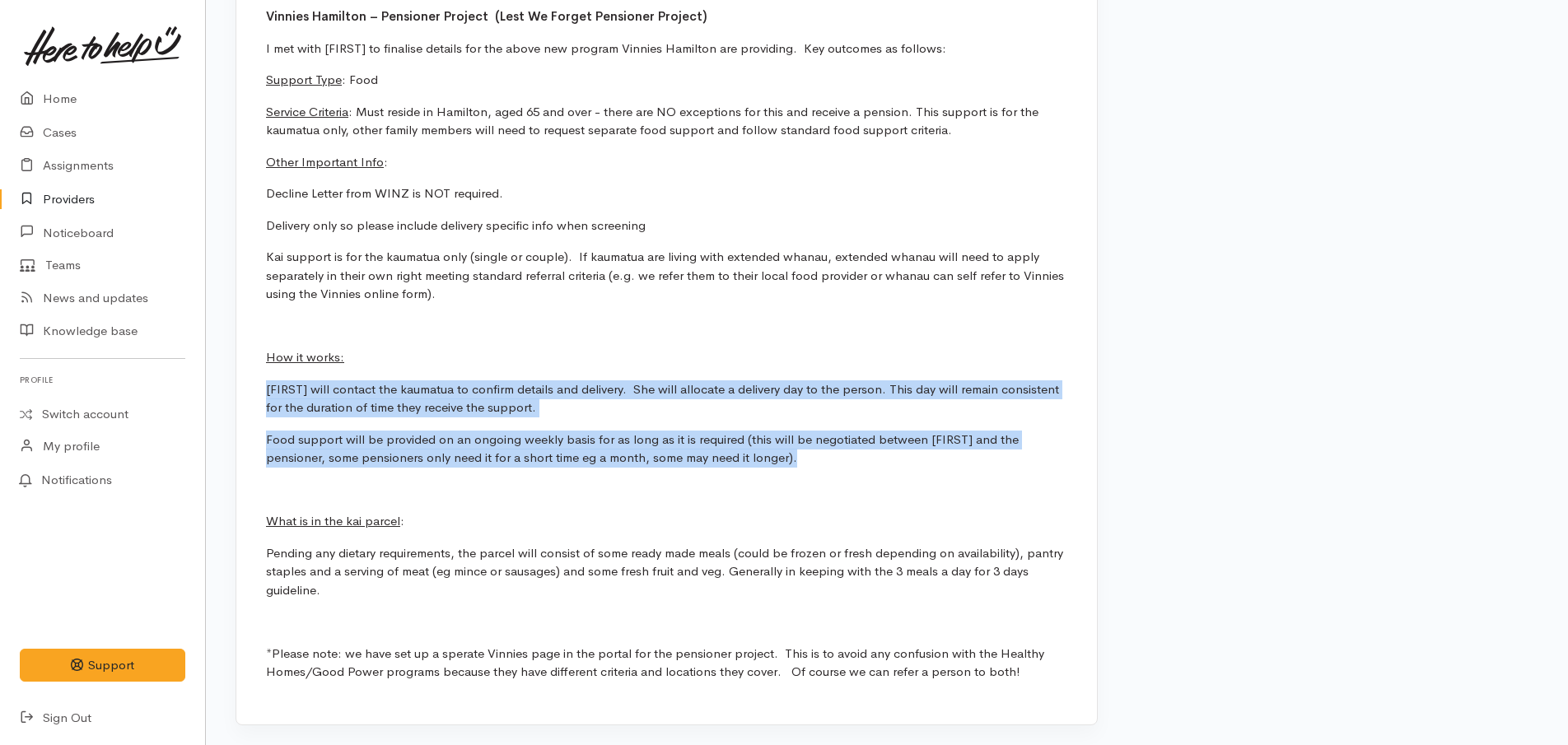 drag, startPoint x: 268, startPoint y: 383, endPoint x: 838, endPoint y: 464, distance: 575.7265 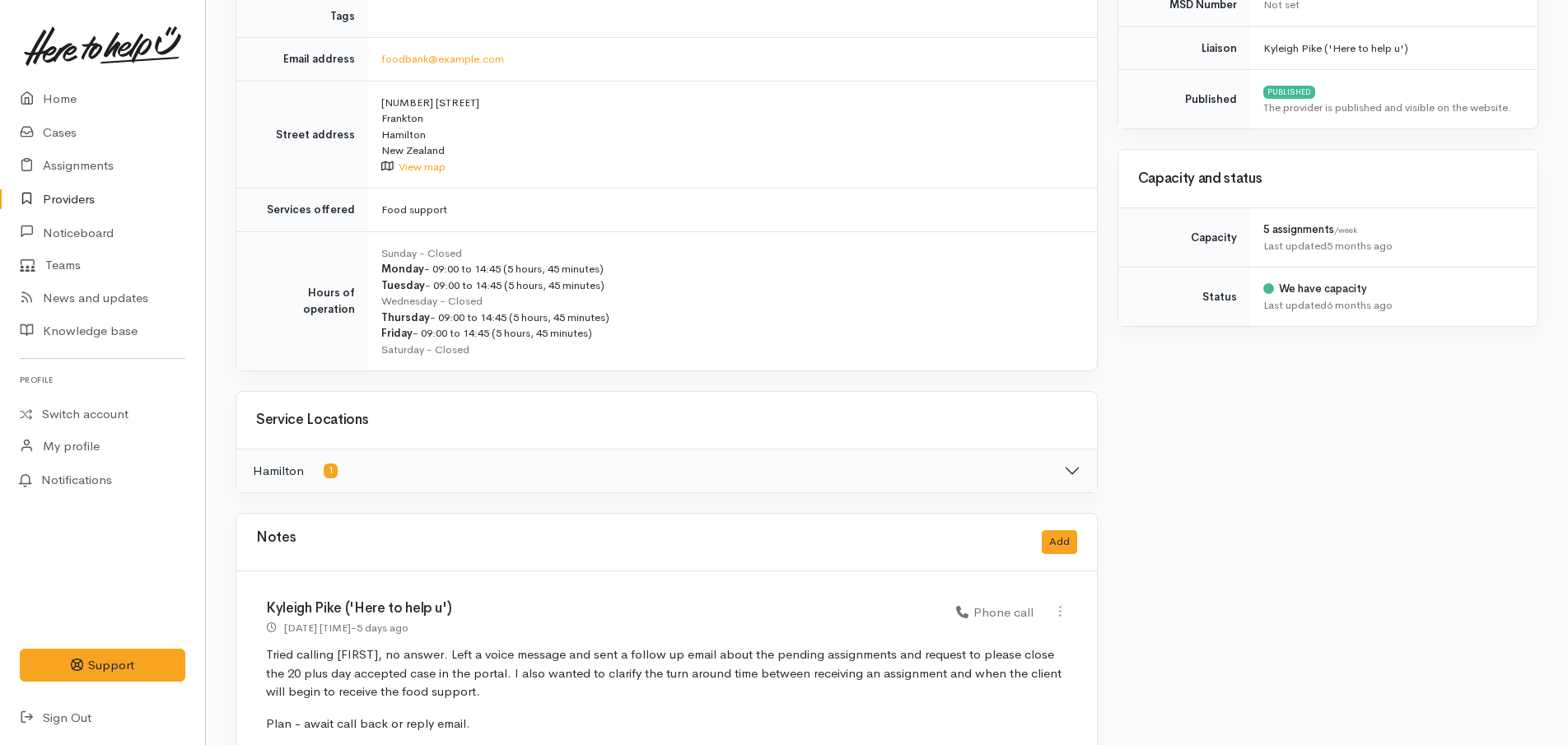 scroll, scrollTop: 0, scrollLeft: 0, axis: both 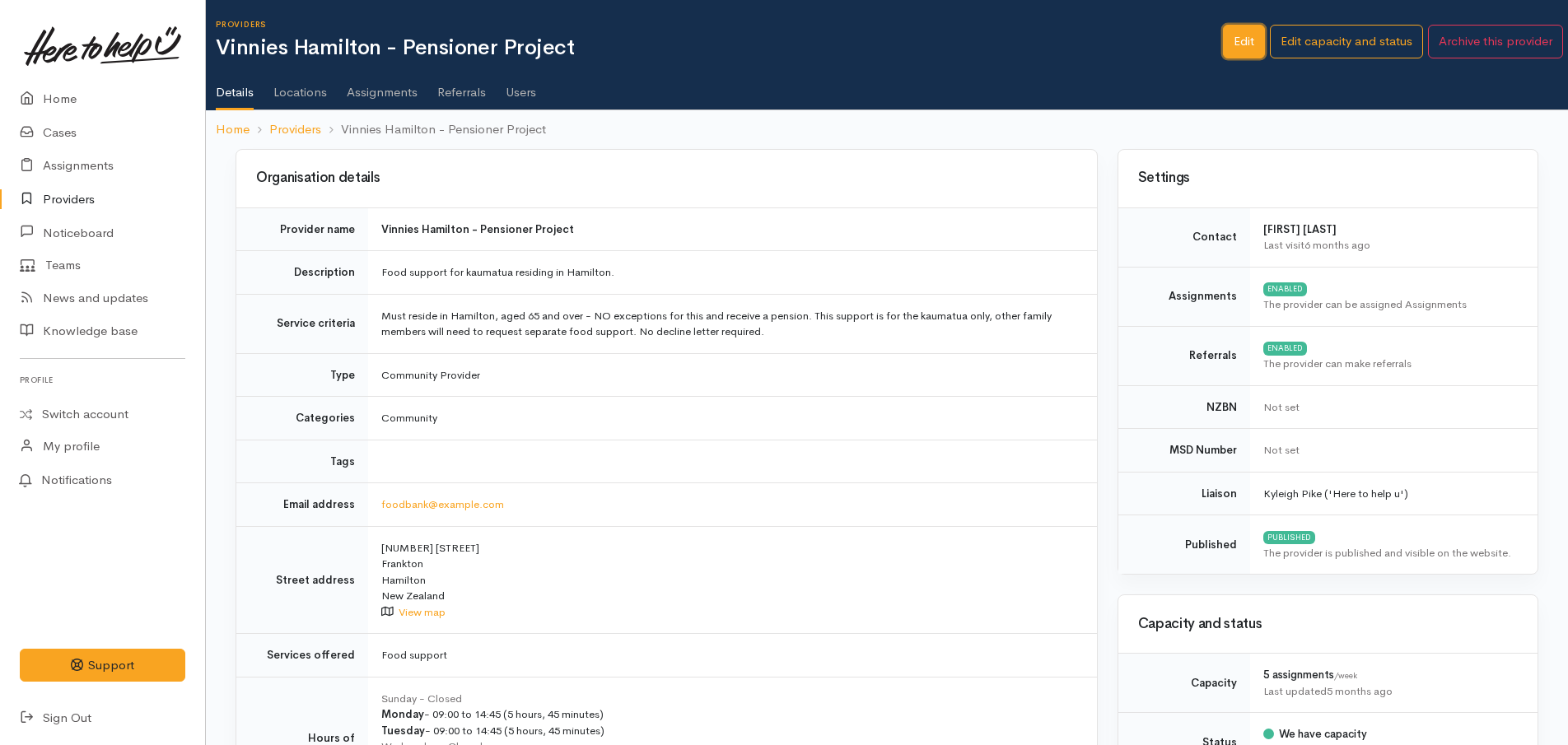 click on "Edit" at bounding box center [1244, 41] 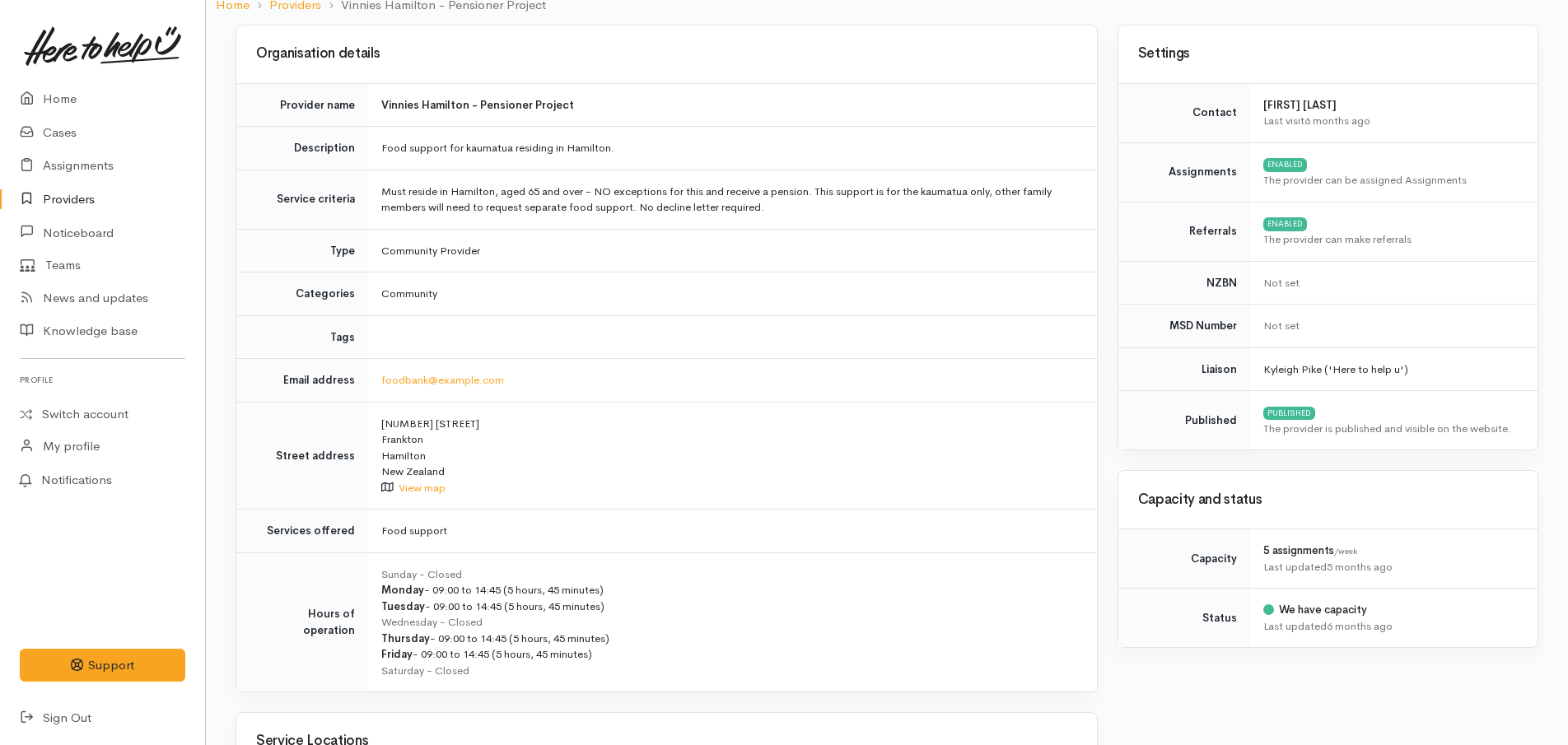 scroll, scrollTop: 0, scrollLeft: 0, axis: both 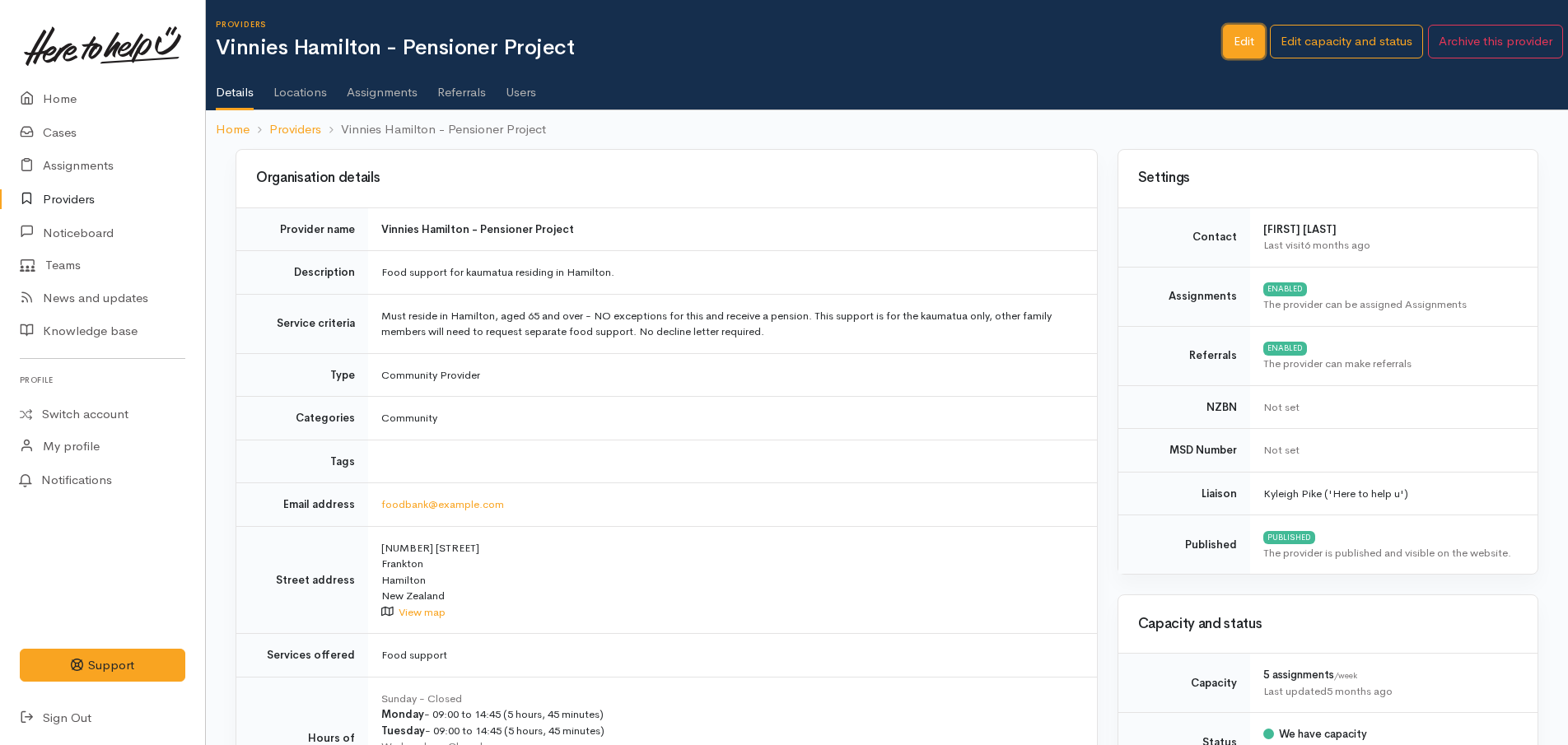 click on "Edit" at bounding box center (1244, 41) 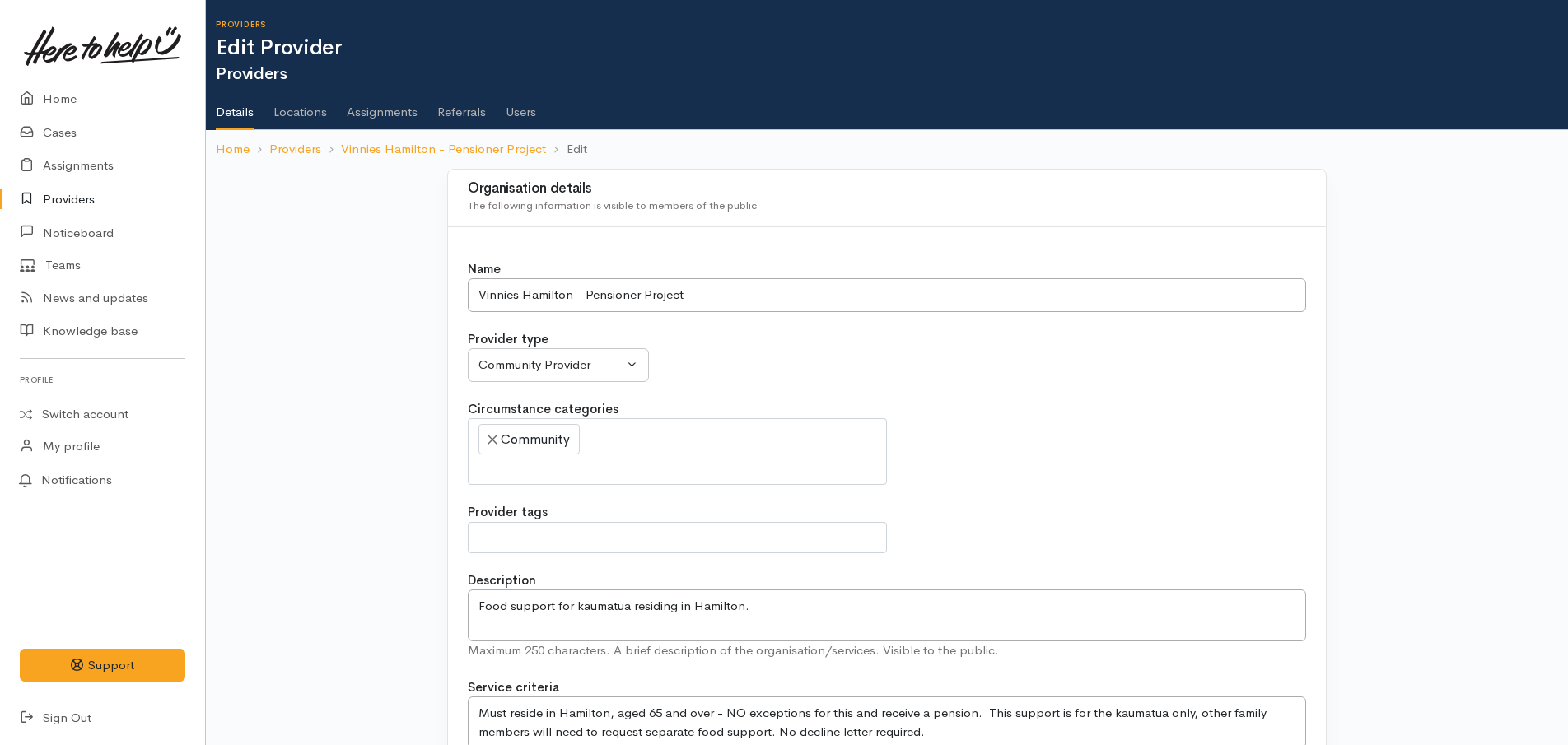 select 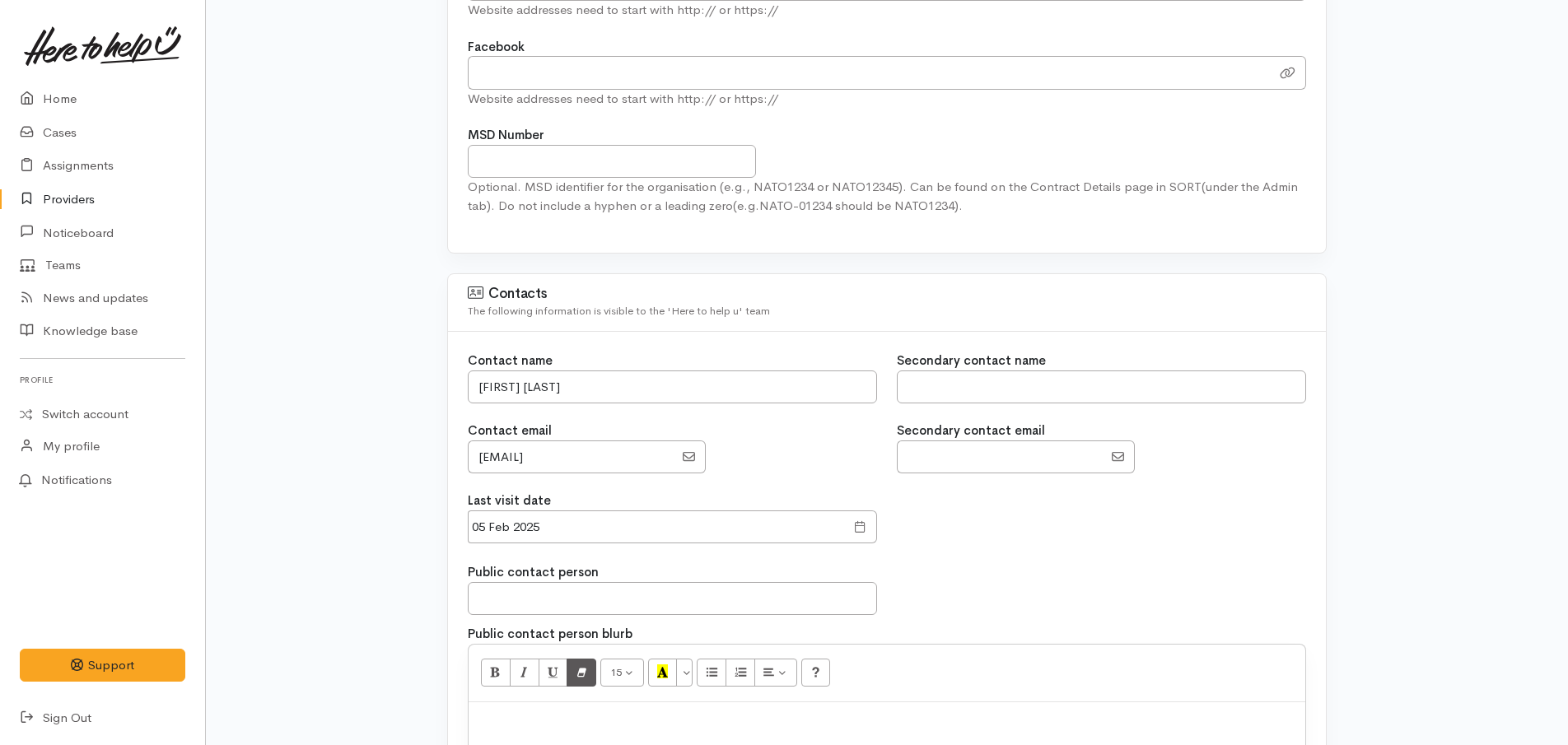 scroll, scrollTop: 1152, scrollLeft: 0, axis: vertical 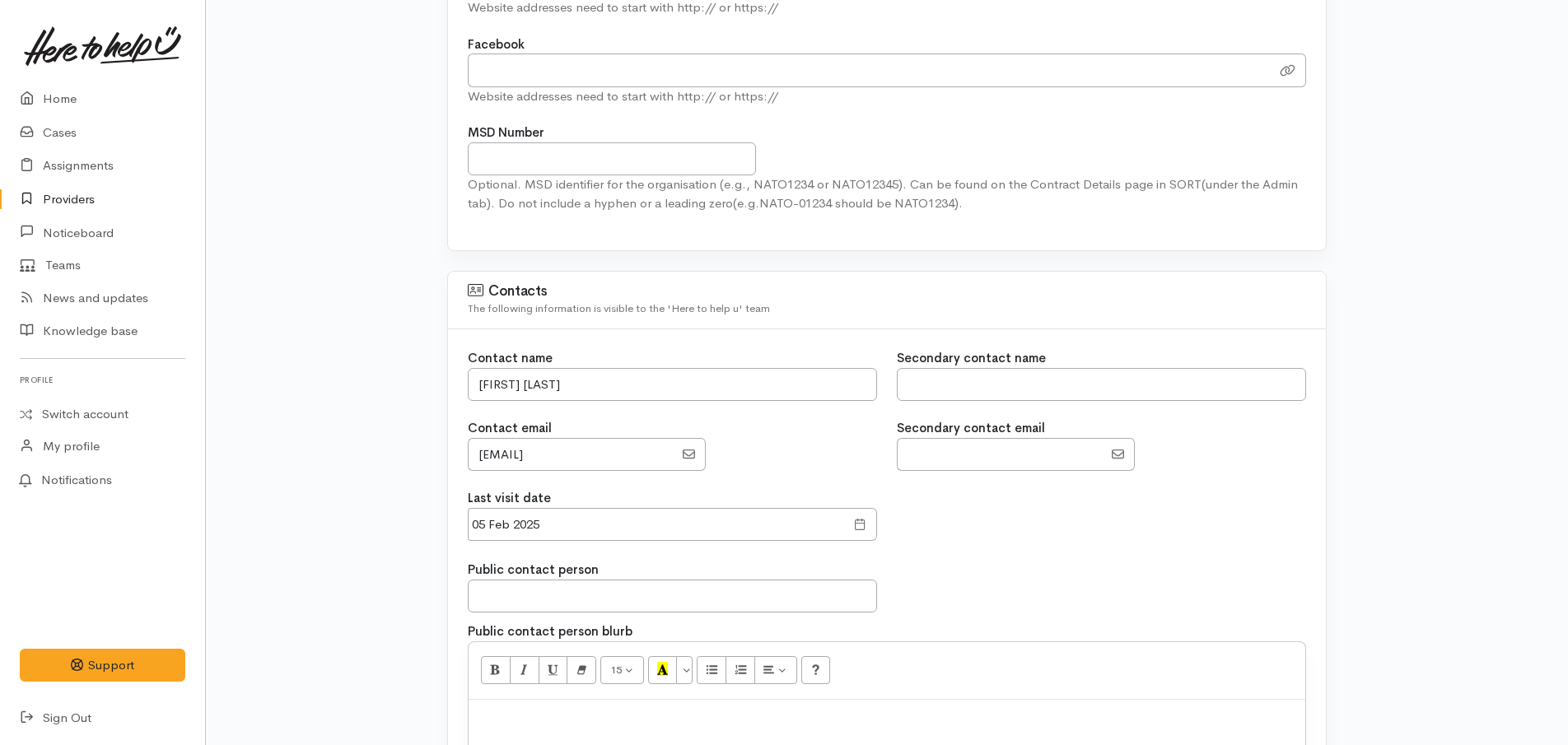 click at bounding box center [860, 524] 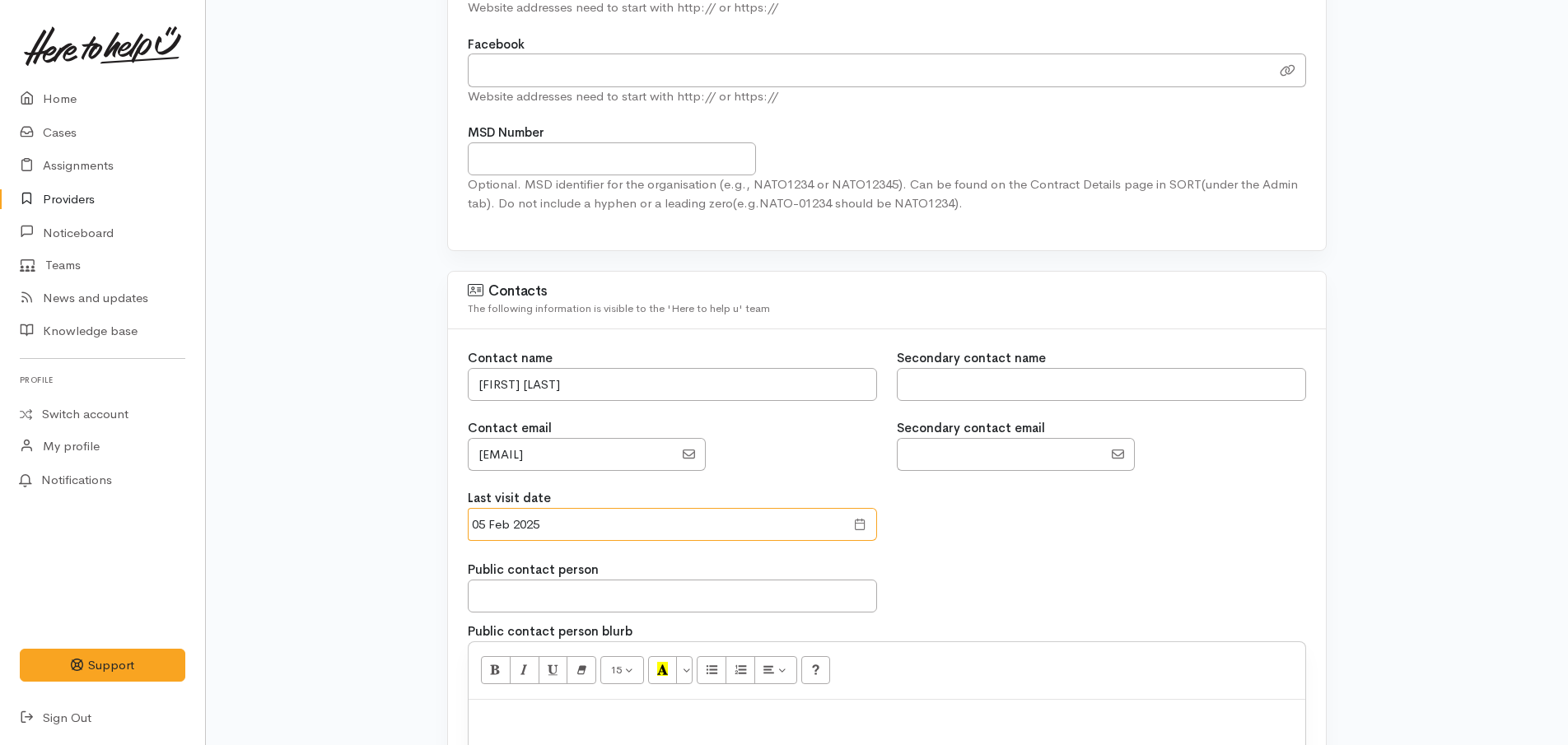 click on "05 Feb 2025" at bounding box center [656, 524] 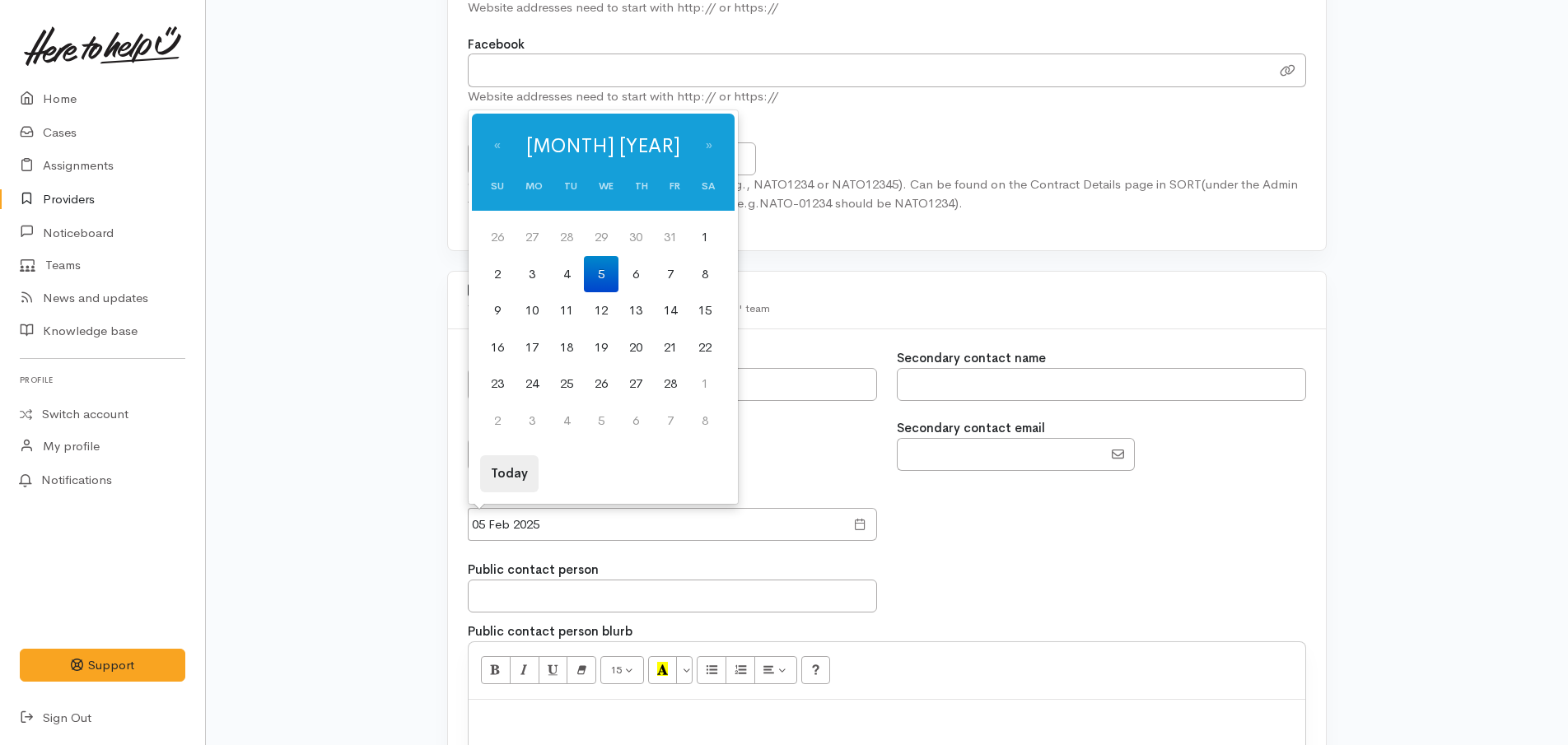 click on "Today" at bounding box center (509, 473) 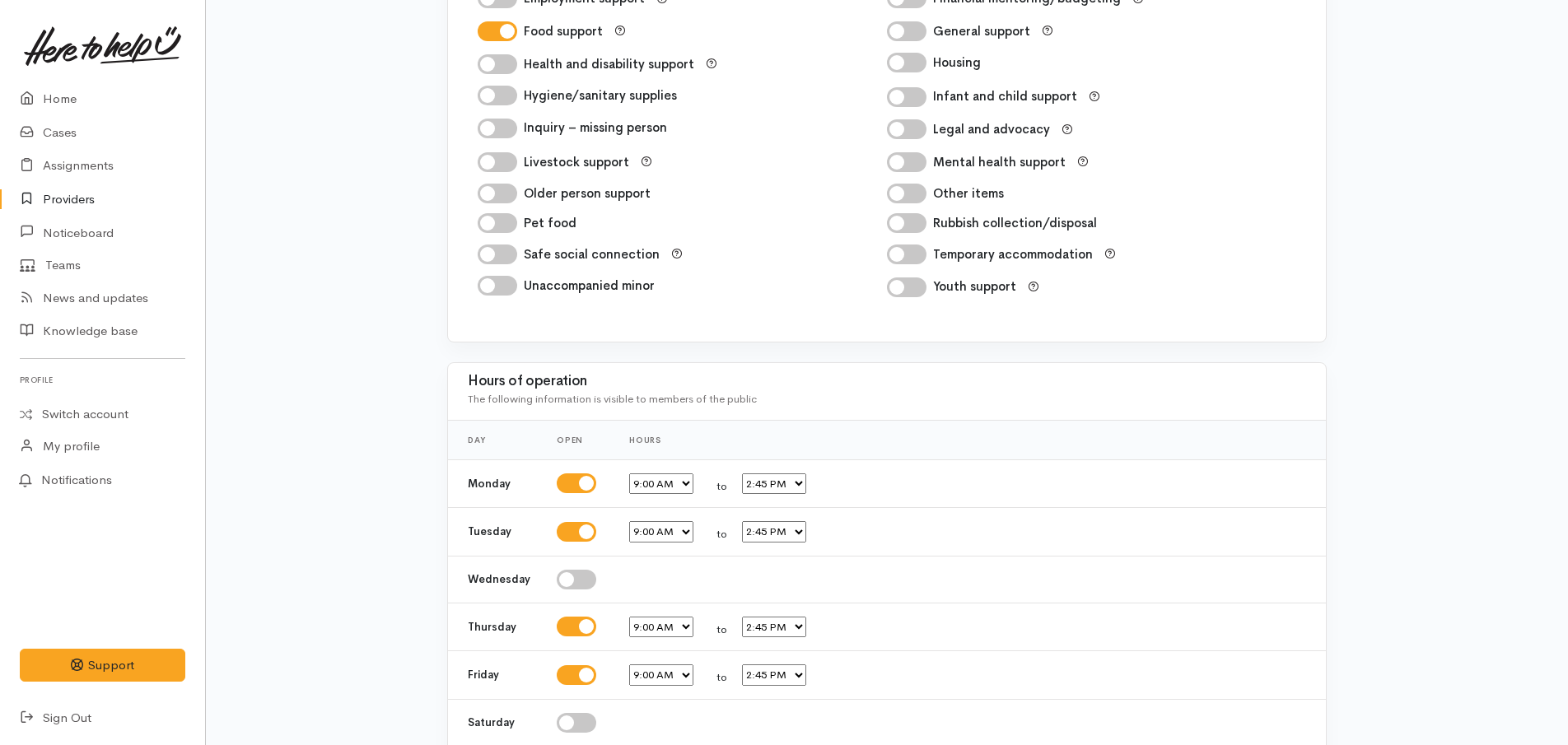 scroll, scrollTop: 2777, scrollLeft: 0, axis: vertical 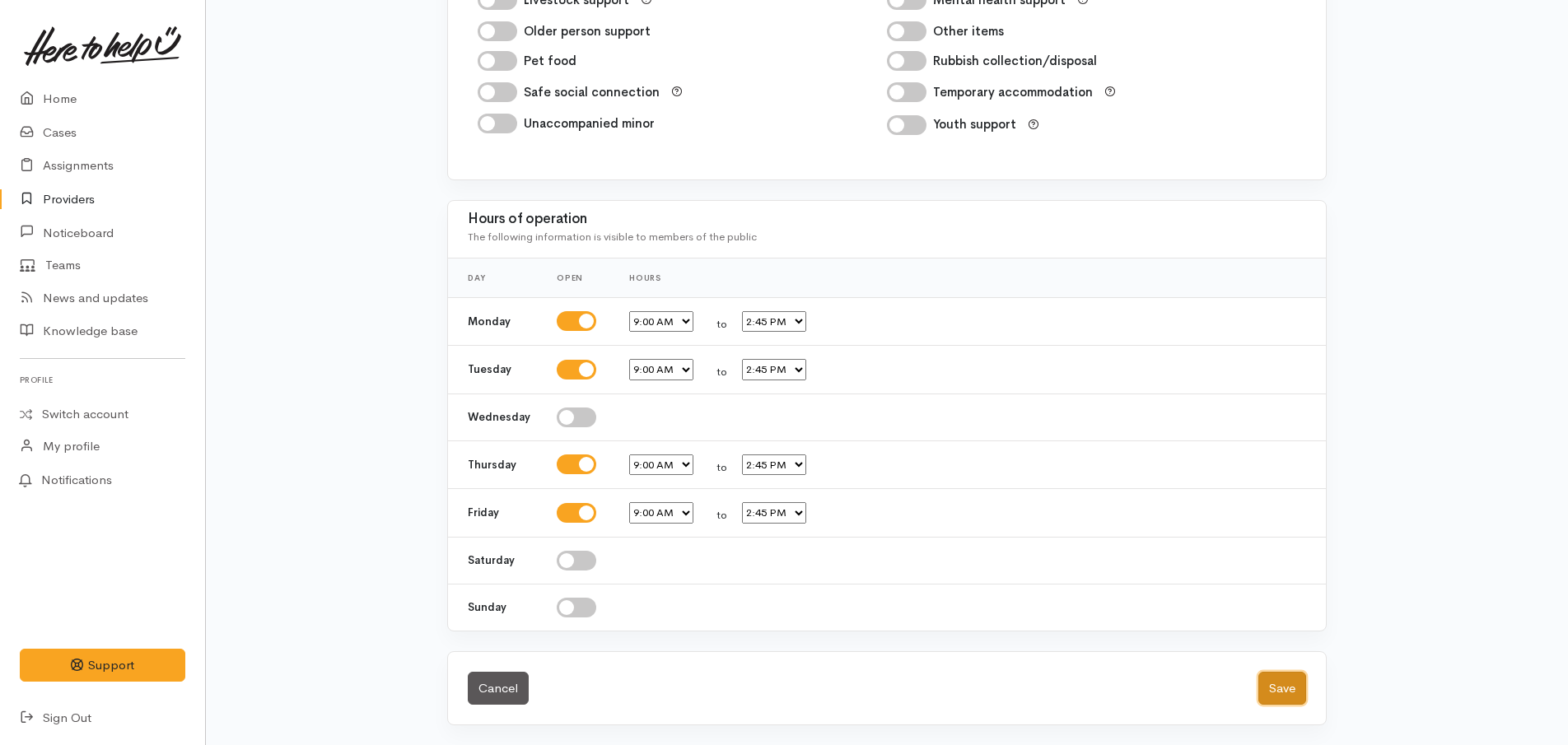 click on "Save" at bounding box center [1282, 688] 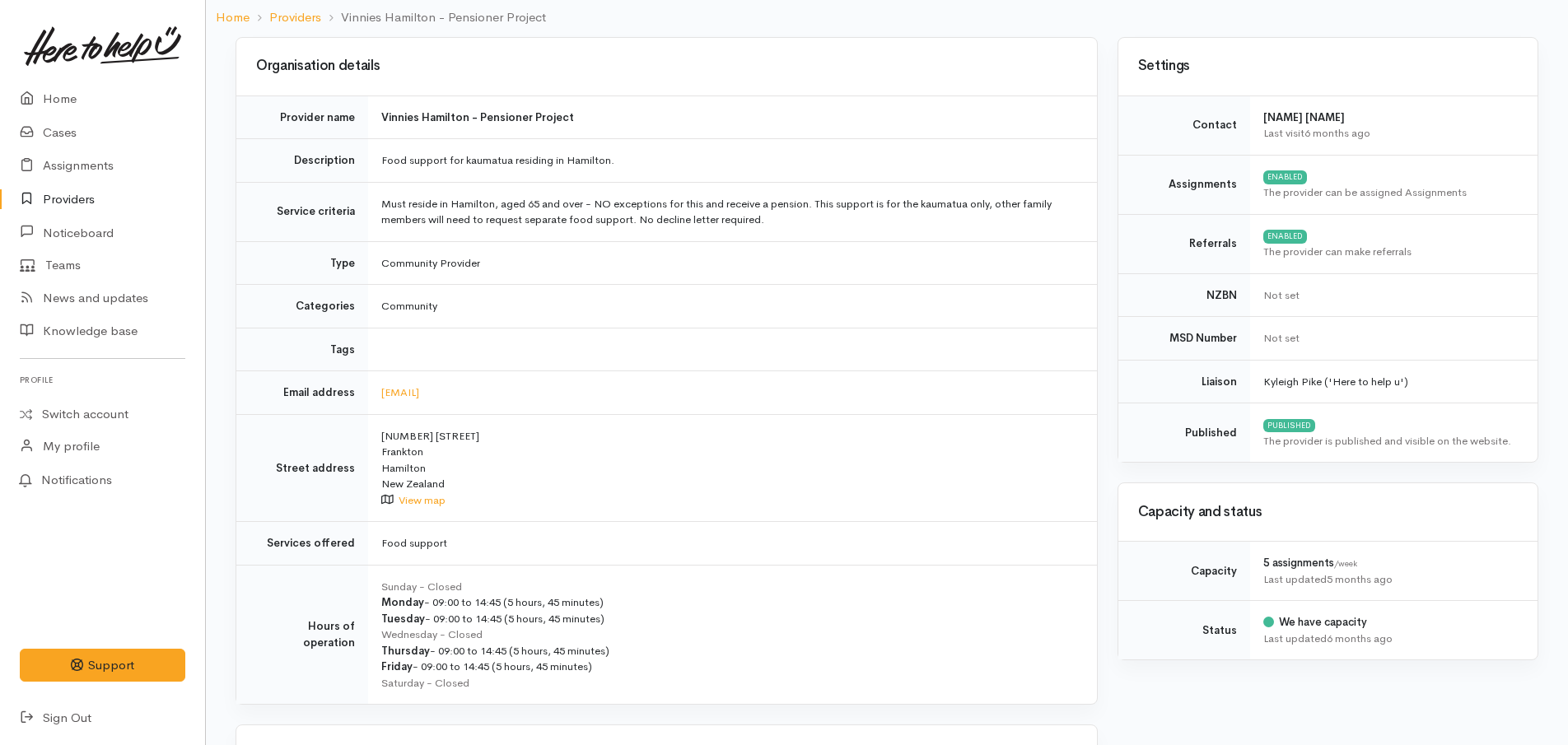 scroll, scrollTop: 0, scrollLeft: 0, axis: both 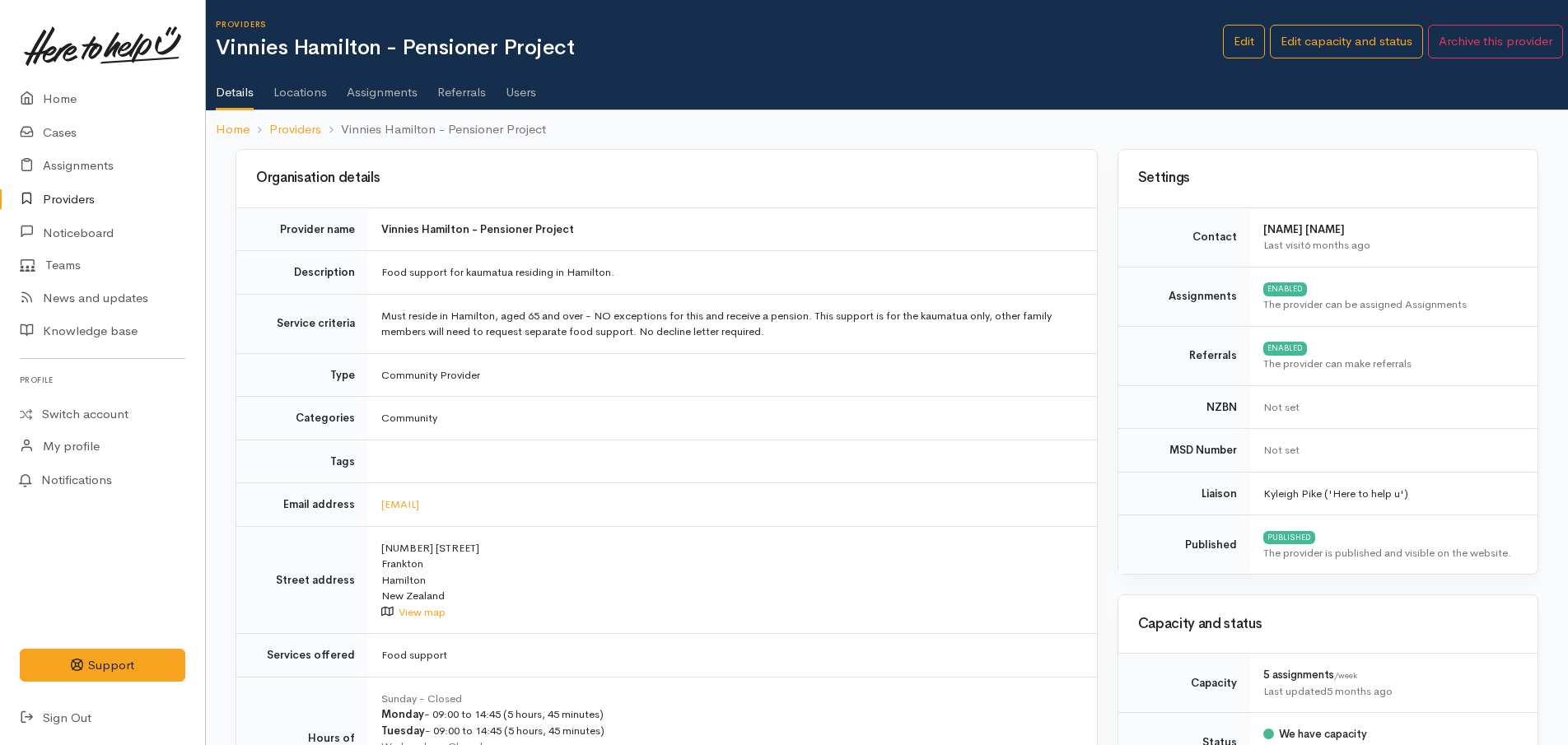 click on "Assignments" at bounding box center [382, 86] 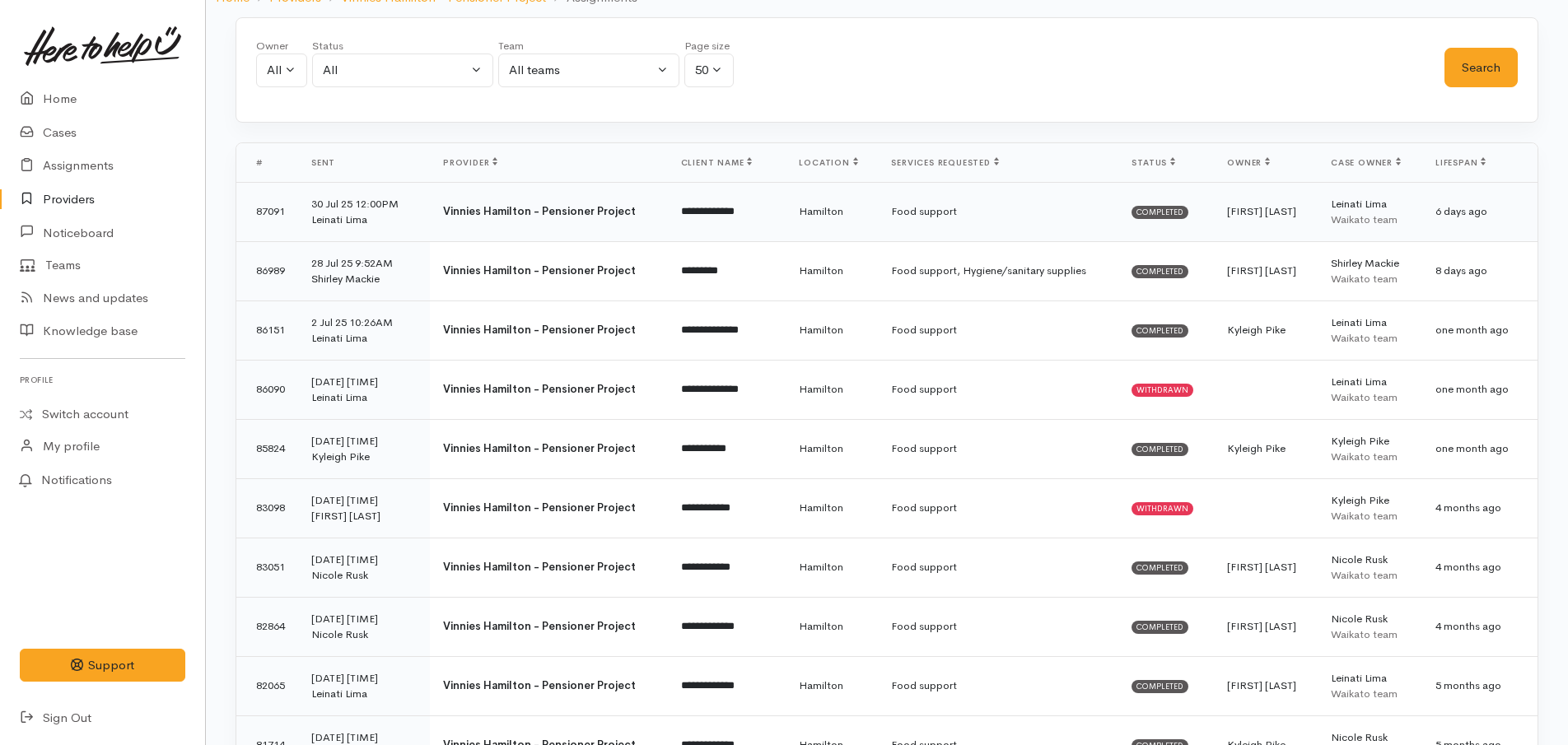 scroll, scrollTop: 0, scrollLeft: 0, axis: both 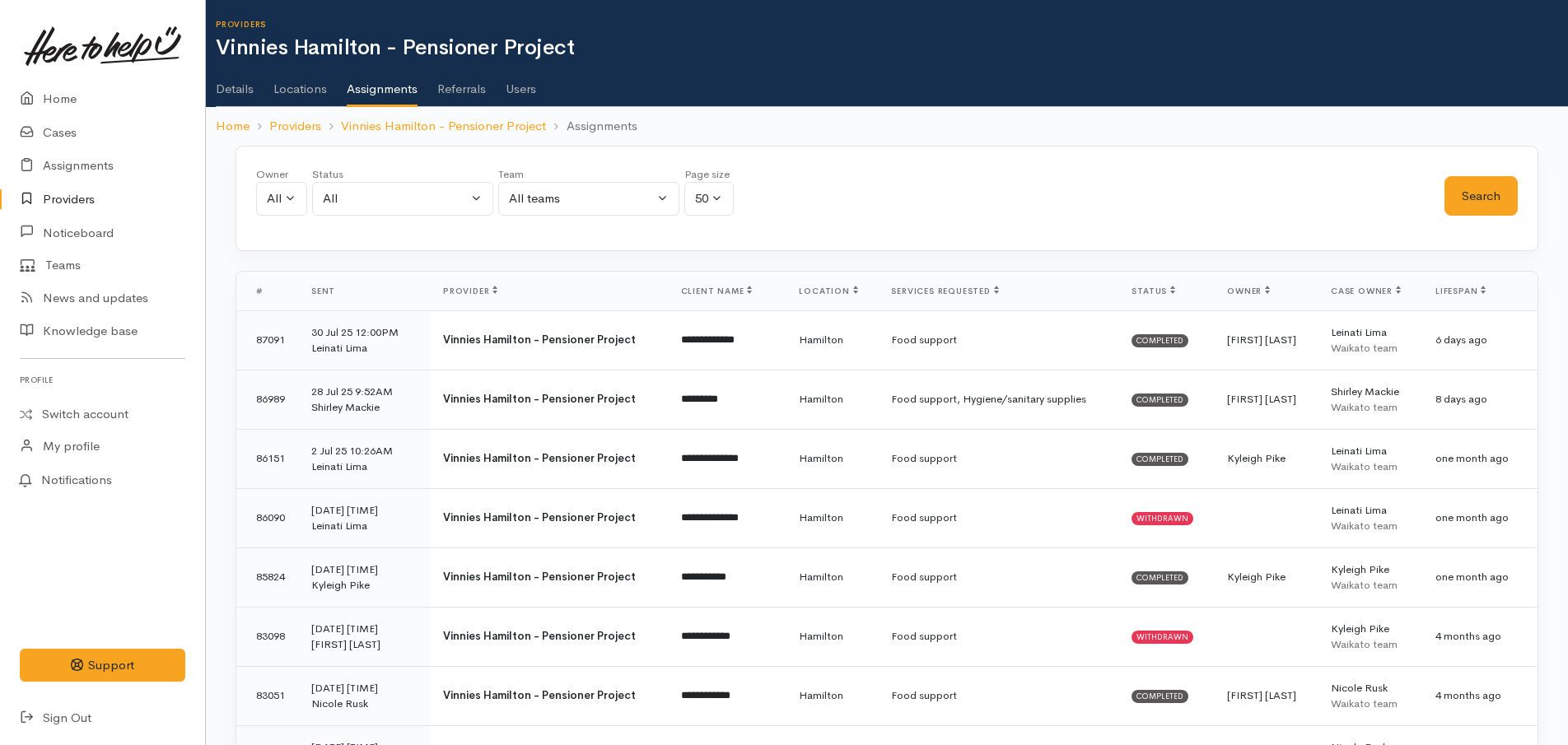 click on "Details" at bounding box center [235, 83] 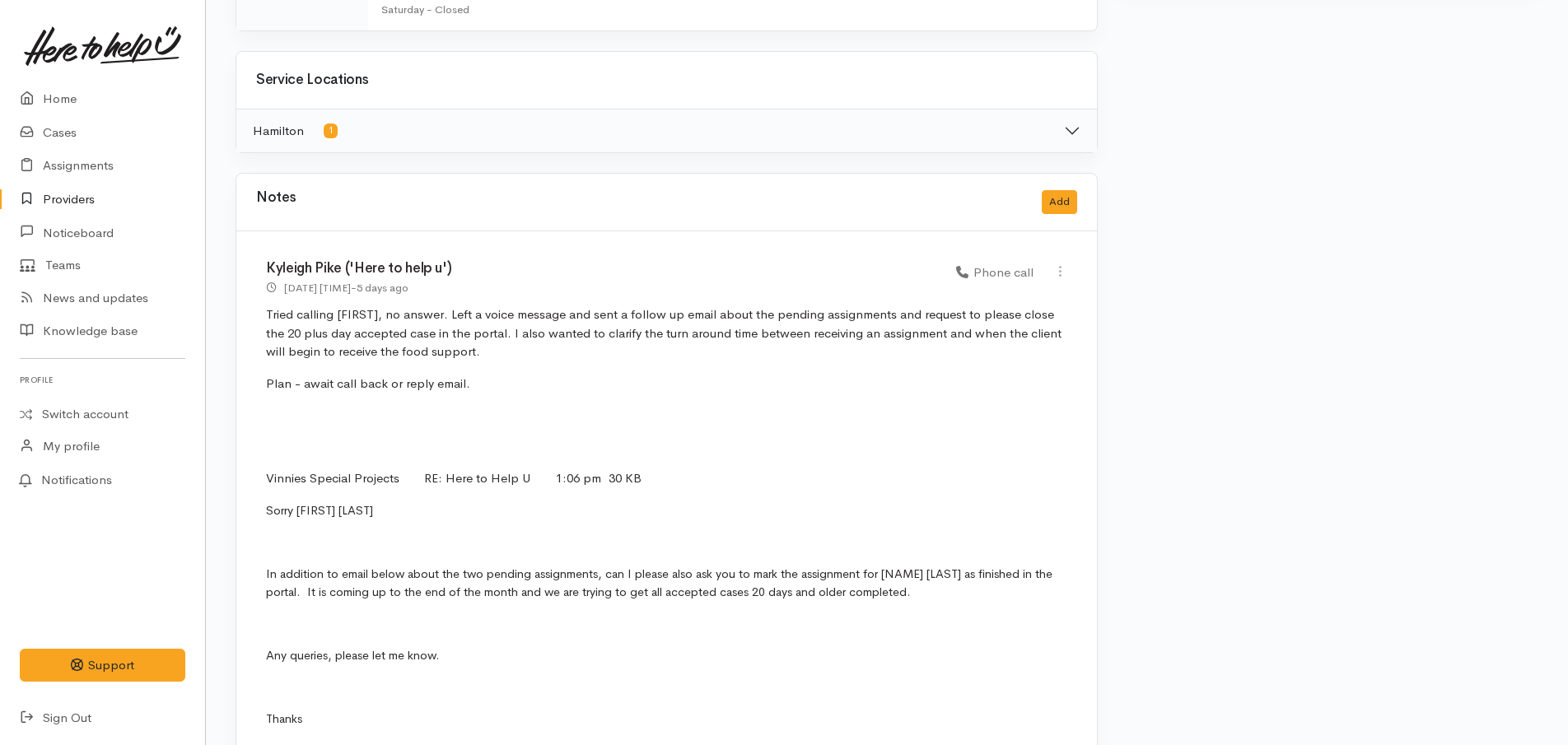 scroll, scrollTop: 659, scrollLeft: 0, axis: vertical 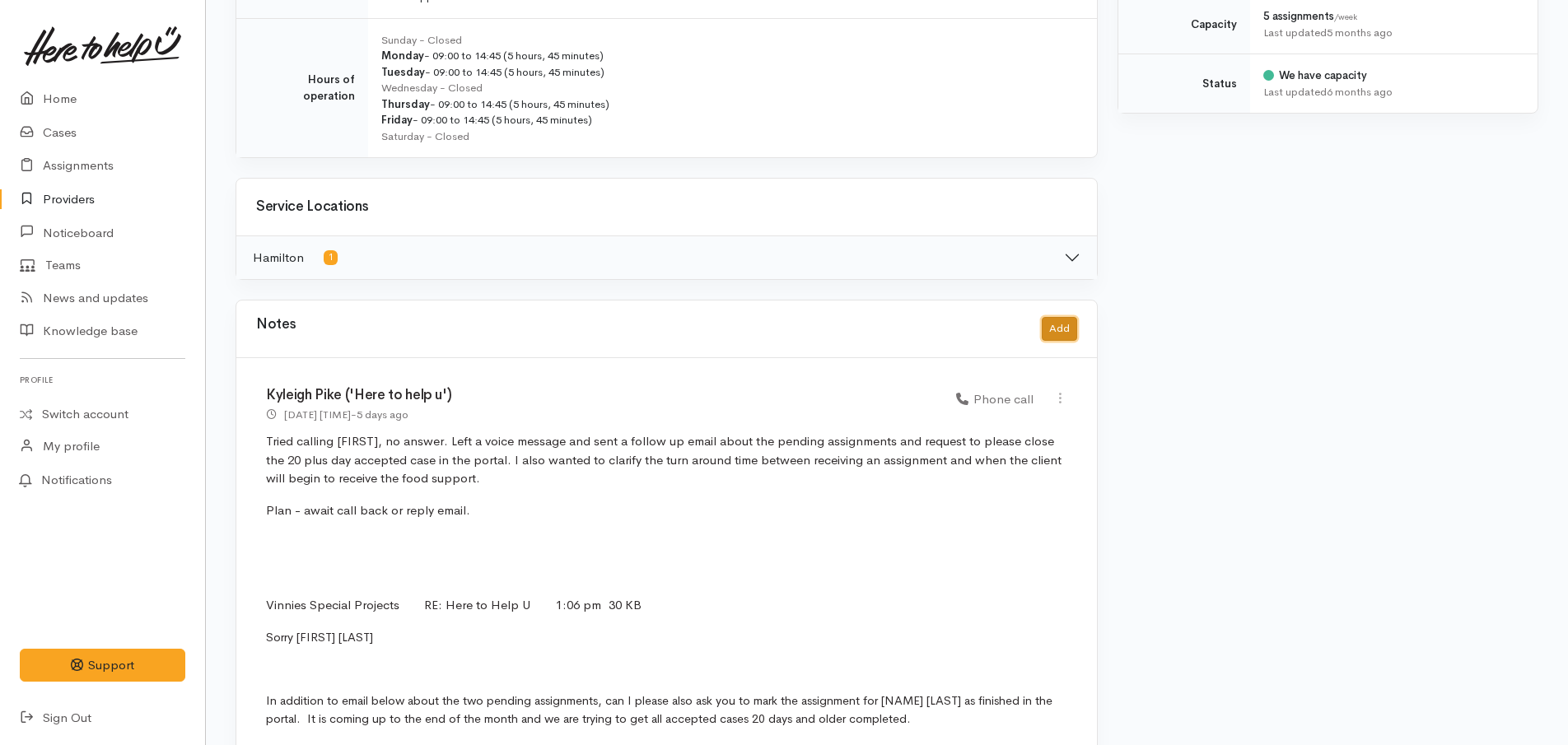 click on "Add" at bounding box center [1059, 328] 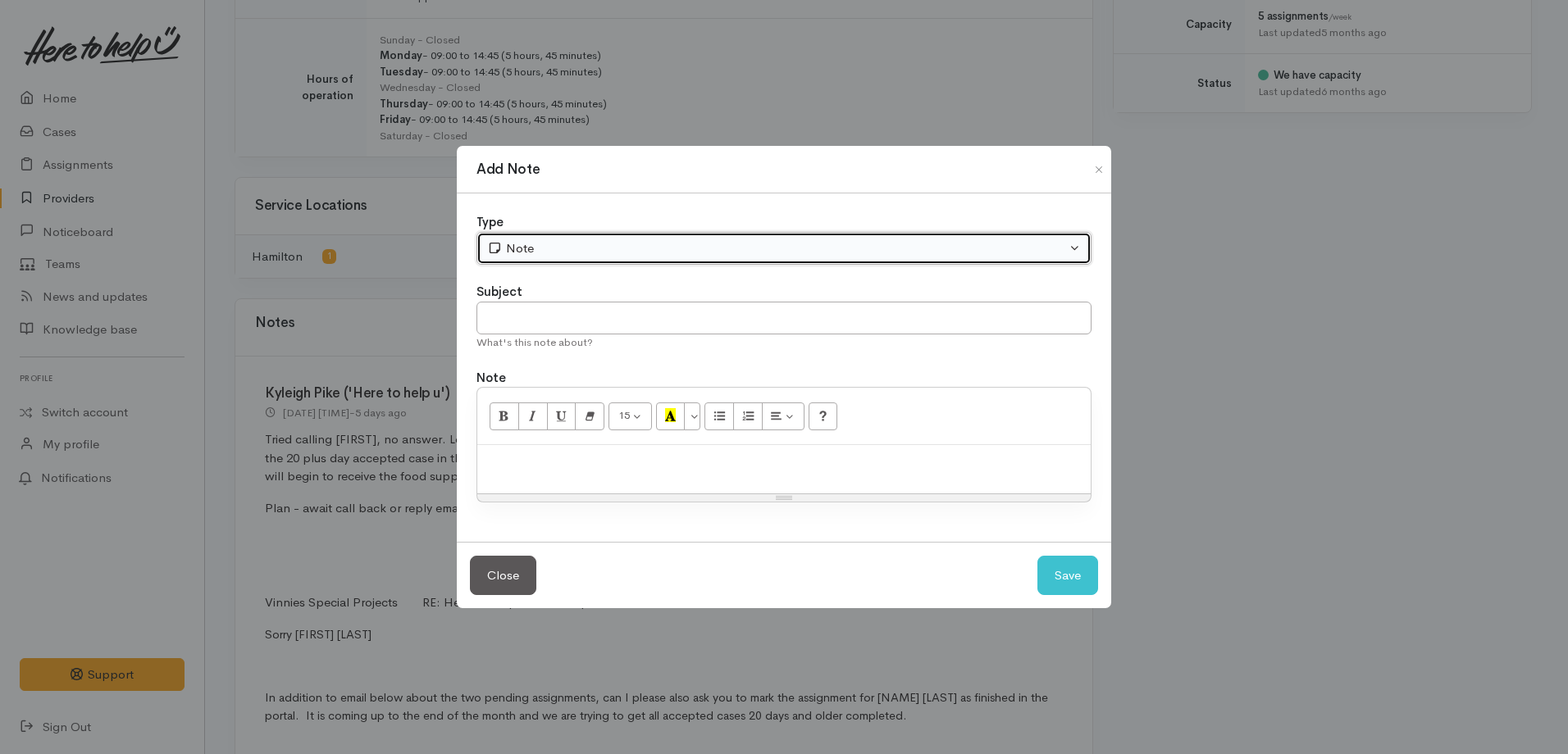 click on "Note" at bounding box center (777, 248) 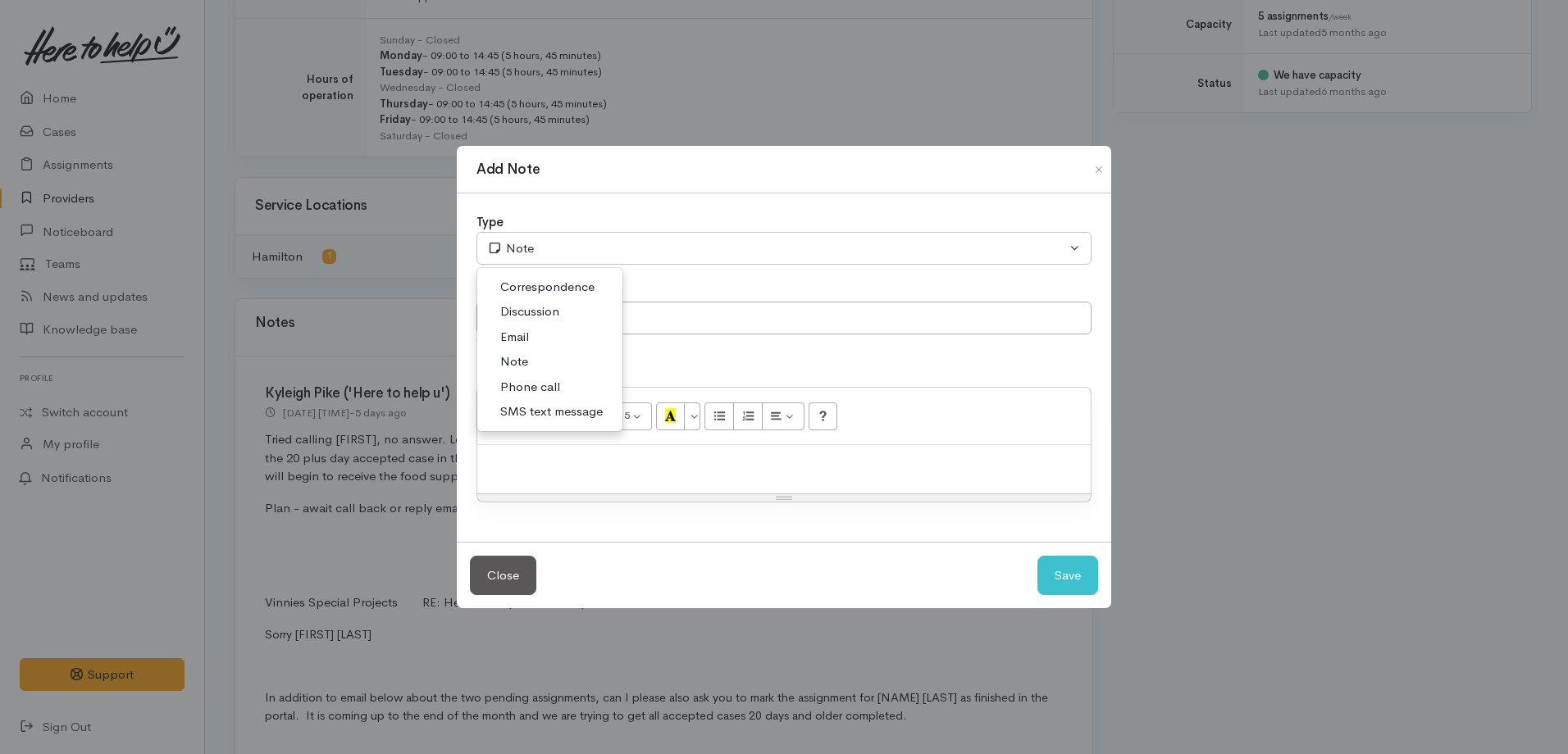 click on "Discussion" at bounding box center (530, 311) 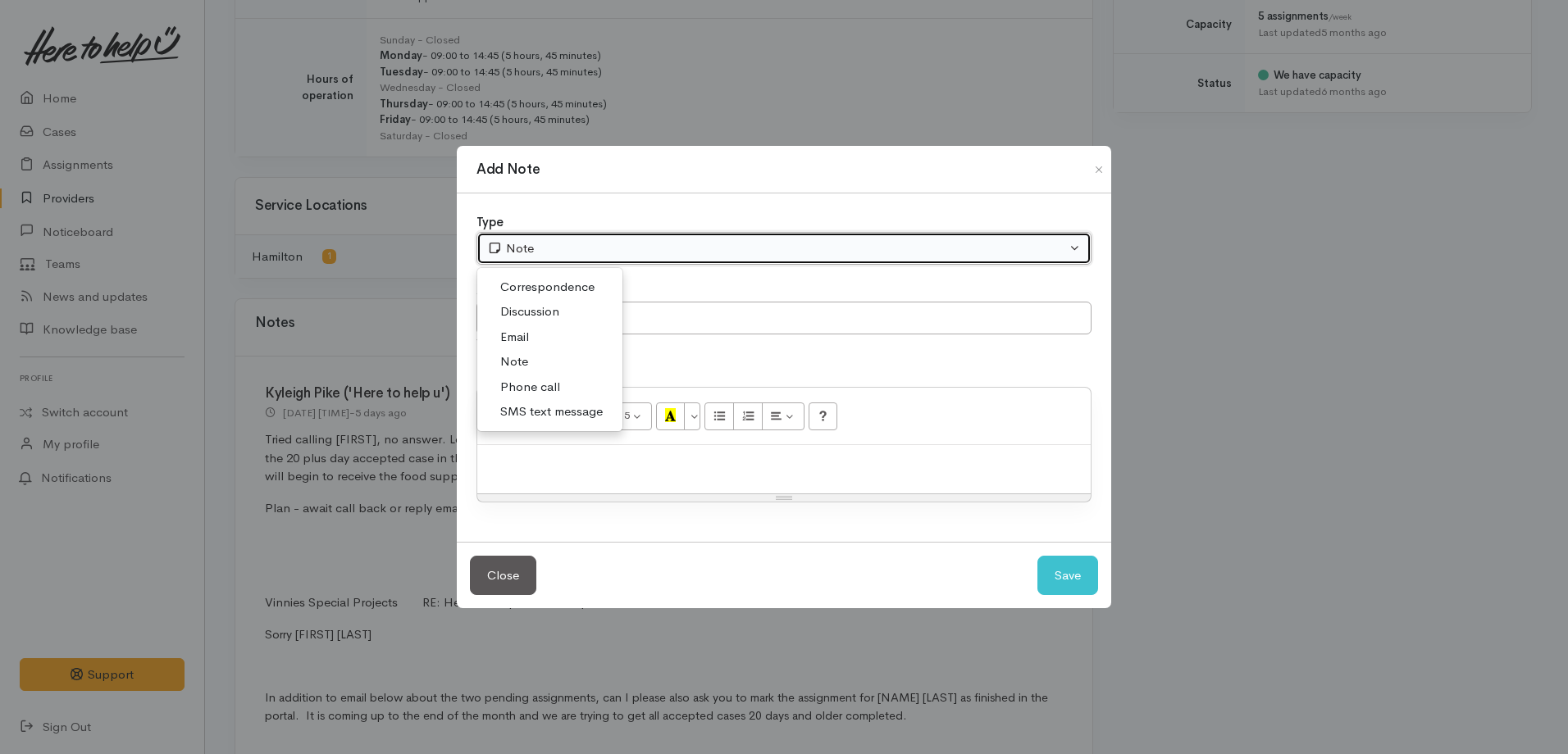 select on "4" 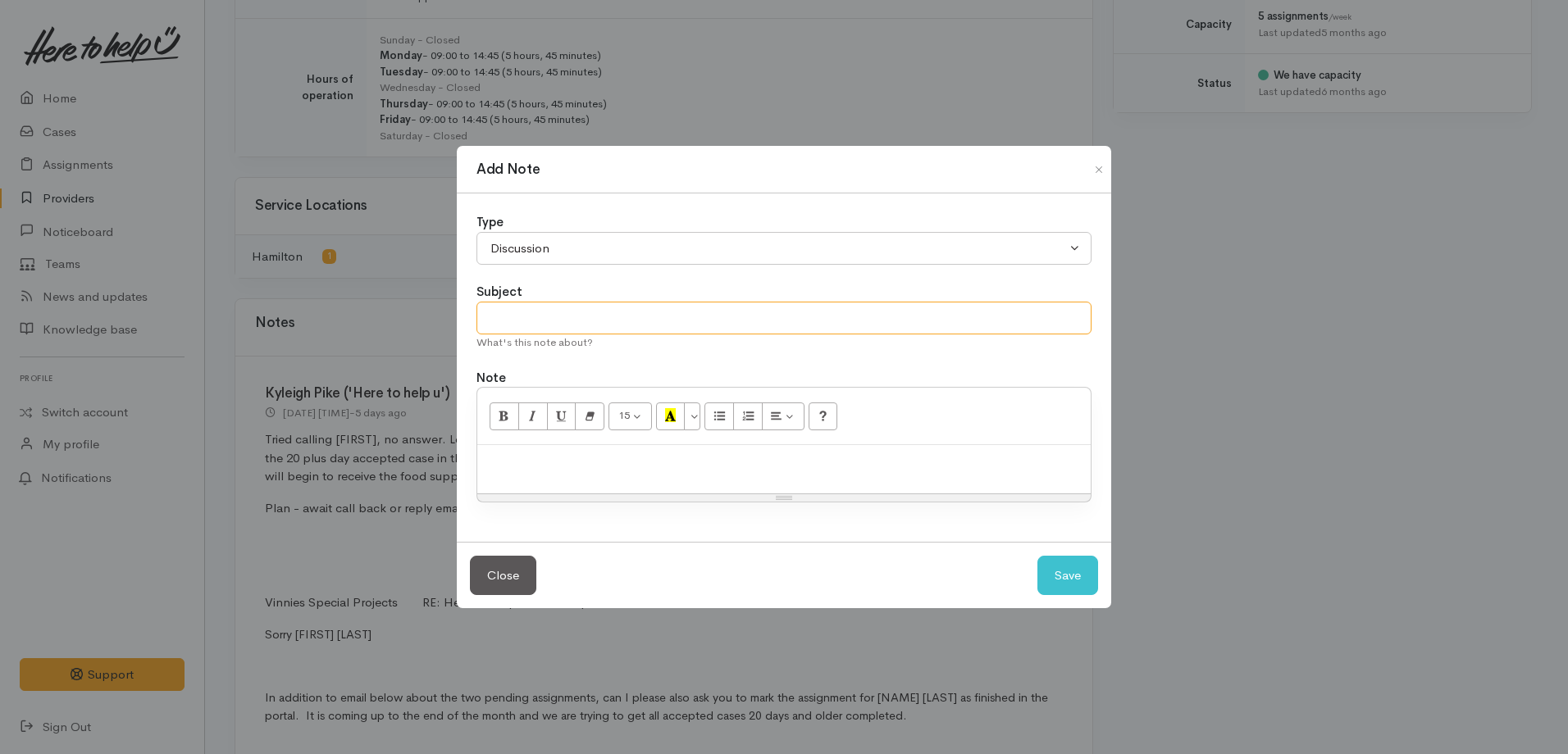 click at bounding box center [784, 318] 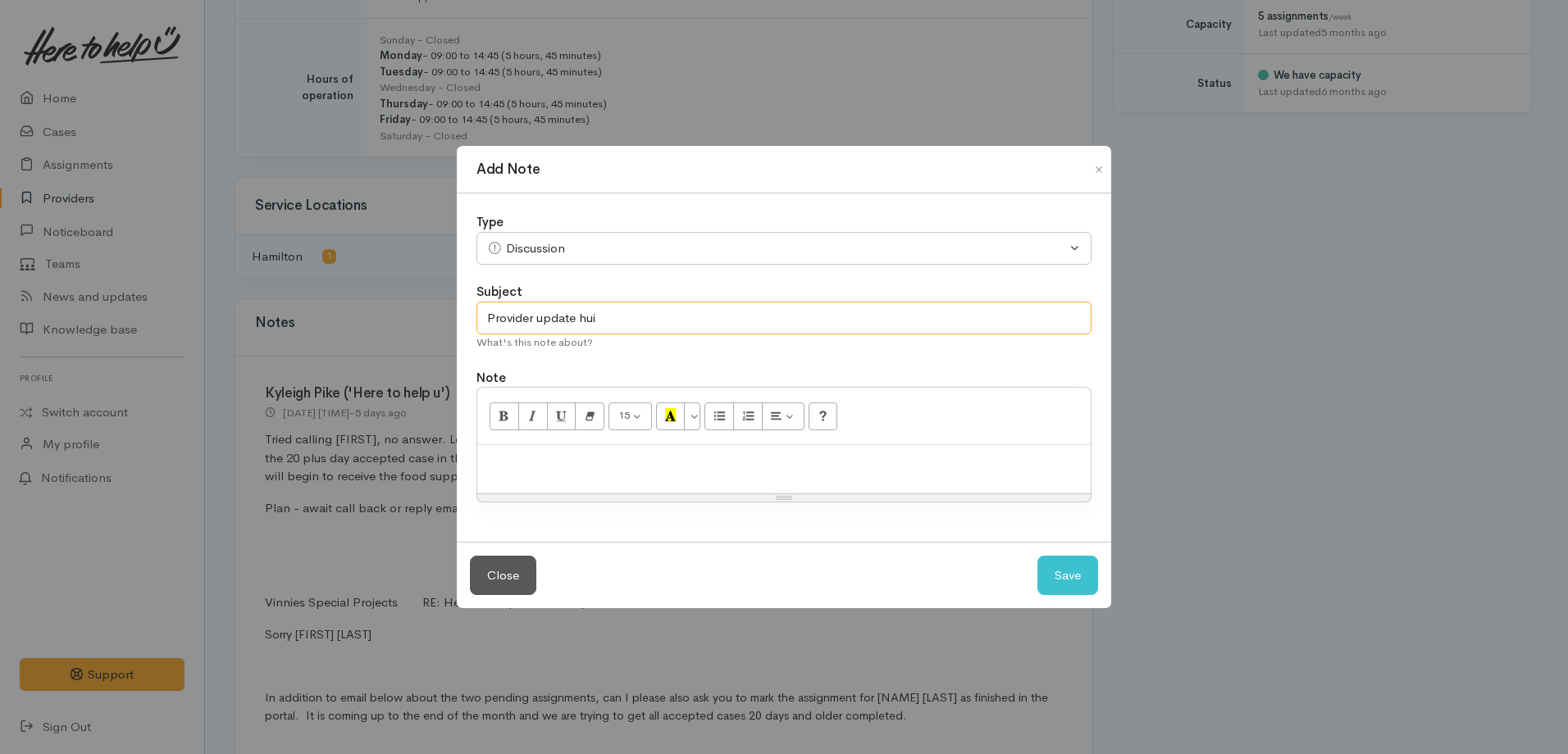 type on "Provider update hui" 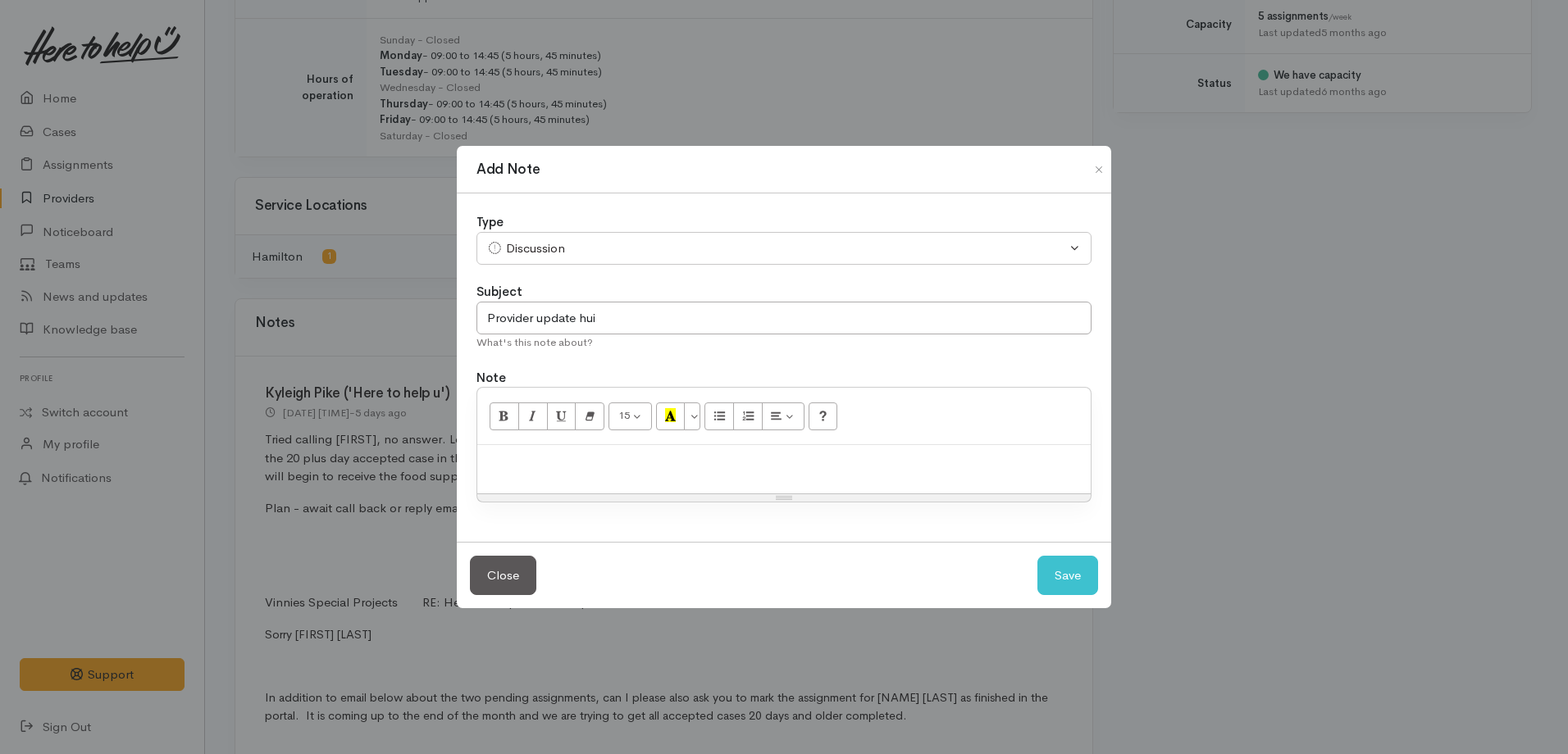 click at bounding box center (784, 469) 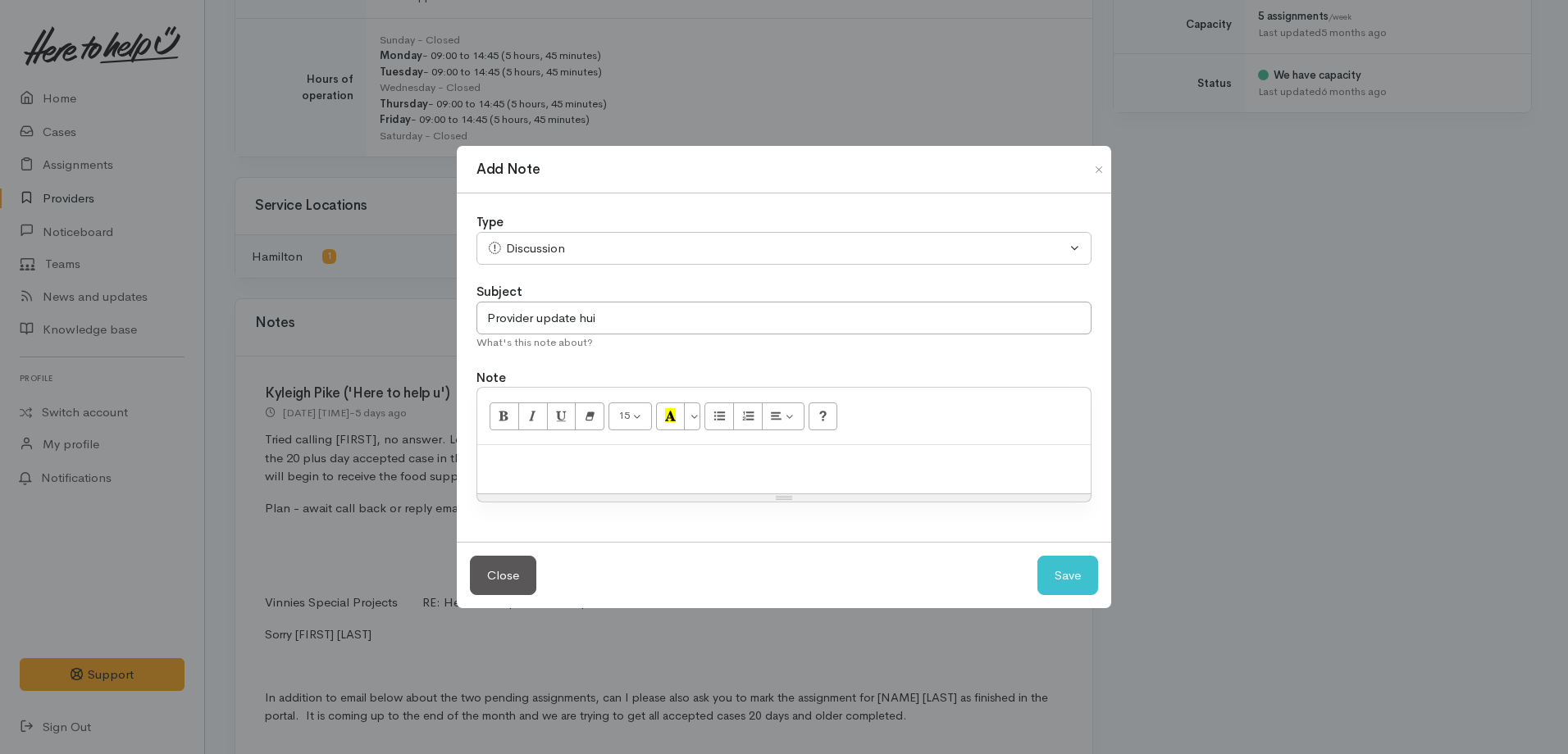 type 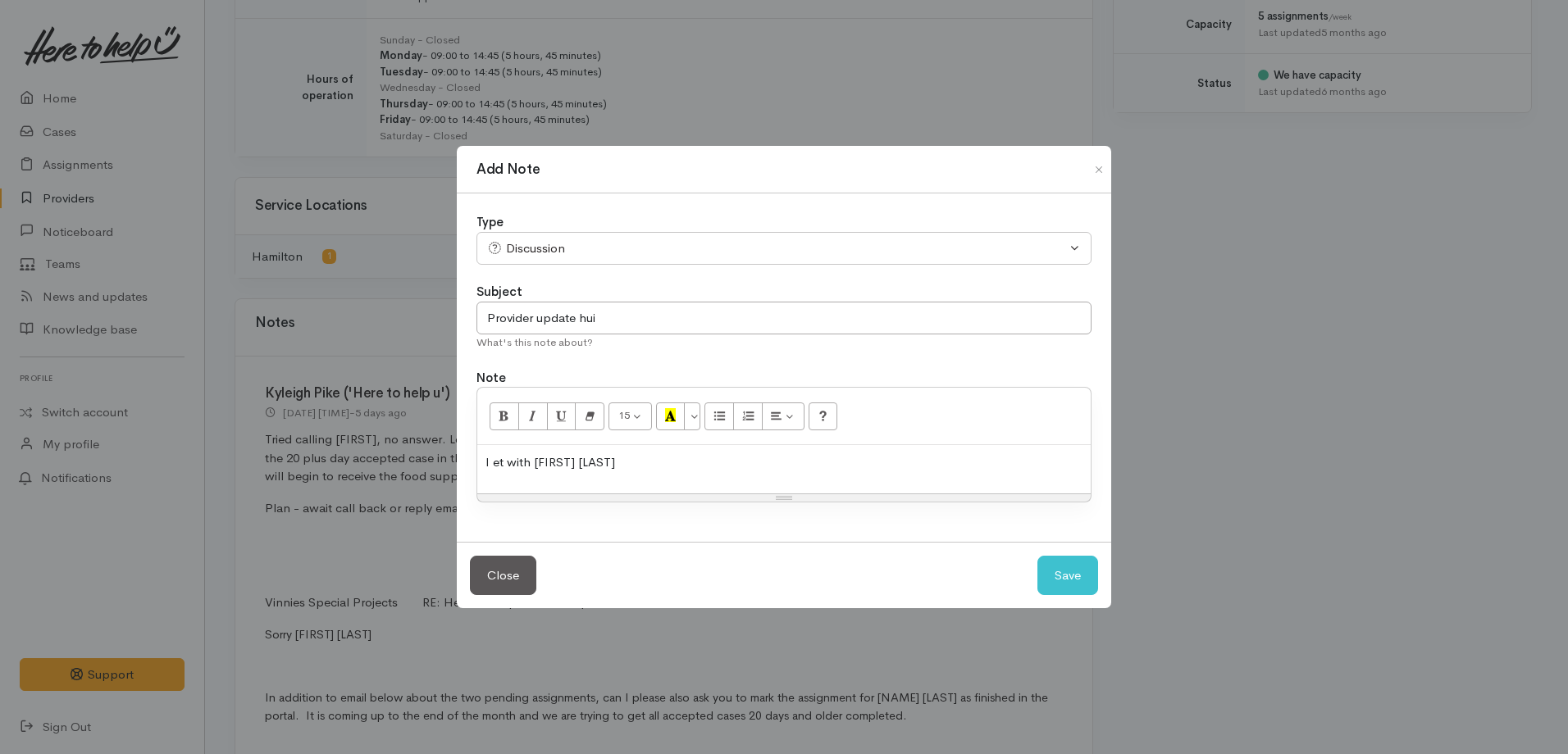 click on "I et with [FIRST] [LAST]" at bounding box center [784, 462] 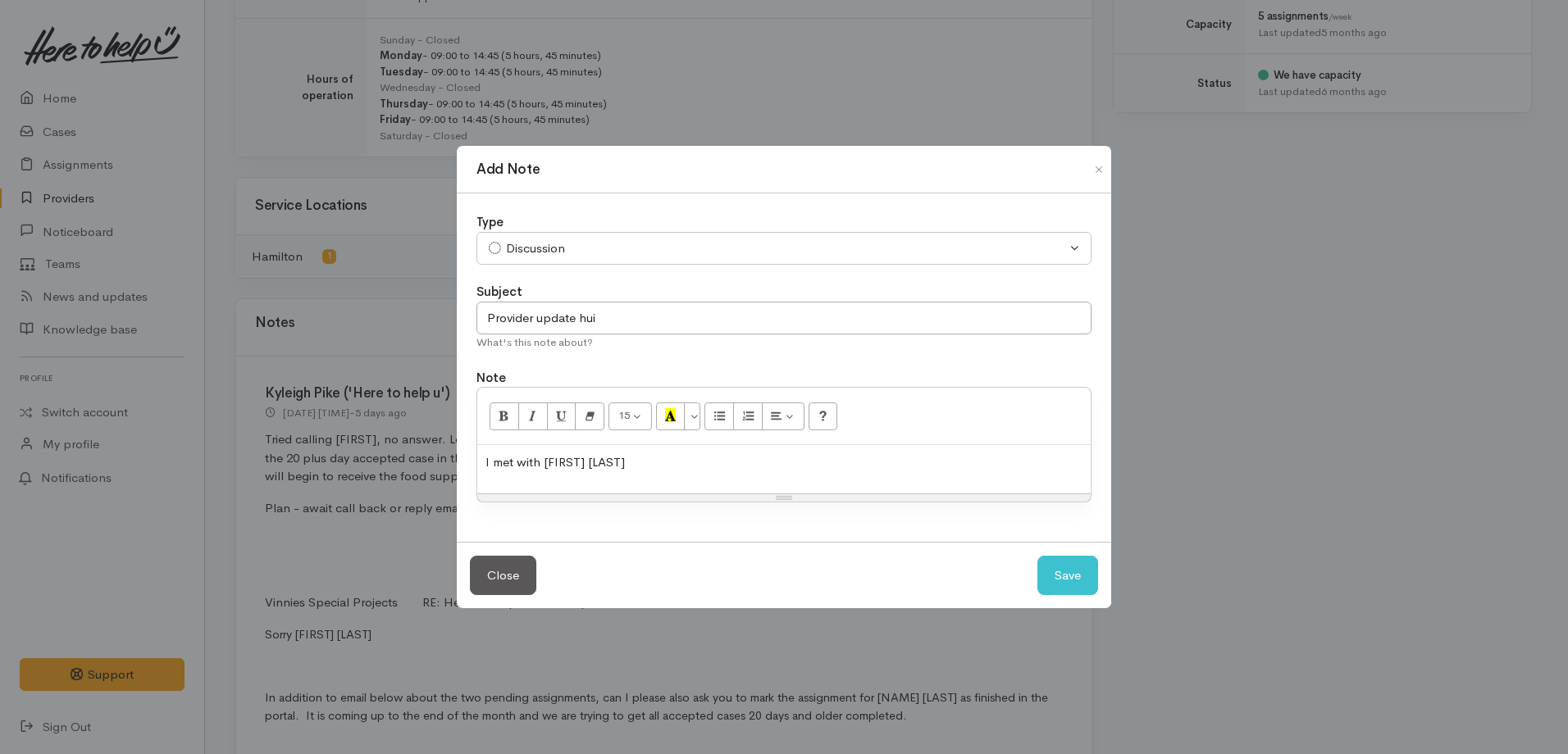 click on "I met with [FIRST] [LAST]" at bounding box center [784, 462] 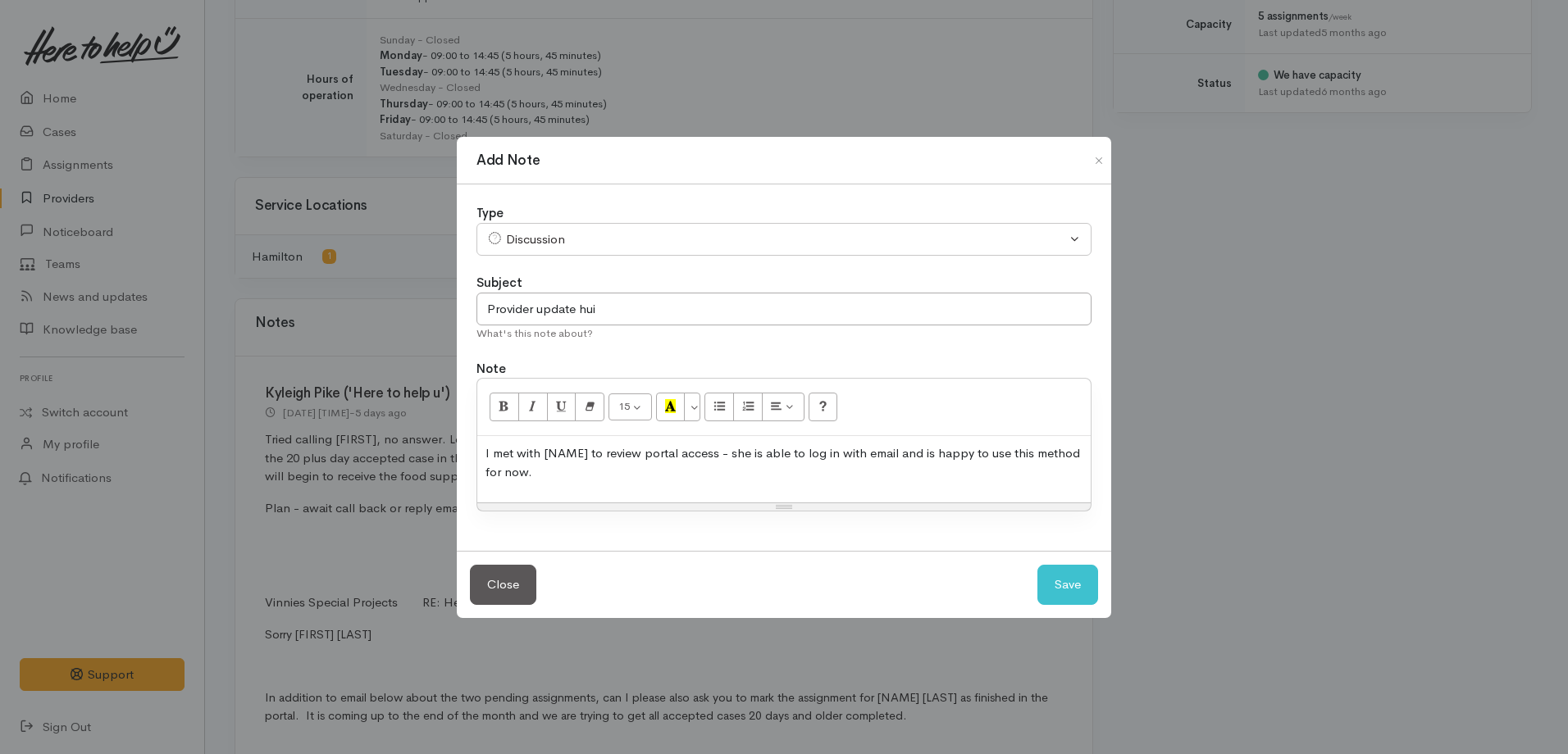 click on "I met with [NAME] to review portal access - she is able to log in with email and is happy to use this method for now." at bounding box center (784, 462) 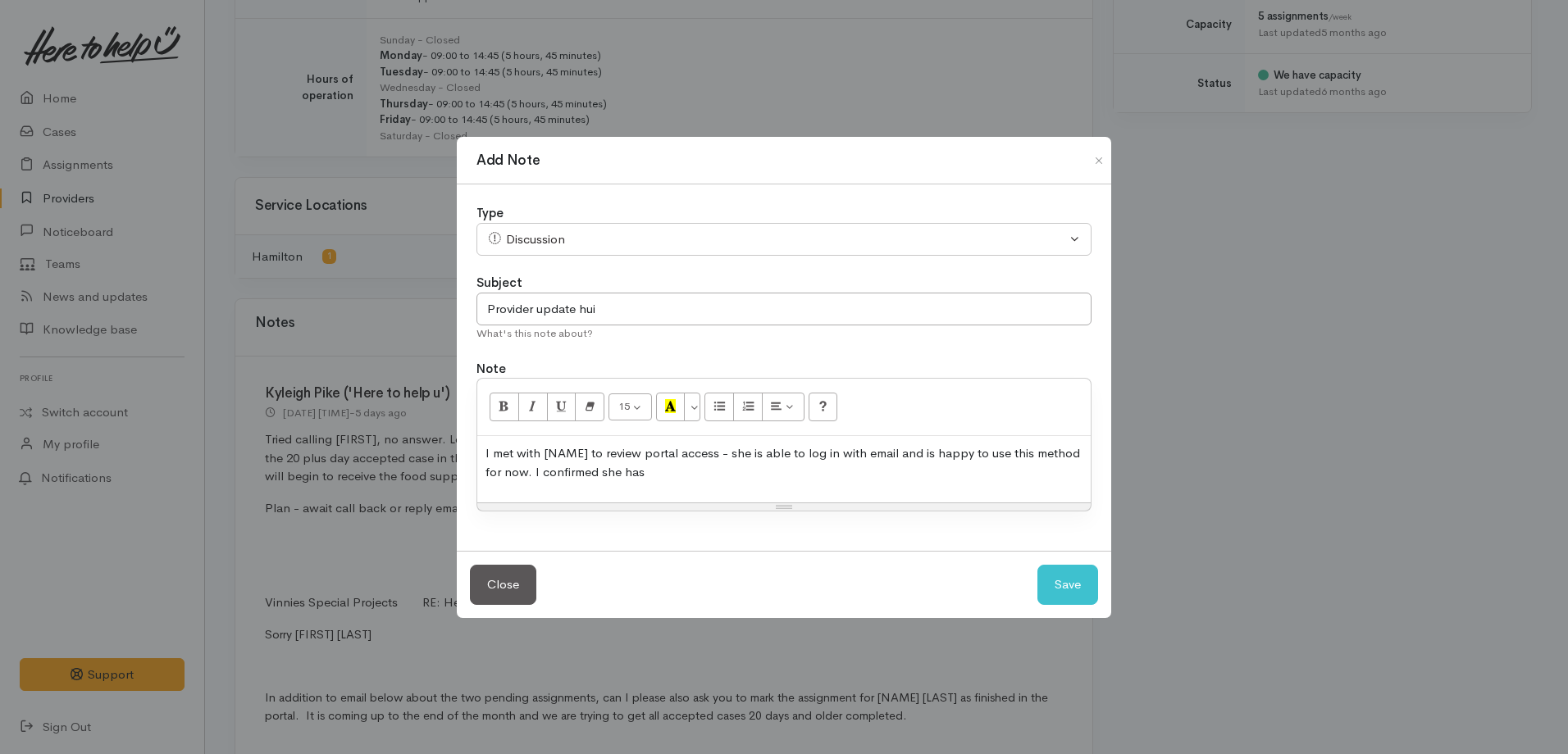 click on "I met with [NAME] to review portal access - she is able to log in with email and is happy to use this method for now. I confirmed she has" at bounding box center [784, 462] 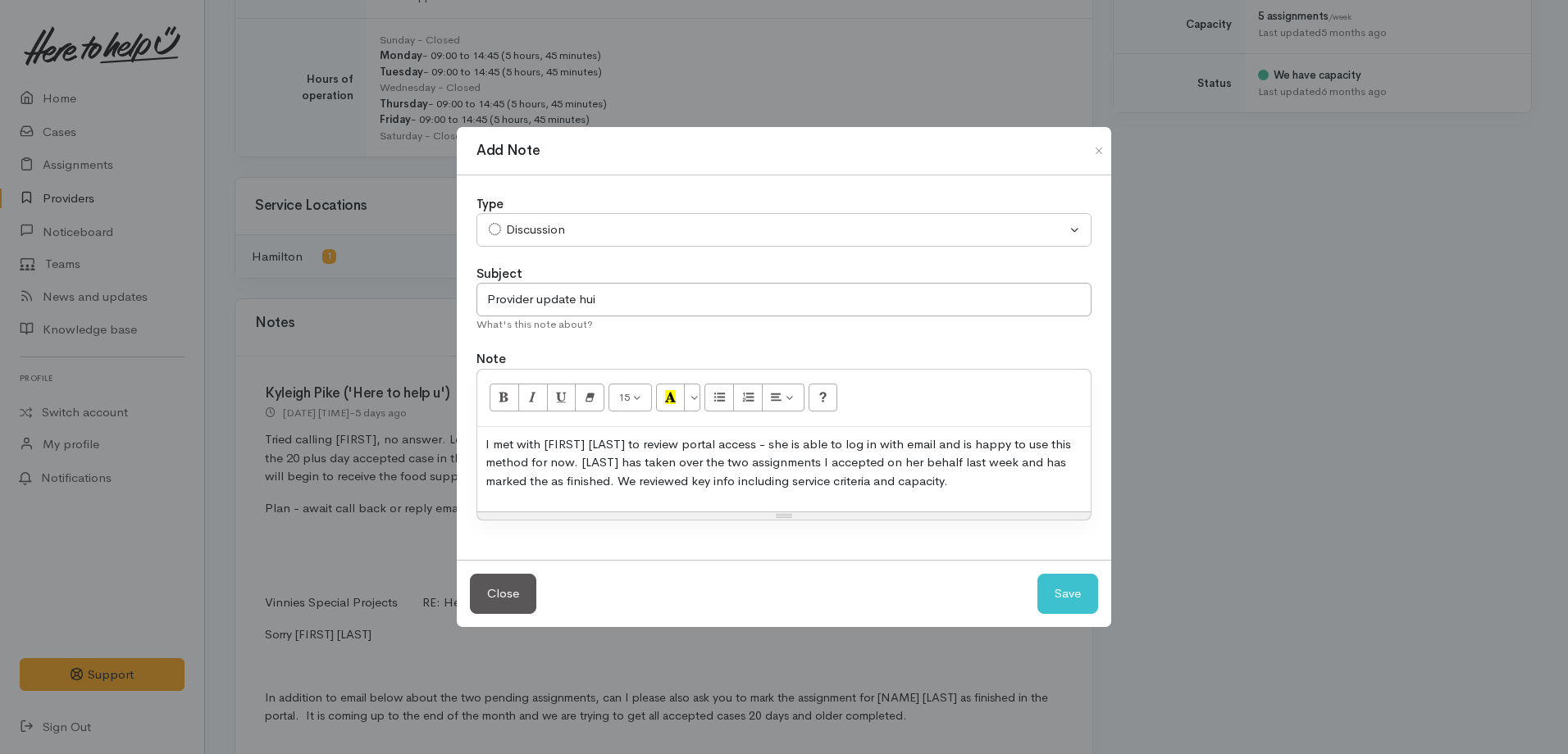 click on "I met with [FIRST] [LAST] to review portal access - she is able to log in with email and is happy to use this method for now. [LAST] has taken over the two assignments I accepted on her behalf last week and has marked the as finished. We reviewed key info including service criteria and capacity." at bounding box center (784, 463) 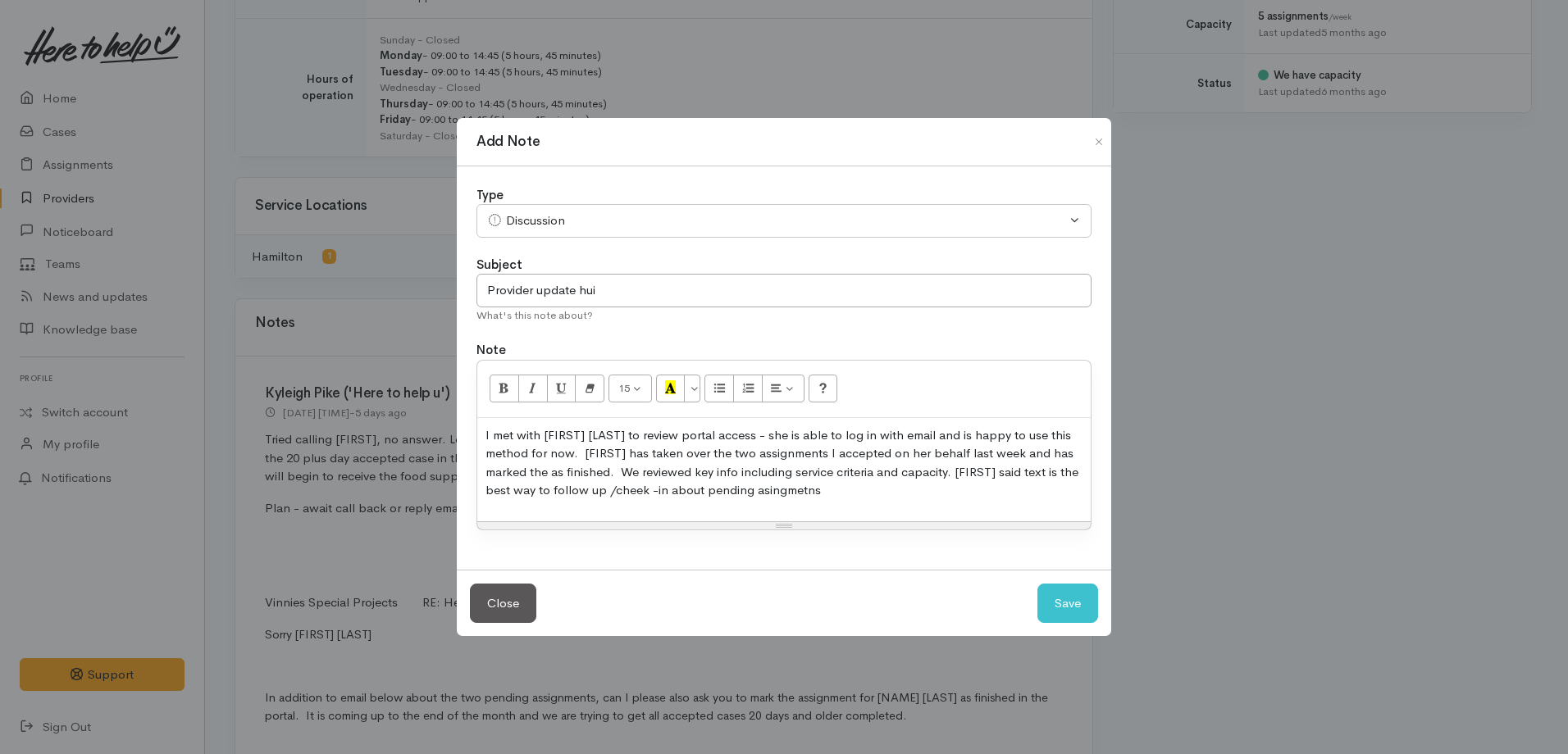 click on "I met with [FIRST] [LAST] to review portal access - she is able to log in with email and is happy to use this method for now.  [FIRST] has taken over the two assignments I accepted on her behalf last week and has marked the as finished.  We reviewed key info including service criteria and capacity. [FIRST] said text is the best way to follow up /cheek -in about pending asingmetns" at bounding box center [784, 463] 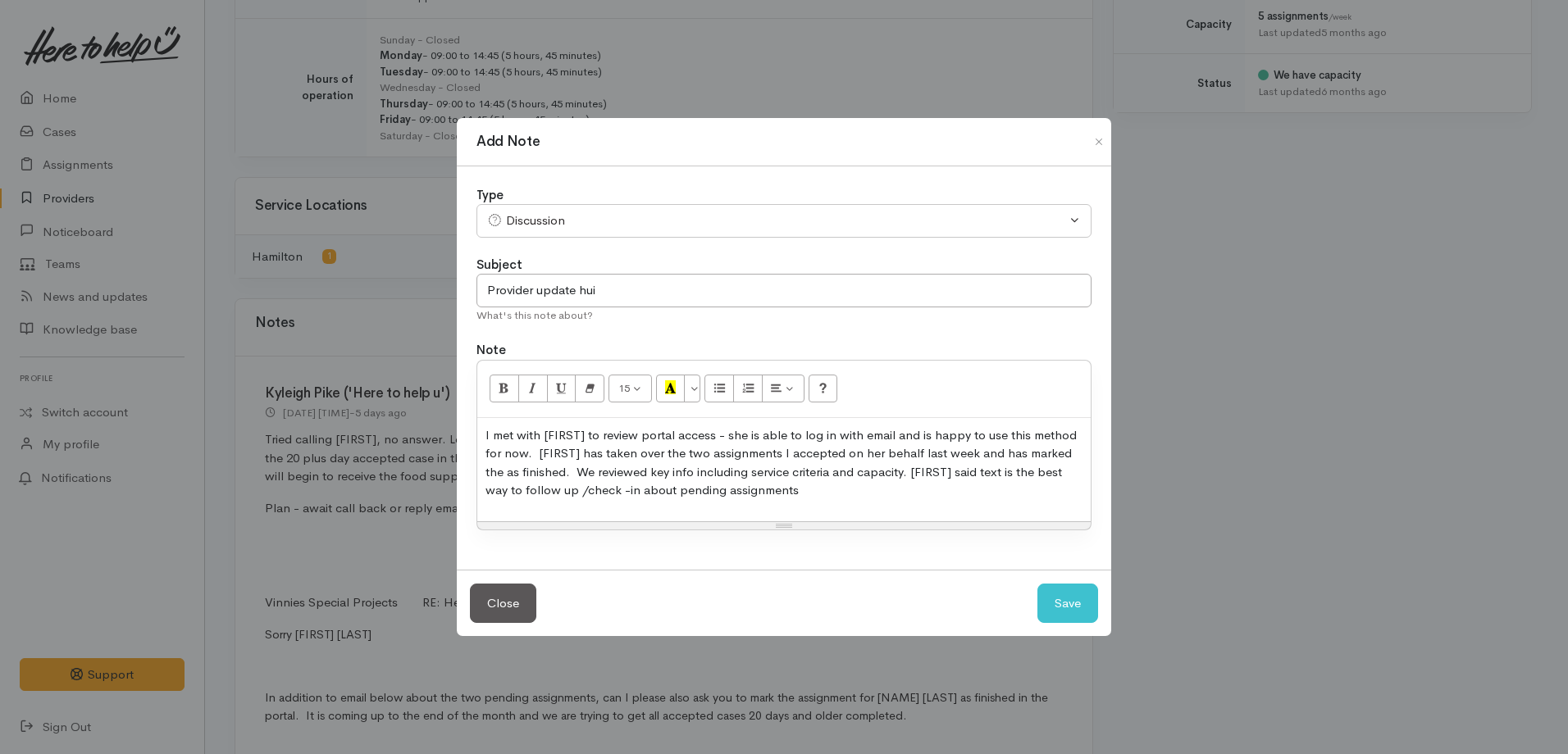 click on "I met with [FIRST] to review portal access - she is able to log in with email and is happy to use this method for now.  [FIRST] has taken over the two assignments I accepted on her behalf last week and has marked the as finished.  We reviewed key info including service criteria and capacity. [FIRST] said text is the best way to follow up /check -in about pending assignments" at bounding box center (784, 463) 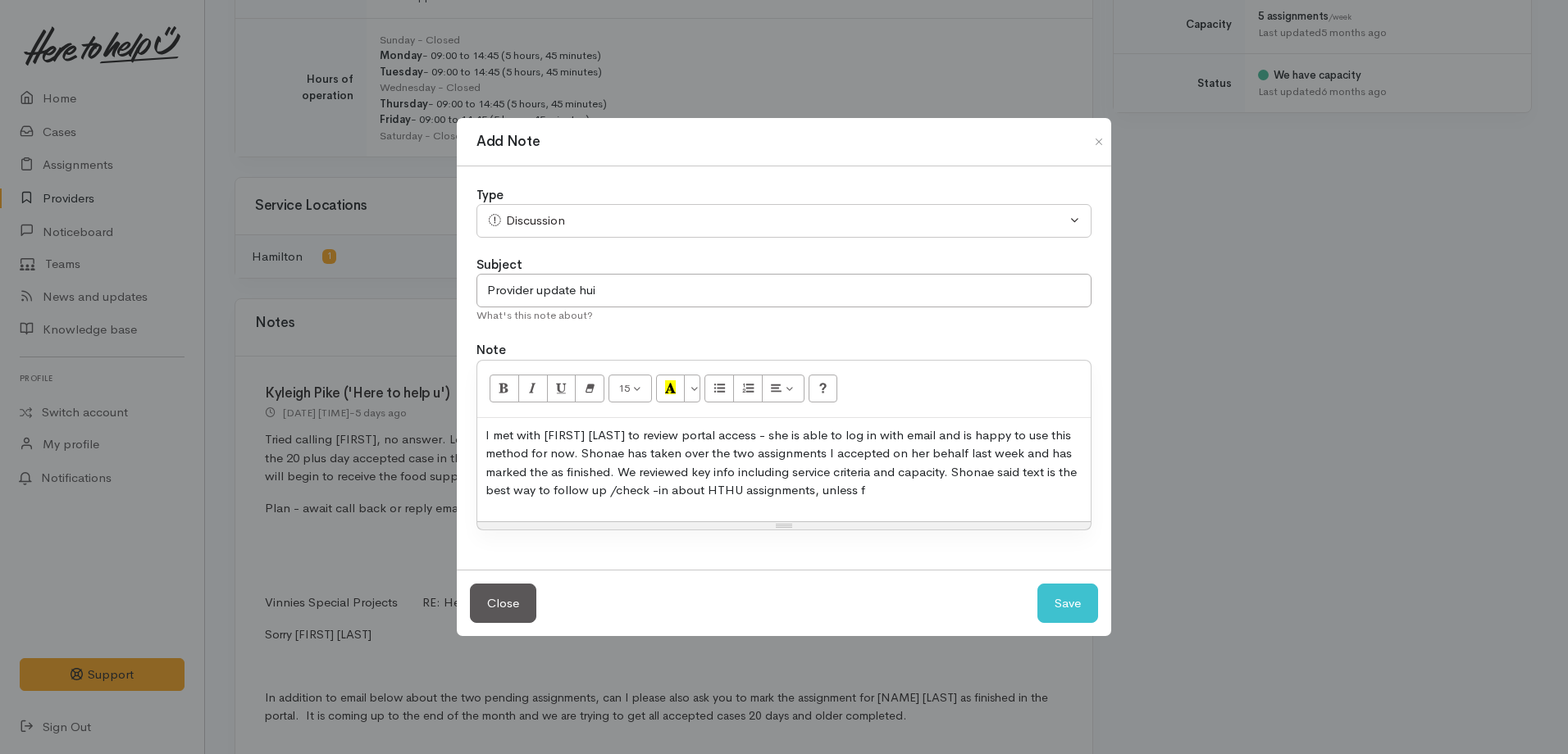 click on "I met with [FIRST] [LAST] to review portal access - she is able to log in with email and is happy to use this method for now. Shonae has taken over the two assignments I accepted on her behalf last week and has marked the as finished. We reviewed key info including service criteria and capacity. Shonae said text is the best way to follow up /check -in about HTHU assignments, unless f" at bounding box center (784, 463) 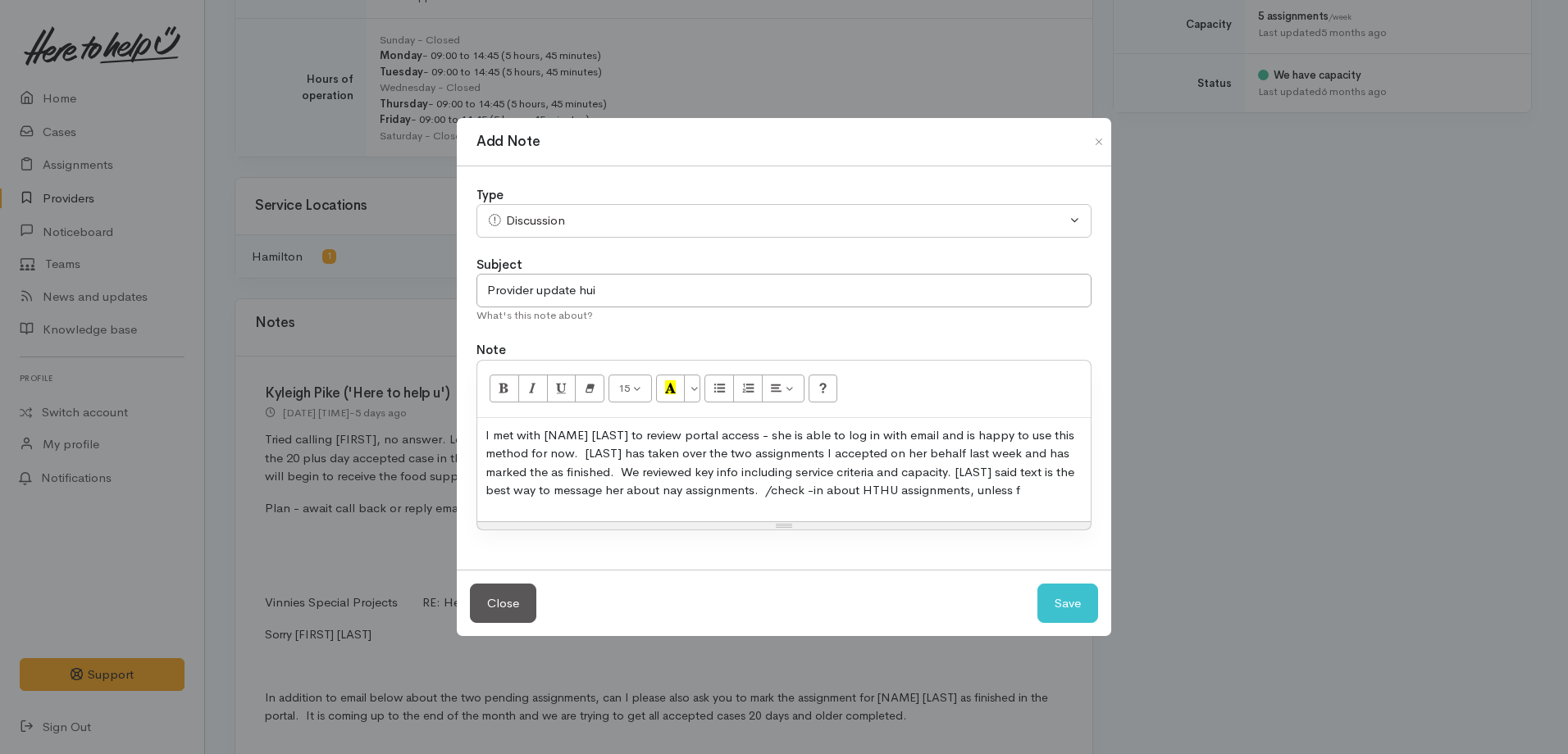 drag, startPoint x: 627, startPoint y: 489, endPoint x: 620, endPoint y: 503, distance: 15.652476 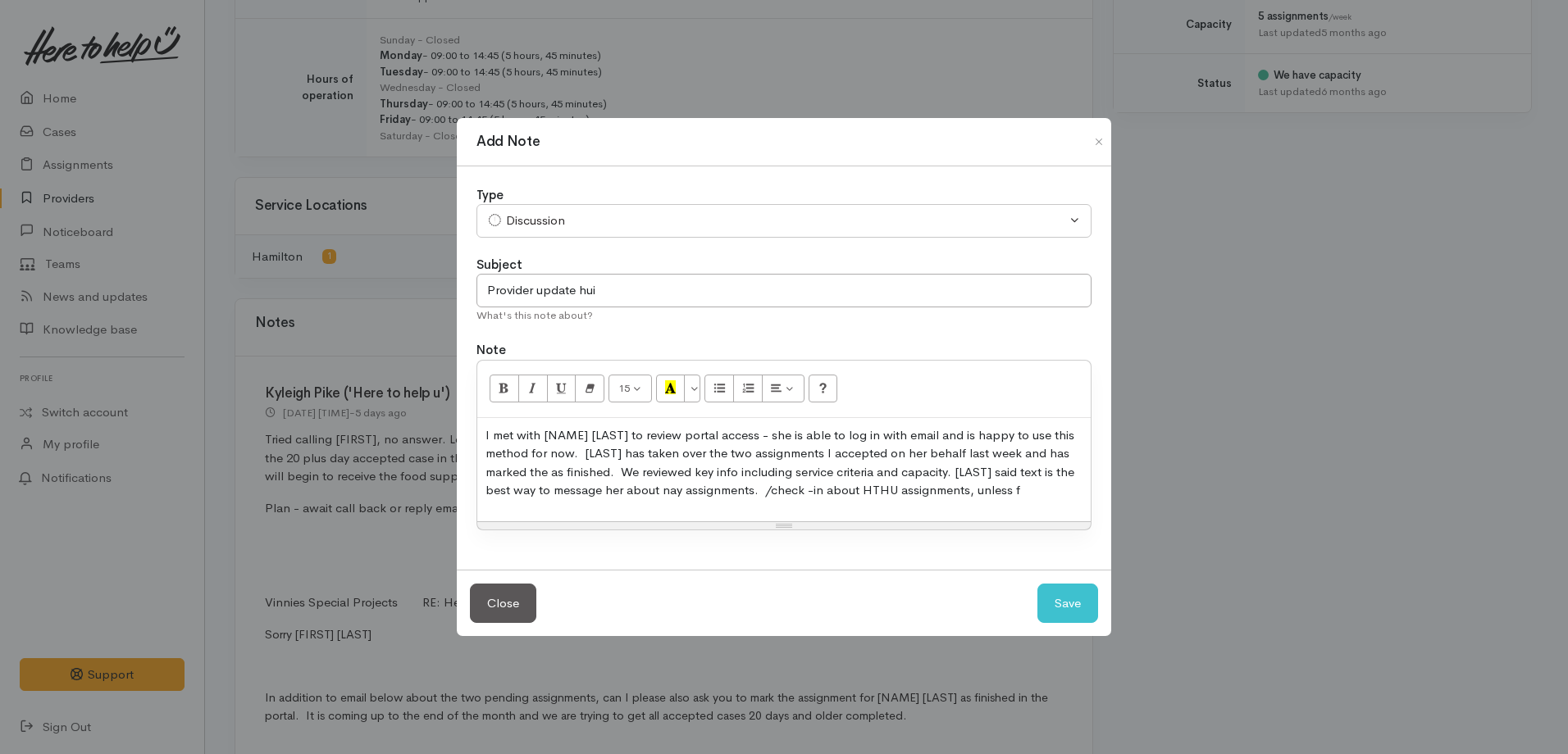 click on "I met with [NAME] [LAST] to review portal access - she is able to log in with email and is happy to use this method for now.  [LAST] has taken over the two assignments I accepted on her behalf last week and has marked the as finished.  We reviewed key info including service criteria and capacity. [LAST] said text is the best way to message her about nay assignments.  /check -in about HTHU assignments, unless f" at bounding box center [784, 470] 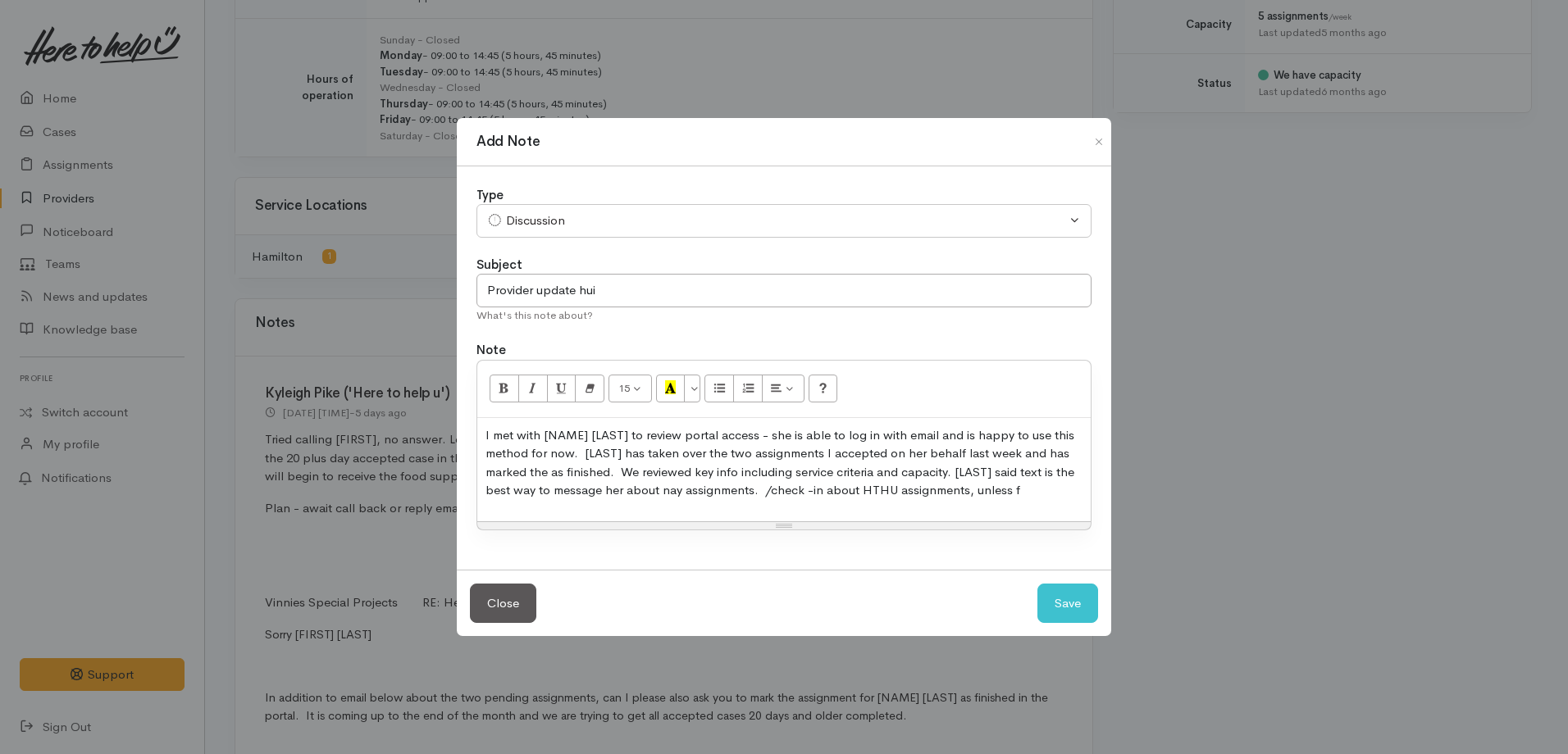 click on "I met with [NAME] [LAST] to review portal access - she is able to log in with email and is happy to use this method for now.  [LAST] has taken over the two assignments I accepted on her behalf last week and has marked the as finished.  We reviewed key info including service criteria and capacity. [LAST] said text is the best way to message her about nay assignments.  /check -in about HTHU assignments, unless f" at bounding box center (784, 463) 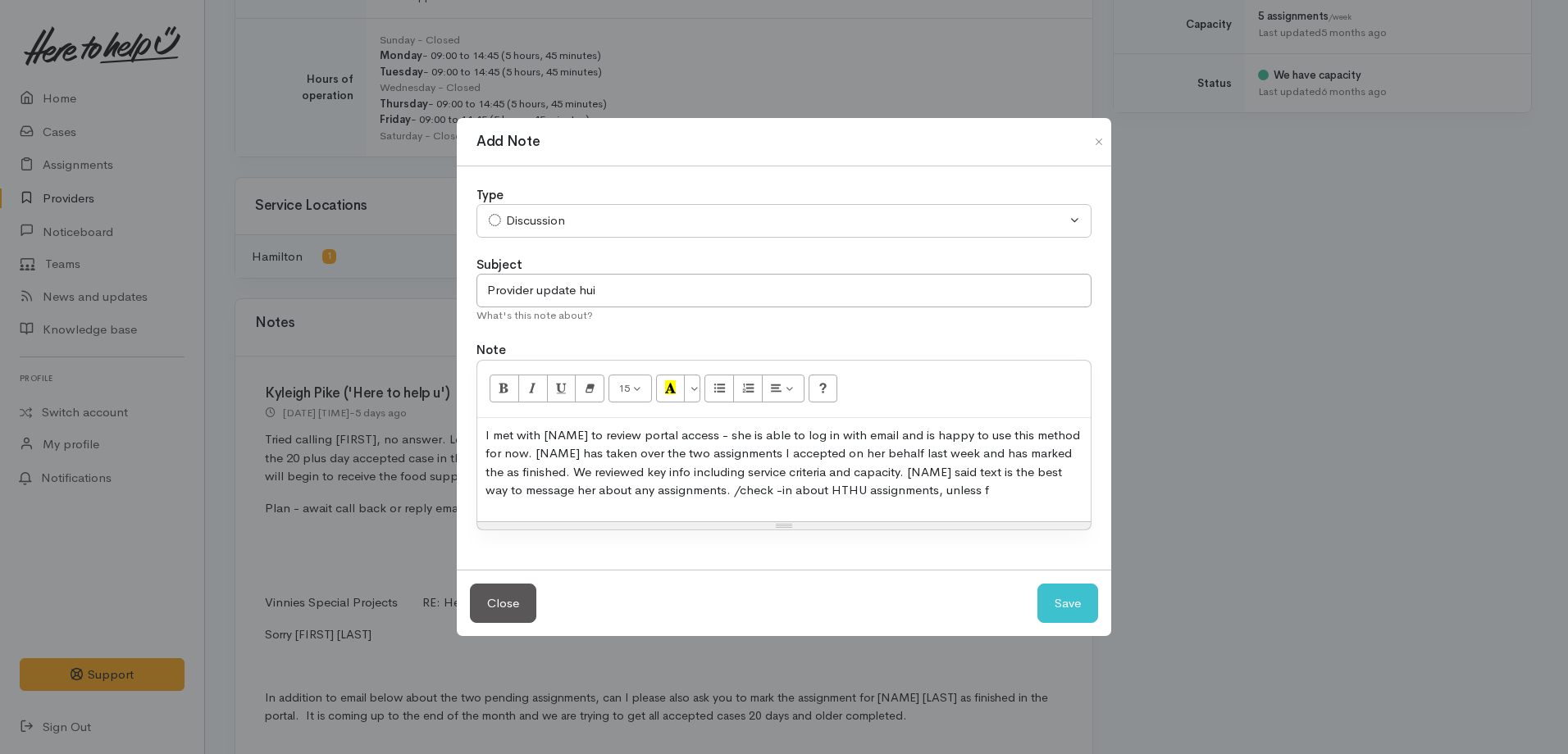 click on "I met with [NAME] to review portal access - she is able to log in with email and is happy to use this method for now. [NAME] has taken over the two assignments I accepted on her behalf last week and has marked the as finished. We reviewed key info including service criteria and capacity. [NAME] said text is the best way to message her about any assignments. /check -in about HTHU assignments, unless f" at bounding box center (784, 463) 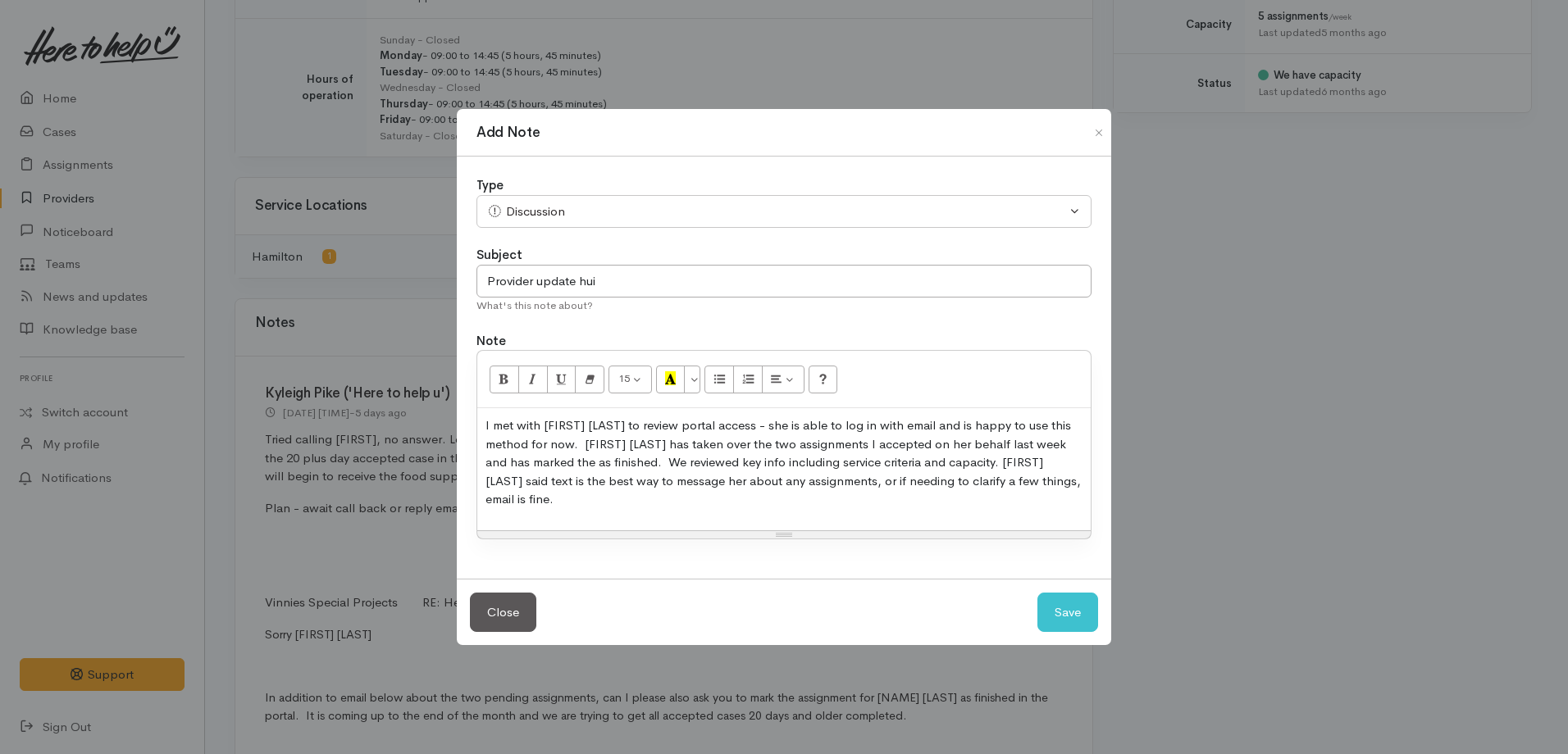 click on "I met with [FIRST] [LAST] to review portal access - she is able to log in with email and is happy to use this method for now.  [FIRST] [LAST] has taken over the two assignments I accepted on her behalf last week and has marked the as finished.  We reviewed key info including service criteria and capacity. [FIRST] [LAST] said text is the best way to message her about any assignments, or if needing to clarify a few things, email is fine." at bounding box center [784, 462] 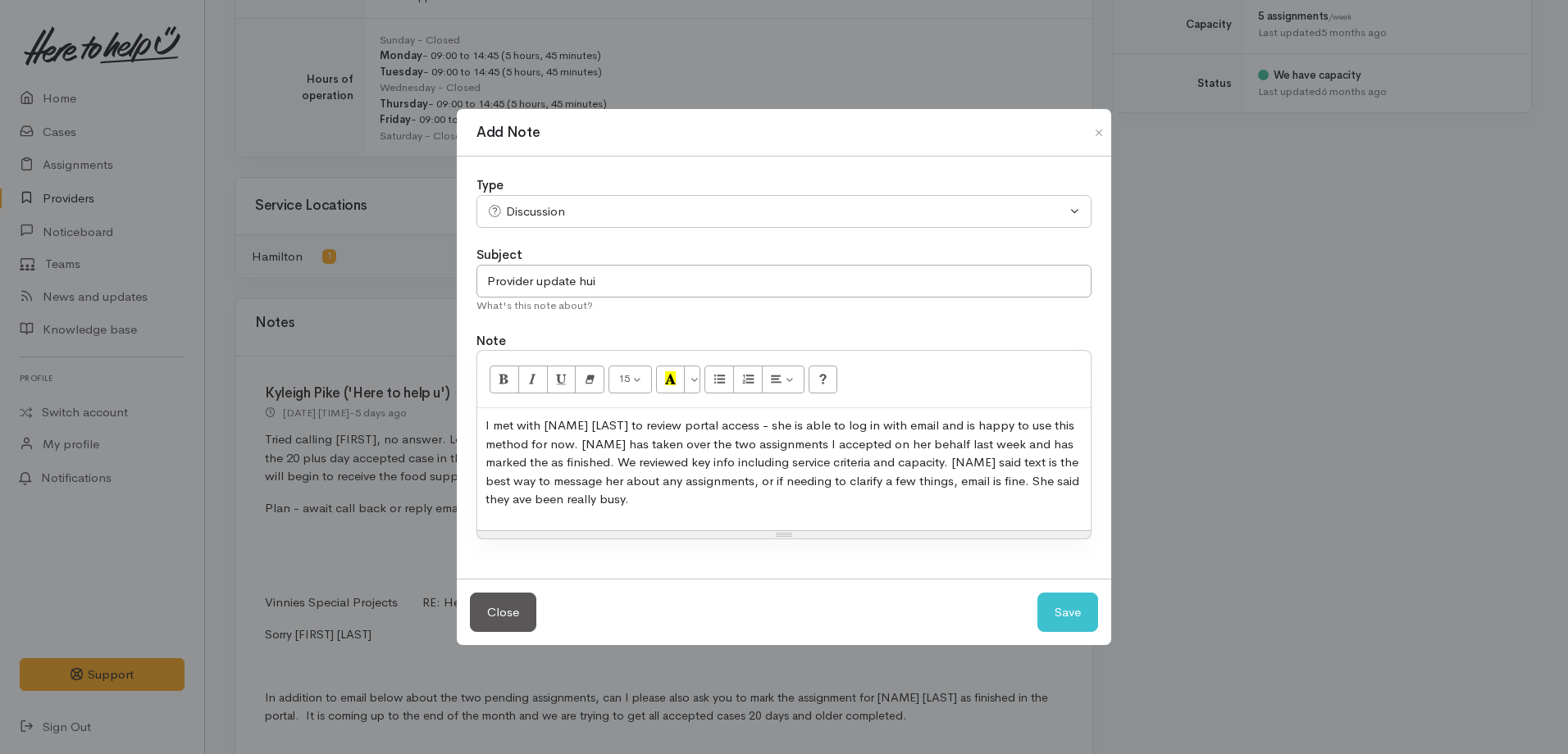 drag, startPoint x: 1056, startPoint y: 488, endPoint x: 742, endPoint y: 506, distance: 314.5155 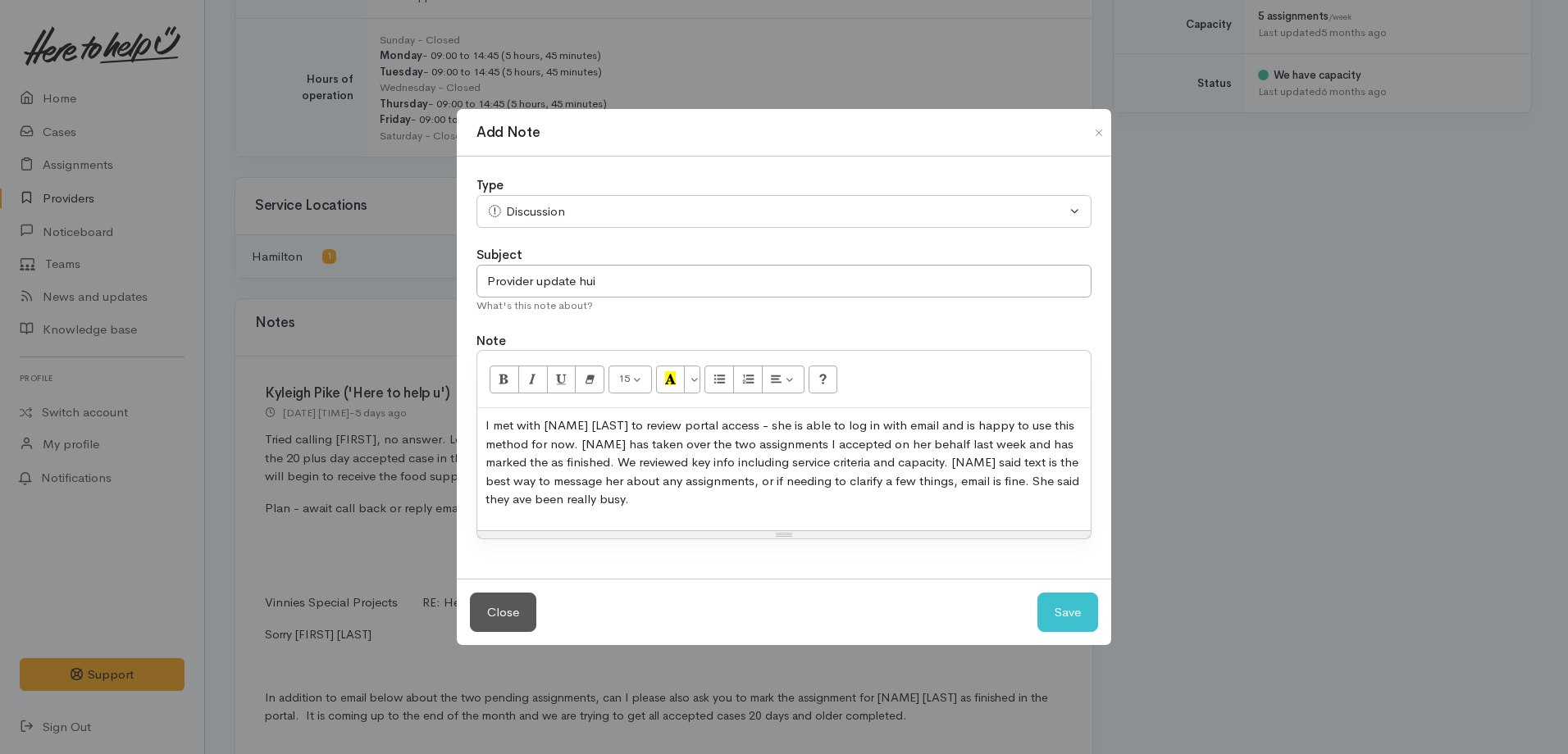 click on "I met with [NAME] [LAST] to review portal access - she is able to log in with email and is happy to use this method for now. [NAME] has taken over the two assignments I accepted on her behalf last week and has marked the as finished. We reviewed key info including service criteria and capacity. [NAME] said text is the best way to message her about any assignments, or if needing to clarify a few things, email is fine. She said they ave been really busy." at bounding box center (784, 469) 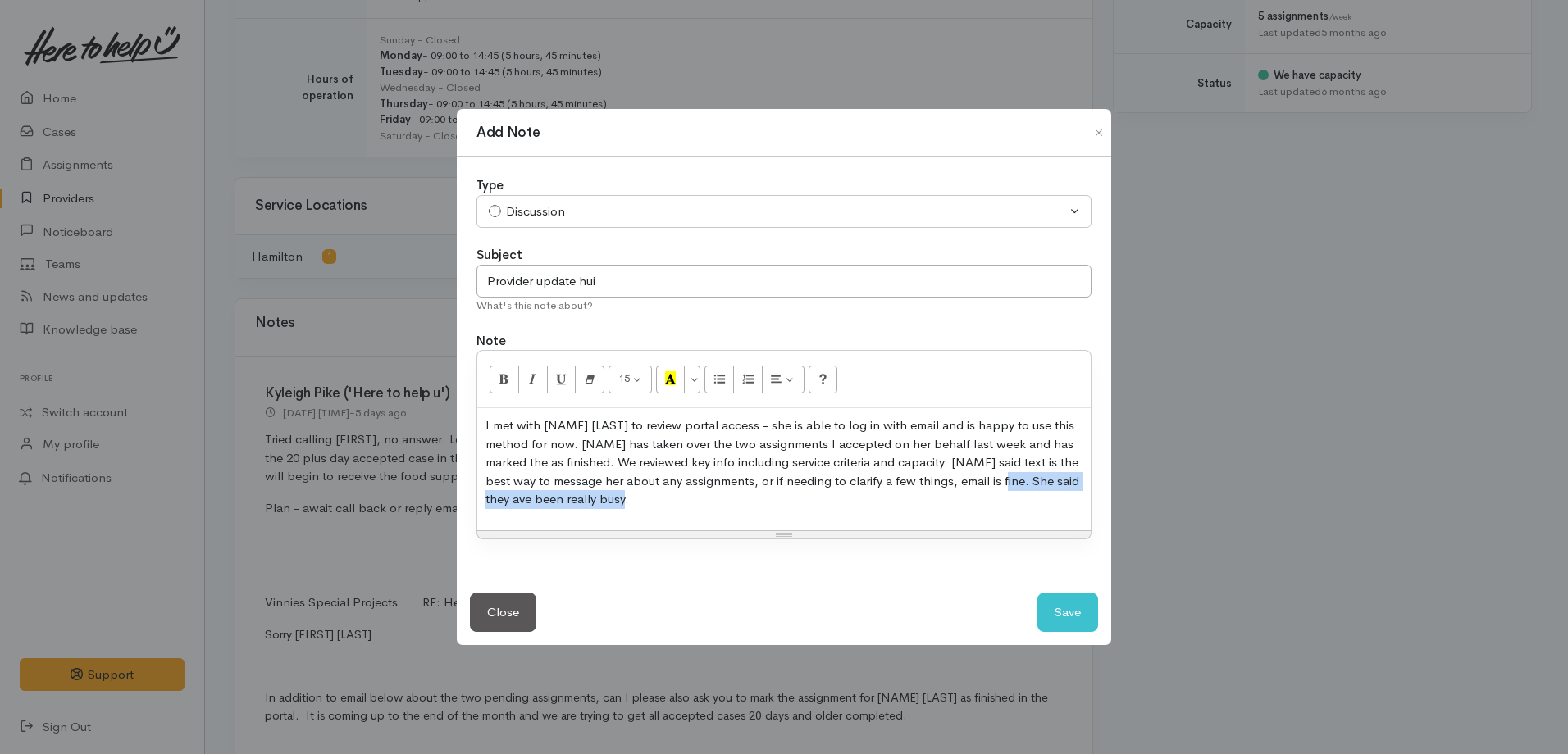 drag, startPoint x: 979, startPoint y: 482, endPoint x: 1012, endPoint y: 492, distance: 34.481879 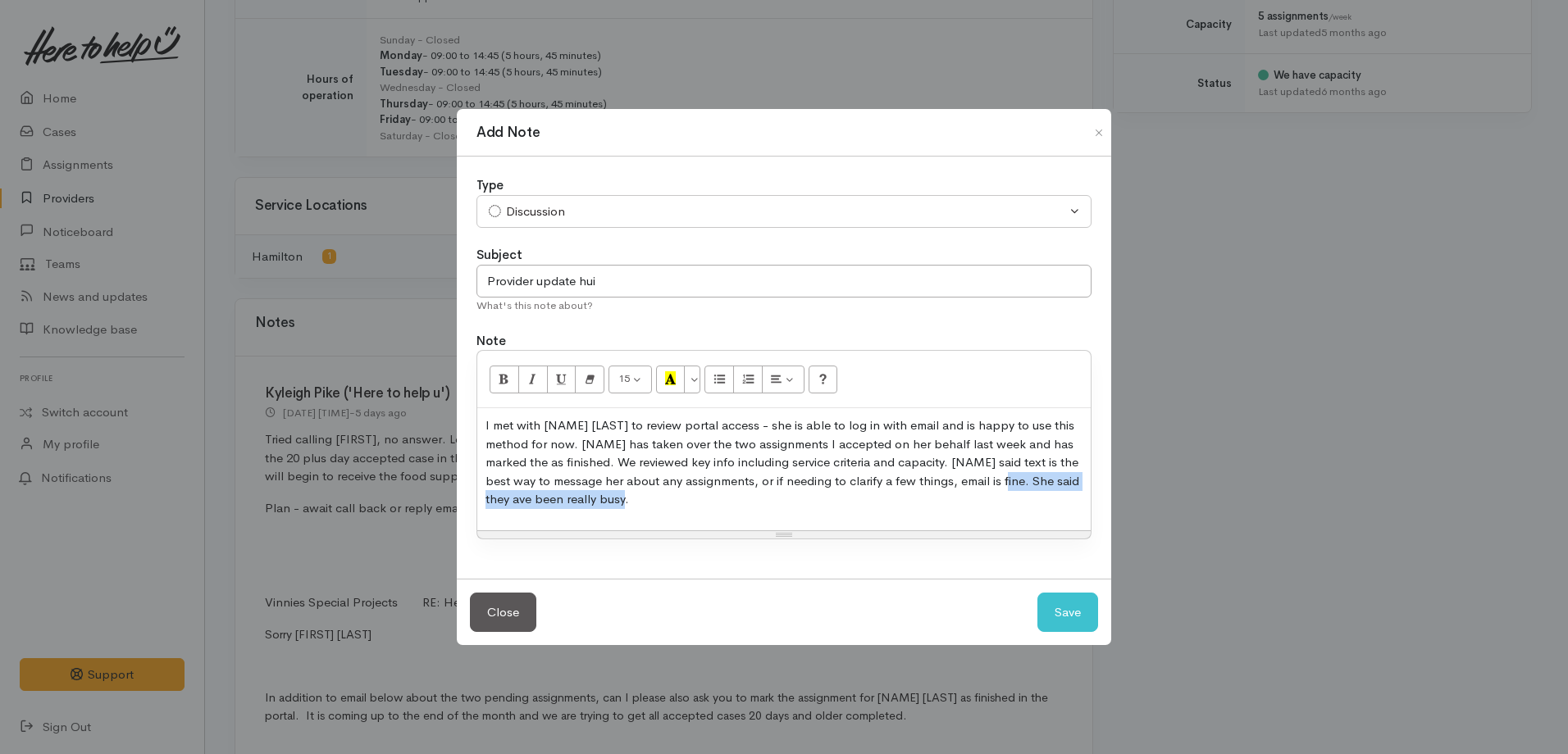 click on "I met with [NAME] [LAST] to review portal access - she is able to log in with email and is happy to use this method for now. [NAME] has taken over the two assignments I accepted on her behalf last week and has marked the as finished. We reviewed key info including service criteria and capacity. [NAME] said text is the best way to message her about any assignments, or if needing to clarify a few things, email is fine. She said they ave been really busy." at bounding box center [784, 462] 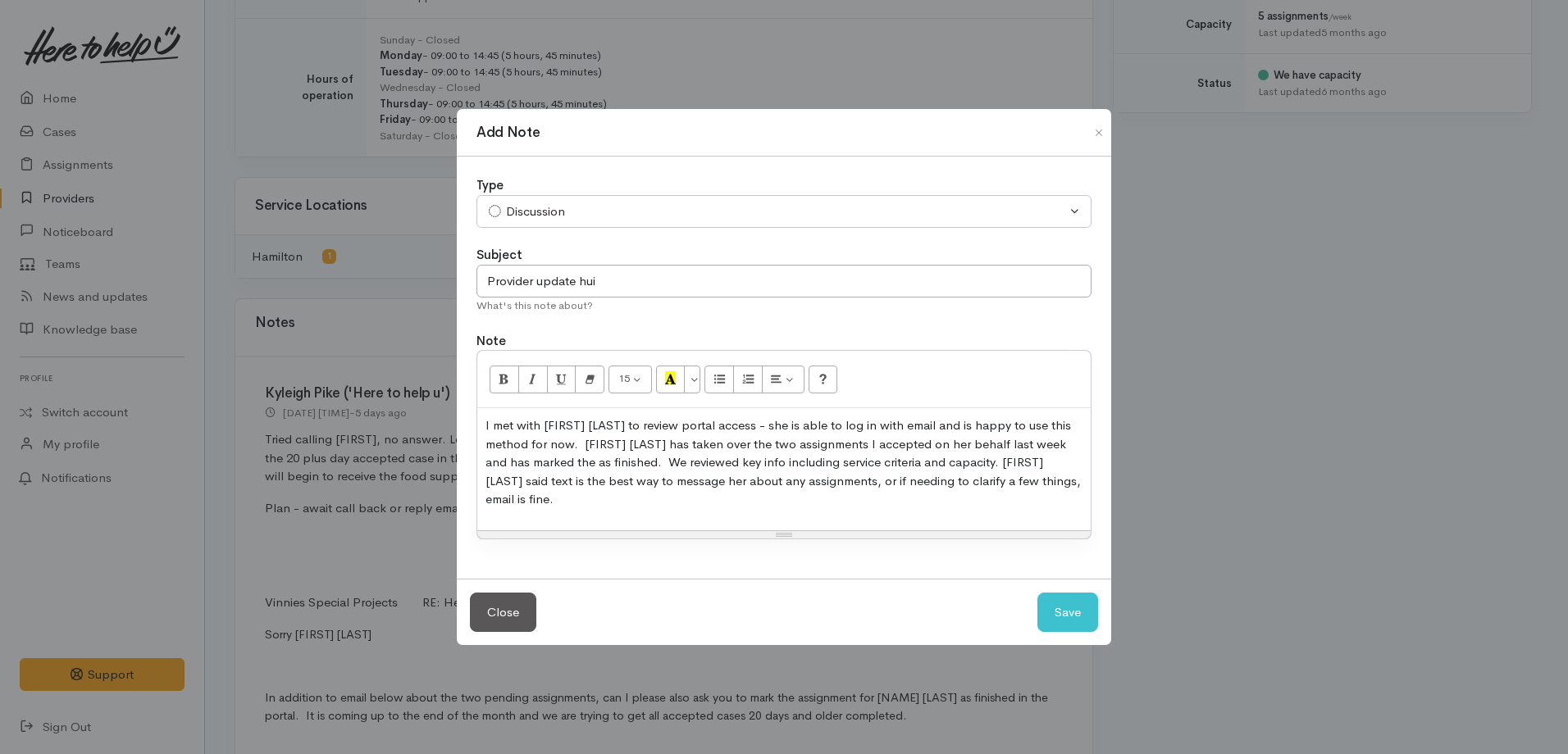 click on "I met with [FIRST] [LAST] to review portal access - she is able to log in with email and is happy to use this method for now.  [FIRST] [LAST] has taken over the two assignments I accepted on her behalf last week and has marked the as finished.  We reviewed key info including service criteria and capacity. [FIRST] [LAST] said text is the best way to message her about any assignments, or if needing to clarify a few things, email is fine." at bounding box center [784, 462] 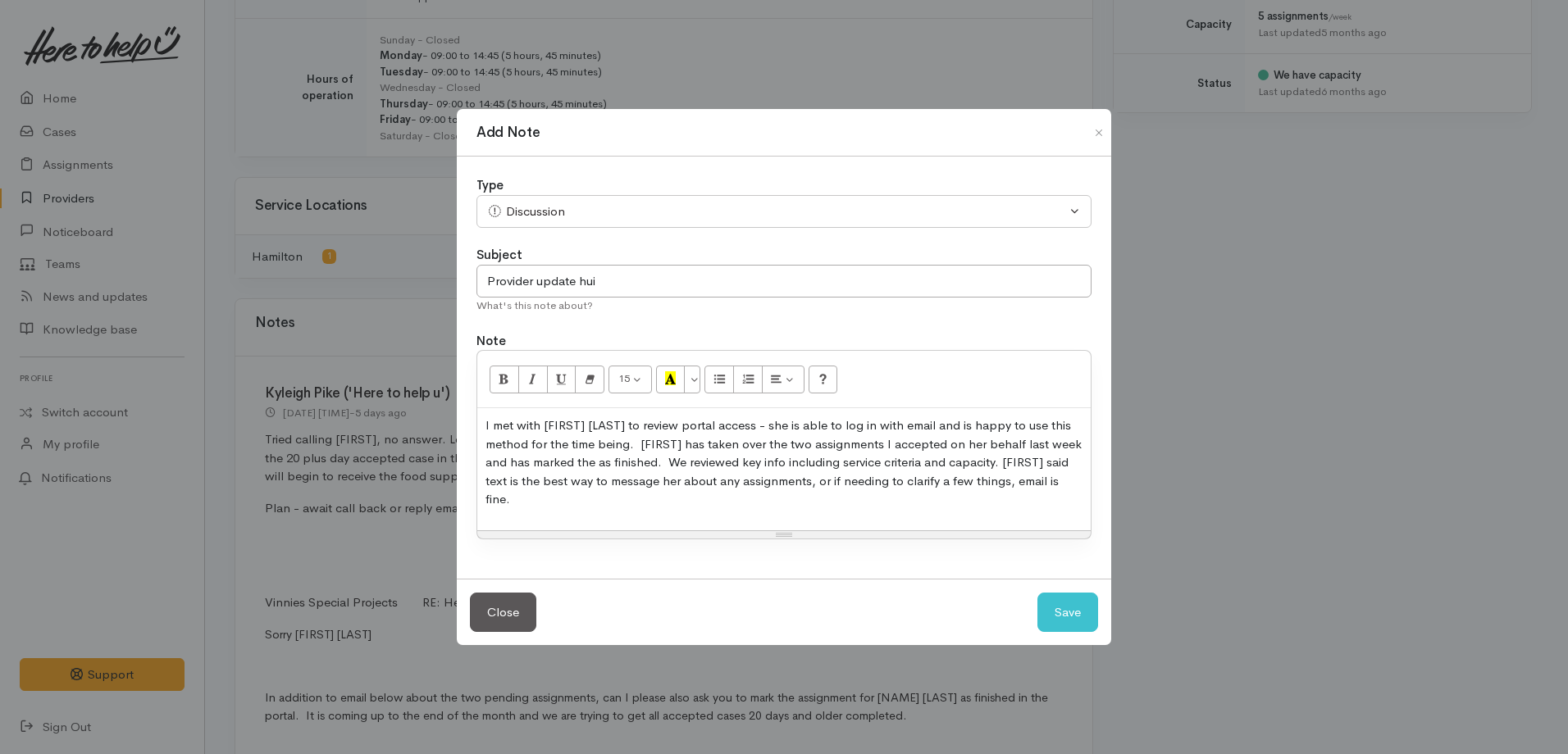click on "I met with [FIRST] [LAST] to review portal access - she is able to log in with email and is happy to use this method for the time being.  [FIRST] has taken over the two assignments I accepted on her behalf last week and has marked the as finished.  We reviewed key info including service criteria and capacity. [FIRST] said text is the best way to message her about any assignments, or if needing to clarify a few things, email is fine." at bounding box center [784, 462] 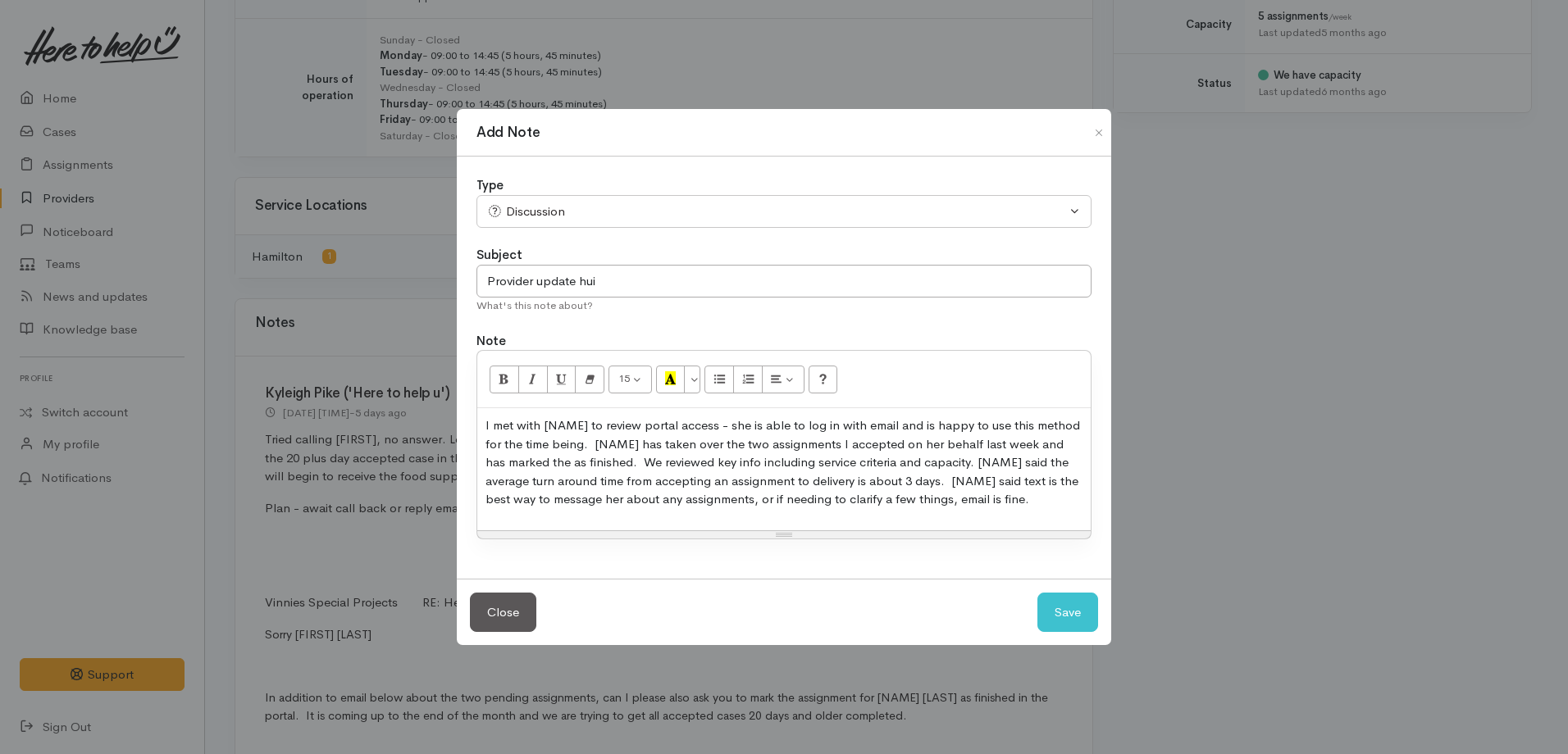 click on "I met with [NAME] to review portal access - she is able to log in with email and is happy to use this method for the time being.  [NAME] has taken over the two assignments I accepted on her behalf last week and has marked the as finished.  We reviewed key info including service criteria and capacity. [NAME] said the average turn around time from accepting an assignment to delivery is about 3 days.  [NAME] said text is the best way to message her about any assignments, or if needing to clarify a few things, email is fine." at bounding box center [784, 462] 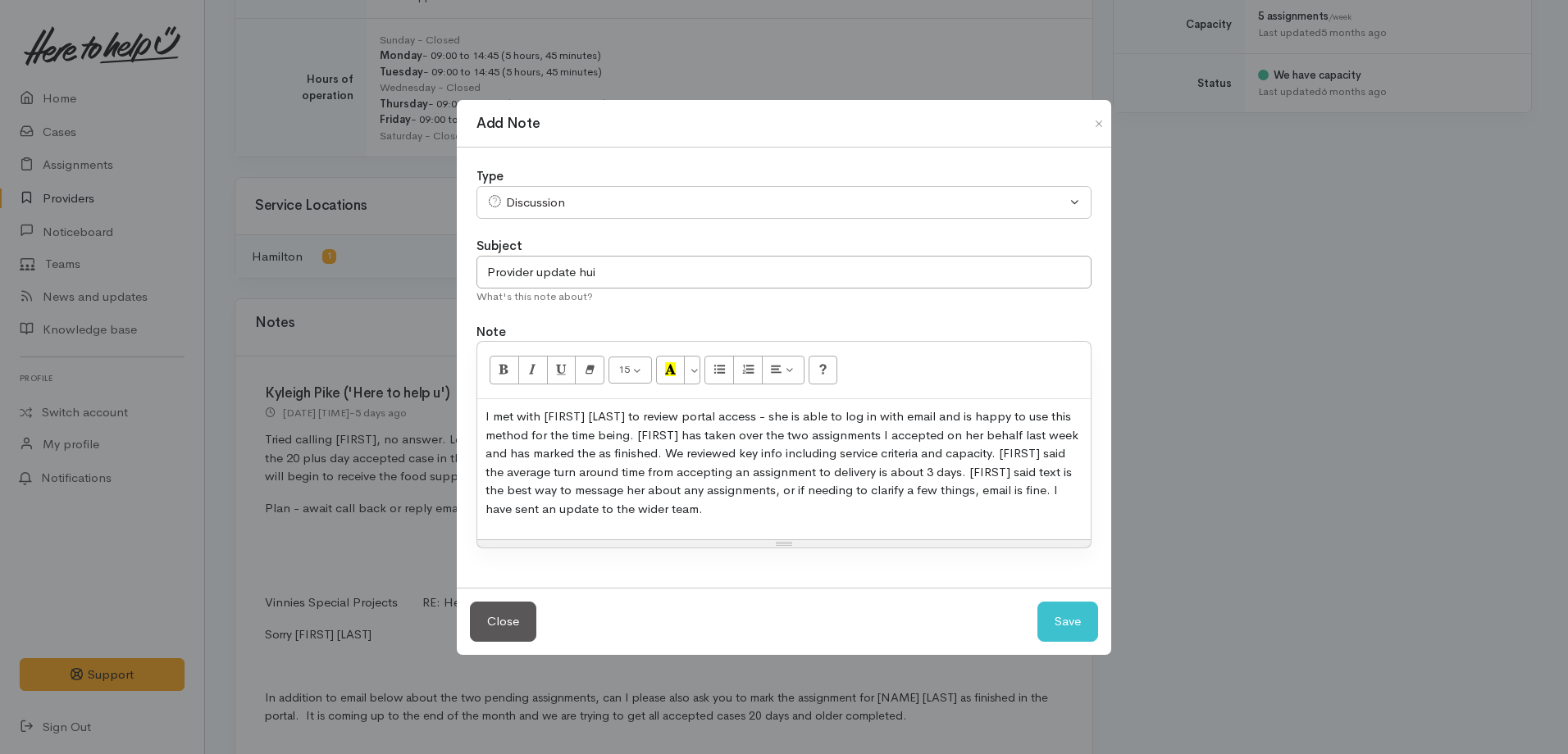 click on "I met with [FIRST] [LAST] to review portal access - she is able to log in with email and is happy to use this method for the time being. [FIRST] has taken over the two assignments I accepted on her behalf last week and has marked the as finished. We reviewed key info including service criteria and capacity. [FIRST] said the average turn around time from accepting an assignment to delivery is about 3 days. [FIRST] said text is the best way to message her about any assignments, or if needing to clarify a few things, email is fine. I have sent an update to the wider team." at bounding box center [784, 462] 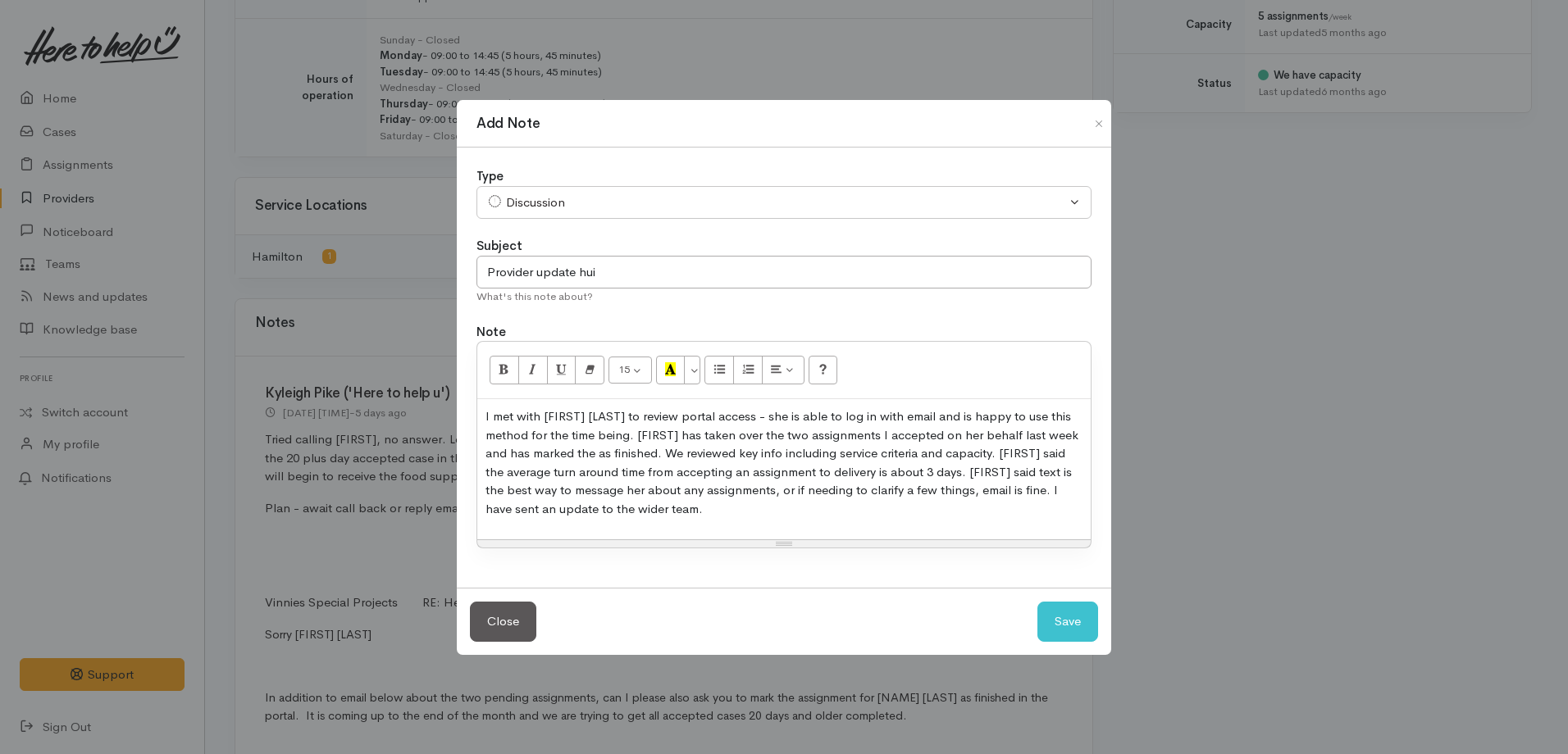 click on "I met with [FIRST] [LAST] to review portal access - she is able to log in with email and is happy to use this method for the time being. [FIRST] has taken over the two assignments I accepted on her behalf last week and has marked the as finished. We reviewed key info including service criteria and capacity. [FIRST] said the average turn around time from accepting an assignment to delivery is about 3 days. [FIRST] said text is the best way to message her about any assignments, or if needing to clarify a few things, email is fine. I have sent an update to the wider team." at bounding box center [784, 462] 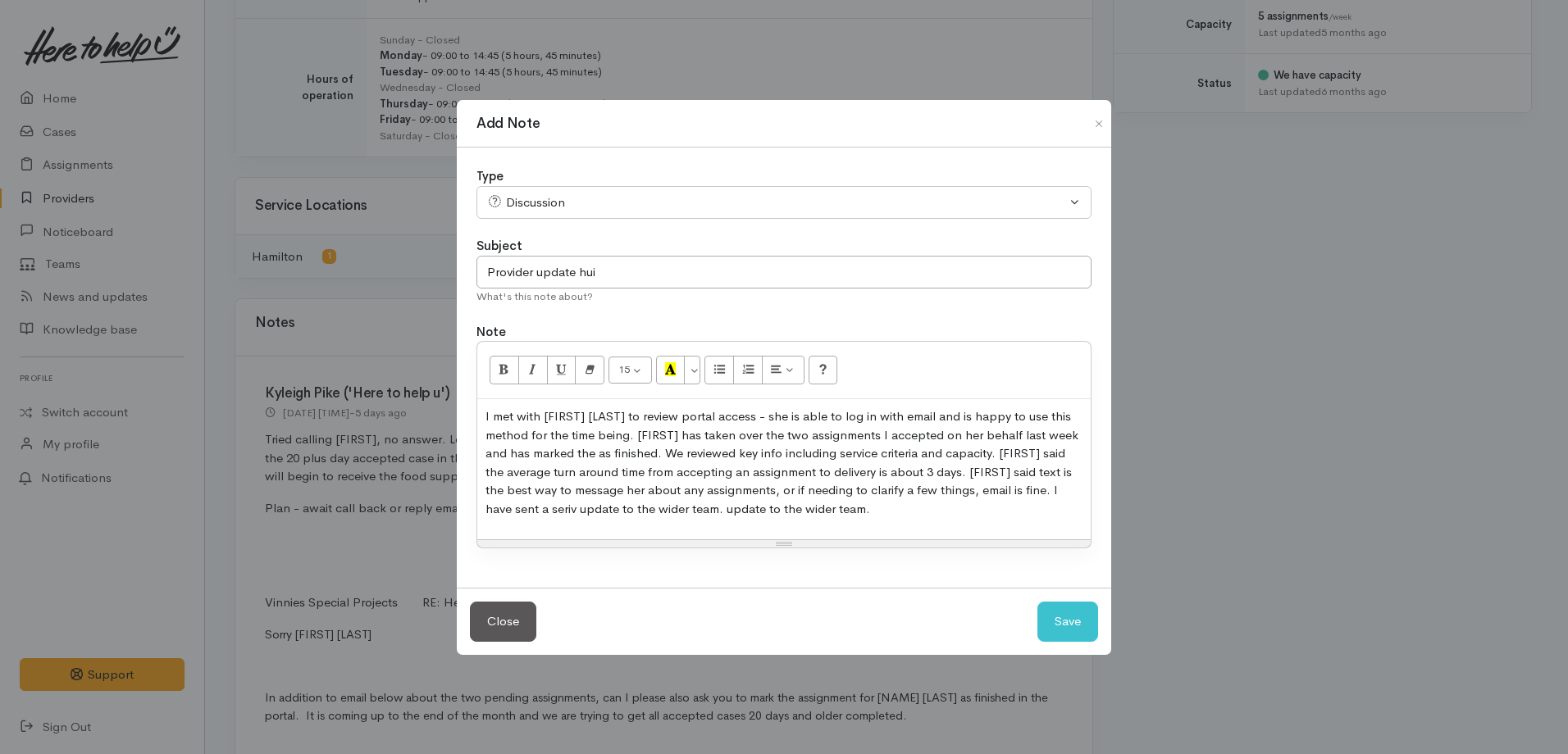 drag, startPoint x: 527, startPoint y: 507, endPoint x: 624, endPoint y: 519, distance: 97.73945 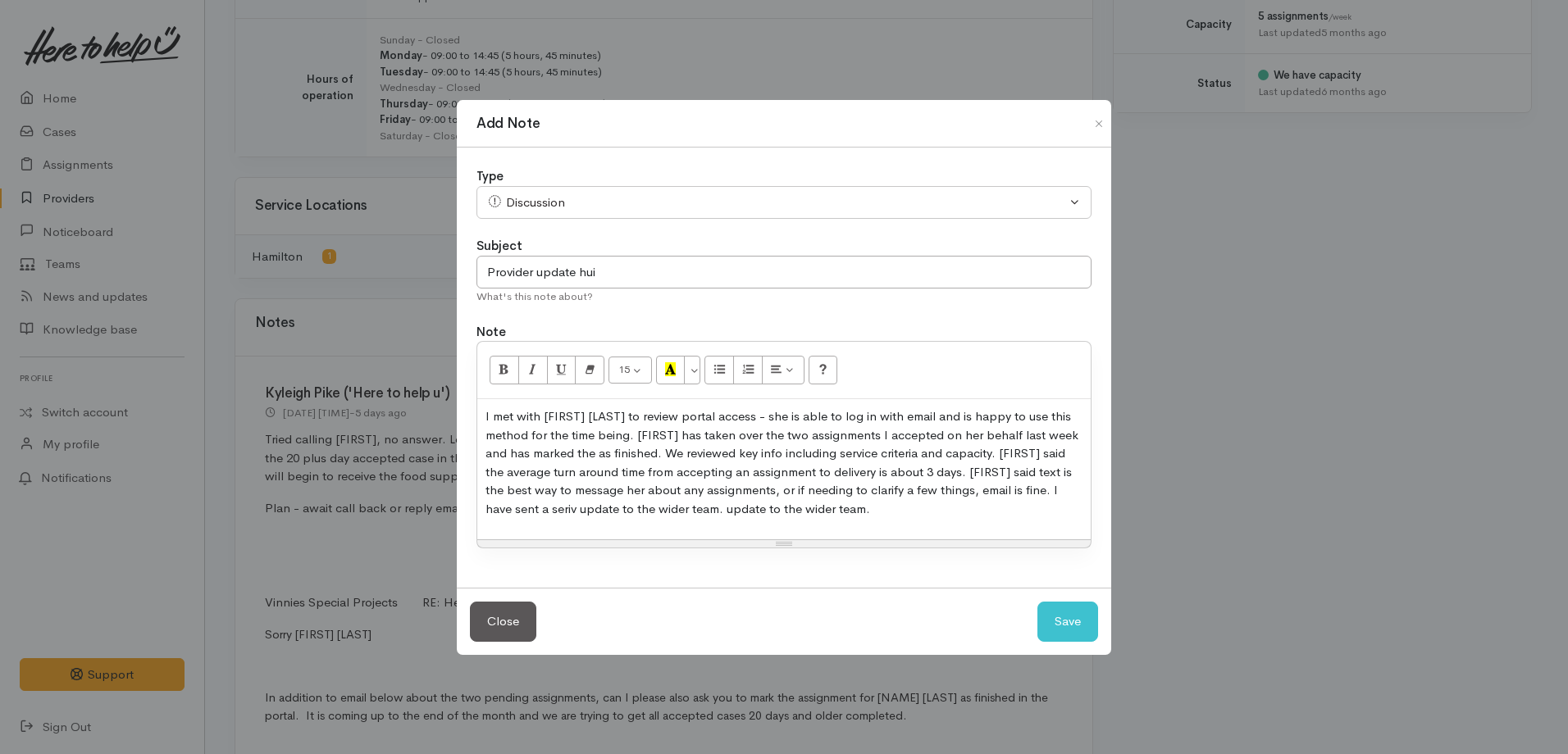 click on "I met with [FIRST] [LAST] to review portal access - she is able to log in with email and is happy to use this method for the time being. [FIRST] has taken over the two assignments I accepted on her behalf last week and has marked the as finished. We reviewed key info including service criteria and capacity. [FIRST] said the average turn around time from accepting an assignment to delivery is about 3 days. [FIRST] said text is the best way to message her about any assignments, or if needing to clarify a few things, email is fine. I have sent a seriv update to the wider team. update to the wider team." at bounding box center [784, 469] 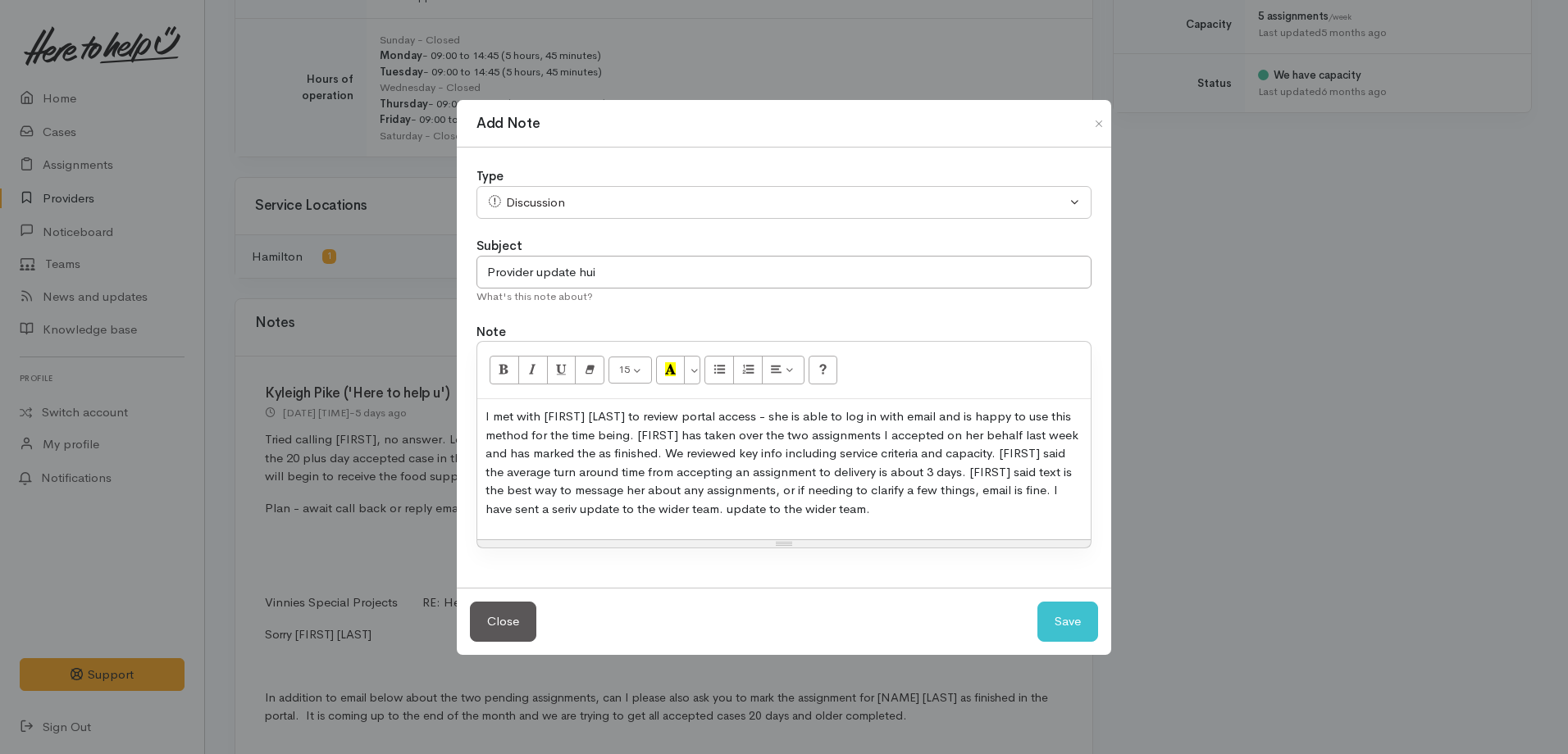 click on "I met with [FIRST] [LAST] to review portal access - she is able to log in with email and is happy to use this method for the time being. [FIRST] has taken over the two assignments I accepted on her behalf last week and has marked the as finished. We reviewed key info including service criteria and capacity. [FIRST] said the average turn around time from accepting an assignment to delivery is about 3 days. [FIRST] said text is the best way to message her about any assignments, or if needing to clarify a few things, email is fine. I have sent a seriv update to the wider team. update to the wider team." at bounding box center [784, 462] 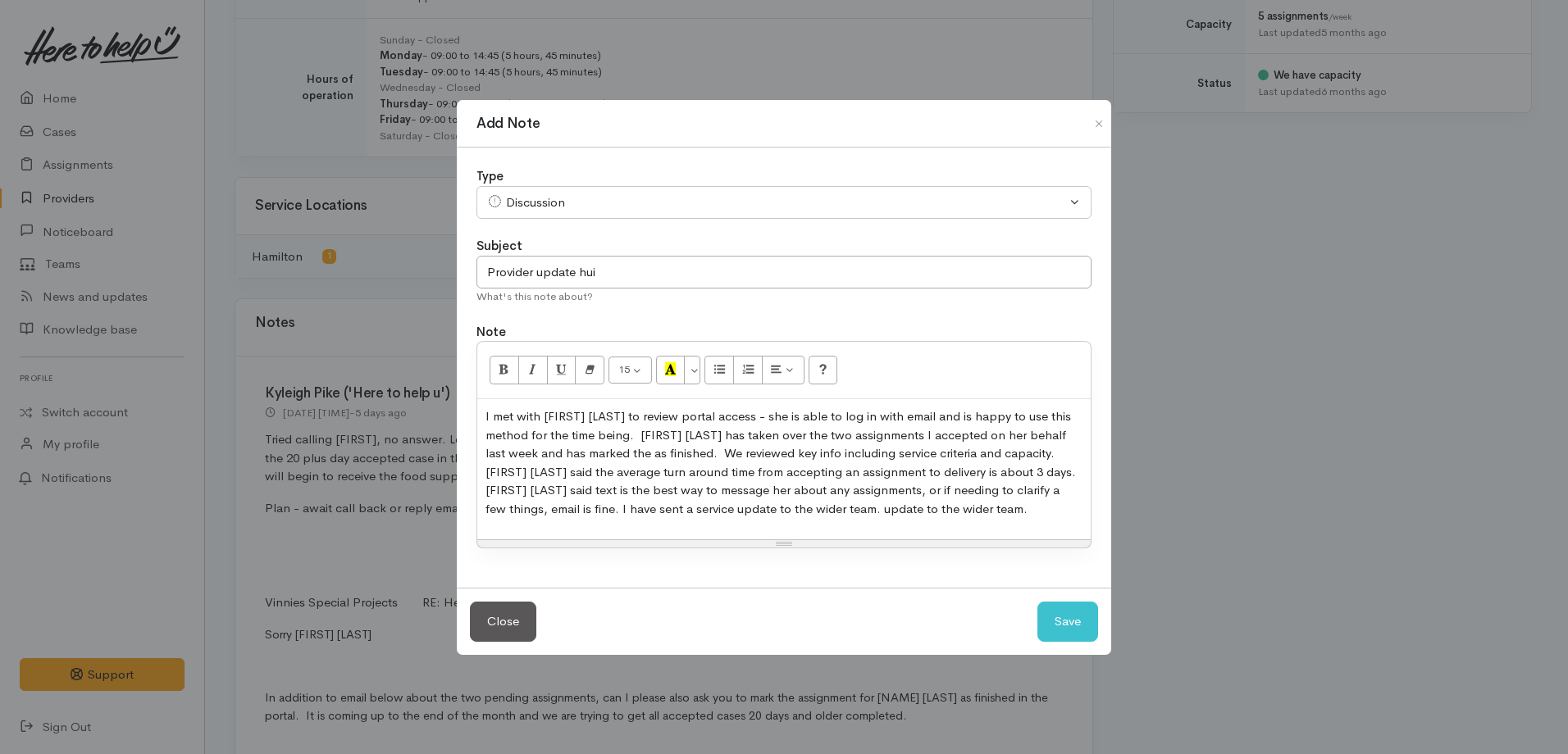 click on "I met with [FIRST] [LAST] to review portal access - she is able to log in with email and is happy to use this method for the time being.  [FIRST] [LAST] has taken over the two assignments I accepted on her behalf last week and has marked the as finished.  We reviewed key info including service criteria and capacity. [FIRST] [LAST] said the average turn around time from accepting an assignment to delivery is about 3 days.  [FIRST] [LAST] said text is the best way to message her about any assignments, or if needing to clarify a few things, email is fine. I have sent a service update to the wider team. update to the wider team." at bounding box center (784, 462) 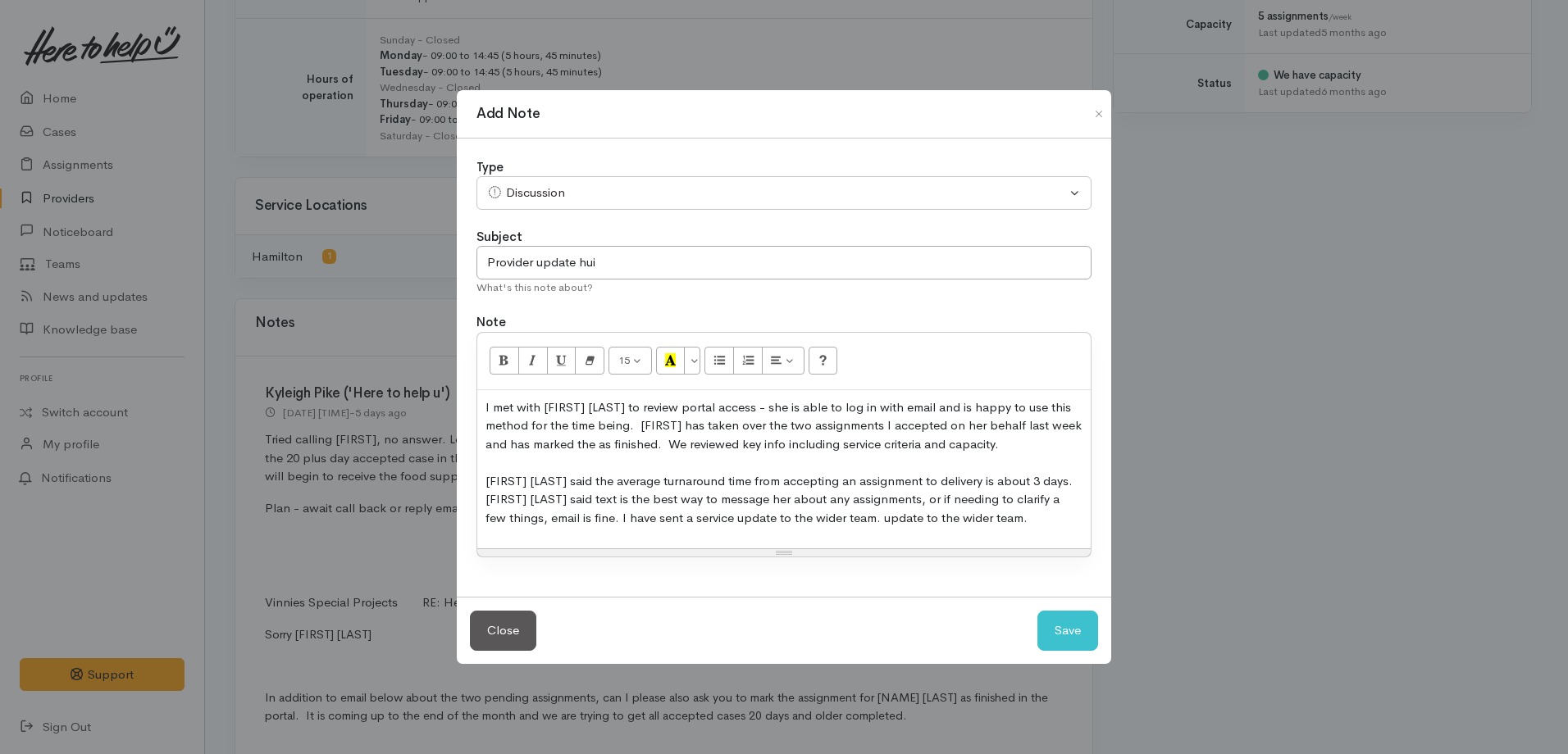 click on "I met with [FIRST] [LAST] to review portal access - she is able to log in with email and is happy to use this method for the time being. [LAST] has taken over the two assignments I accepted on her behalf last week and has marked the as finished. We reviewed key info including service criteria and capacity. [LAST] said the average turnaround time from accepting an assignment to delivery is about 3 days. [LAST] said text is the best way to message her about any assignments, or if needing to clarify a few things, email is fine. I have sent a service update to the wider team. update to the wider team." at bounding box center [784, 463] 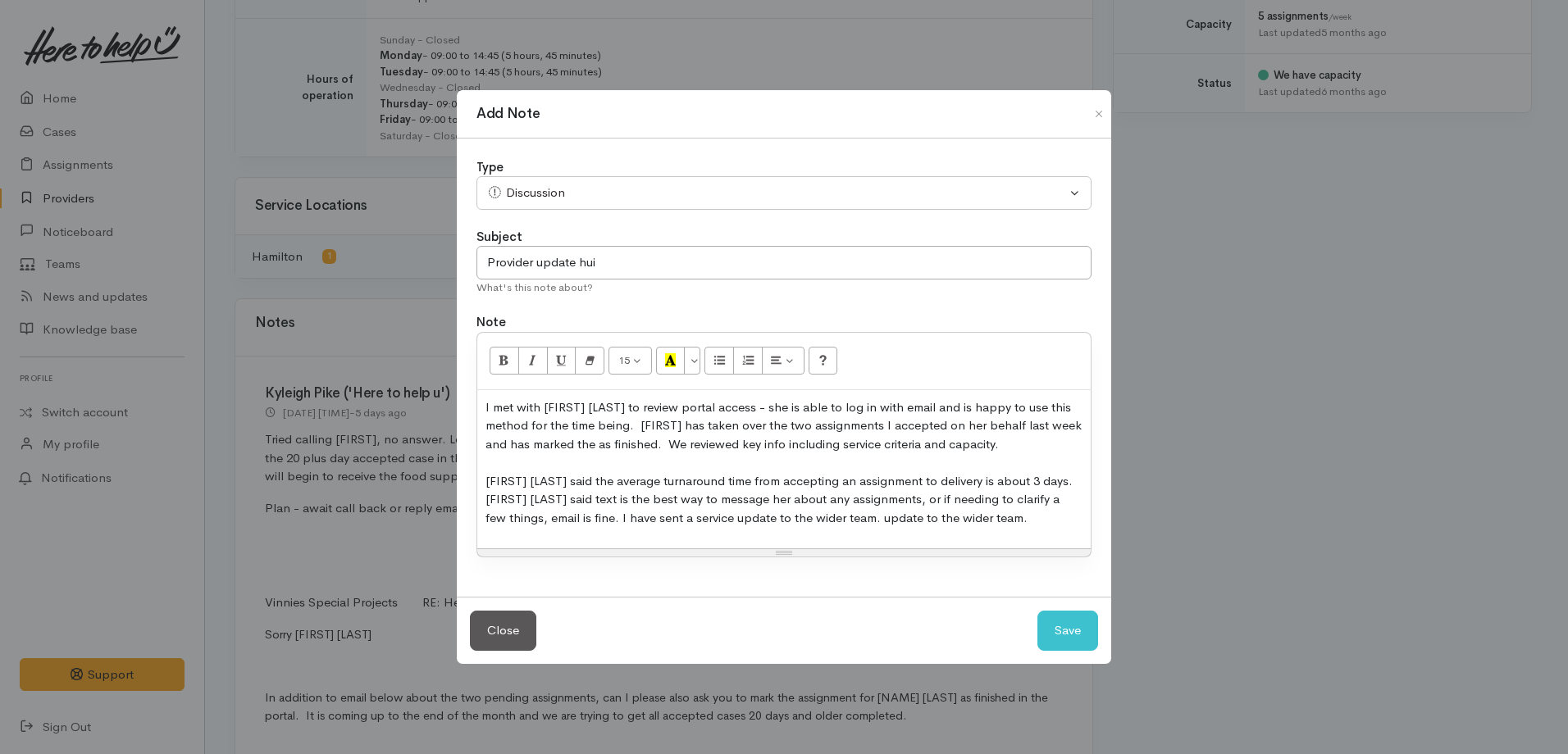 click on "I met with [FIRST] [LAST] to review portal access - she is able to log in with email and is happy to use this method for the time being. [LAST] has taken over the two assignments I accepted on her behalf last week and has marked the as finished. We reviewed key info including service criteria and capacity. [LAST] said the average turnaround time from accepting an assignment to delivery is about 3 days. [LAST] said text is the best way to message her about any assignments, or if needing to clarify a few things, email is fine. I have sent a service update to the wider team. update to the wider team." at bounding box center [784, 463] 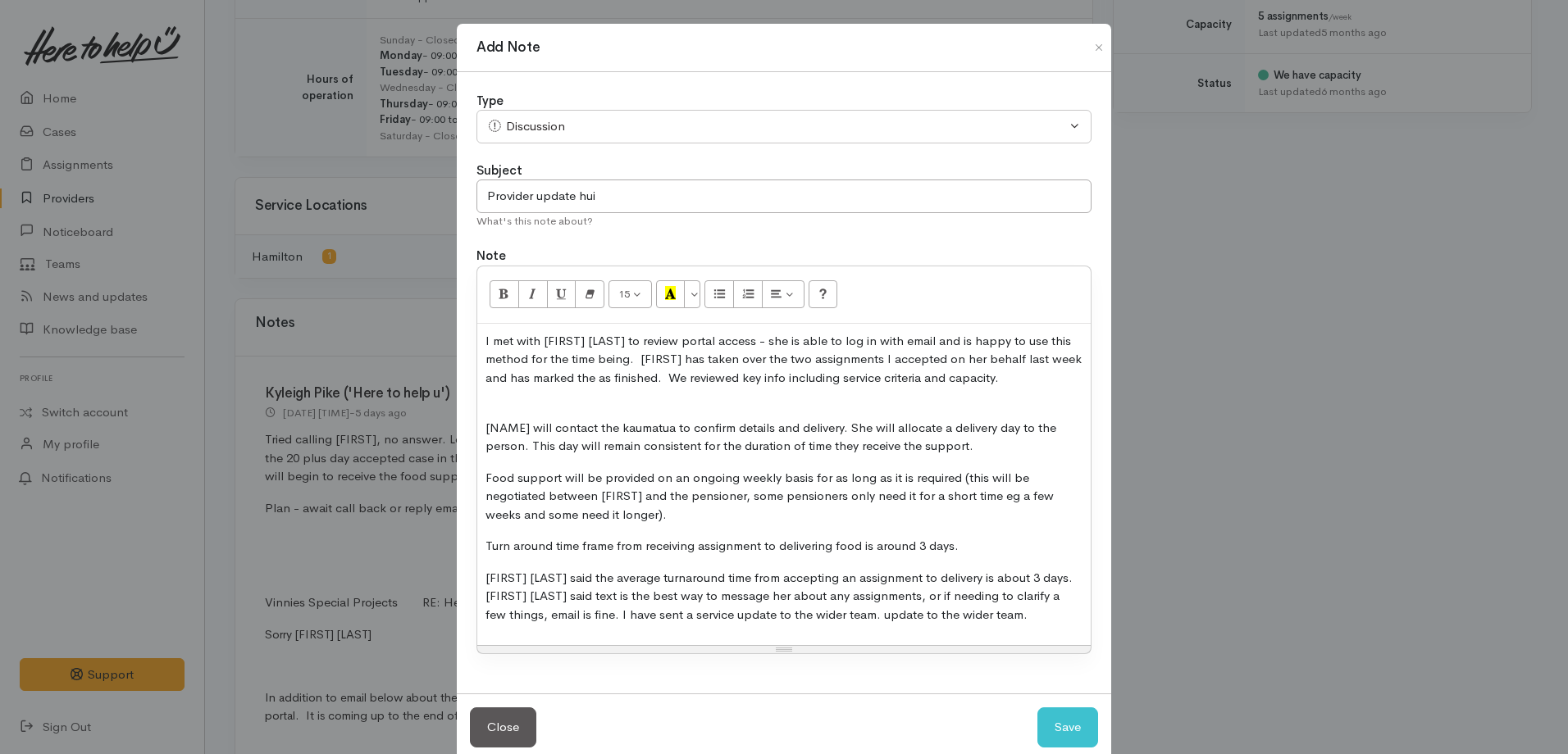 click on "I met with [FIRST] [LAST] to review portal access - she is able to log in with email and is happy to use this method for the time being. [FIRST] has taken over the two assignments I accepted on her behalf last week and has marked the as finished. We reviewed key info including service criteria and capacity. [FIRST] will contact the kaumatua to confirm details and delivery. She will allocate a delivery day to the person. This day will remain consistent for the duration of time they receive the support. Food support will be provided on an ongoing weekly basis for as long as it is required (this will be negotiated between [FIRST] and the pensioner, some pensioners only need it for a short time eg a few weeks and some need it longer). Turn around time frame from receiving assignment to delivering food is around 3 days." at bounding box center [784, 484] 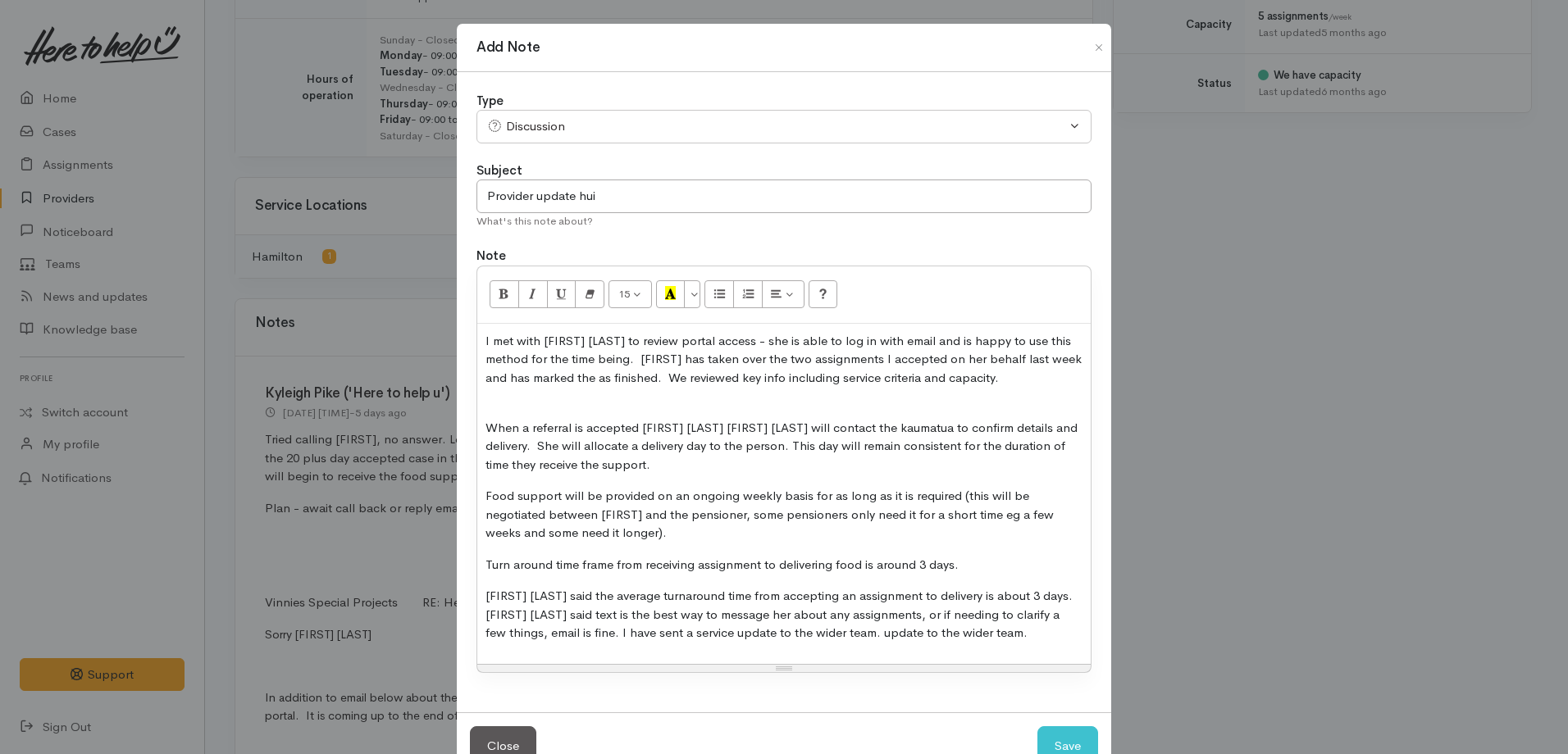 click on "When a referral is accepted [FIRST] [LAST] [FIRST] [LAST] will contact the kaumatua to confirm details and delivery.  She will allocate a delivery day to the person. This day will remain consistent for the duration of time they receive the support." at bounding box center (782, 446) 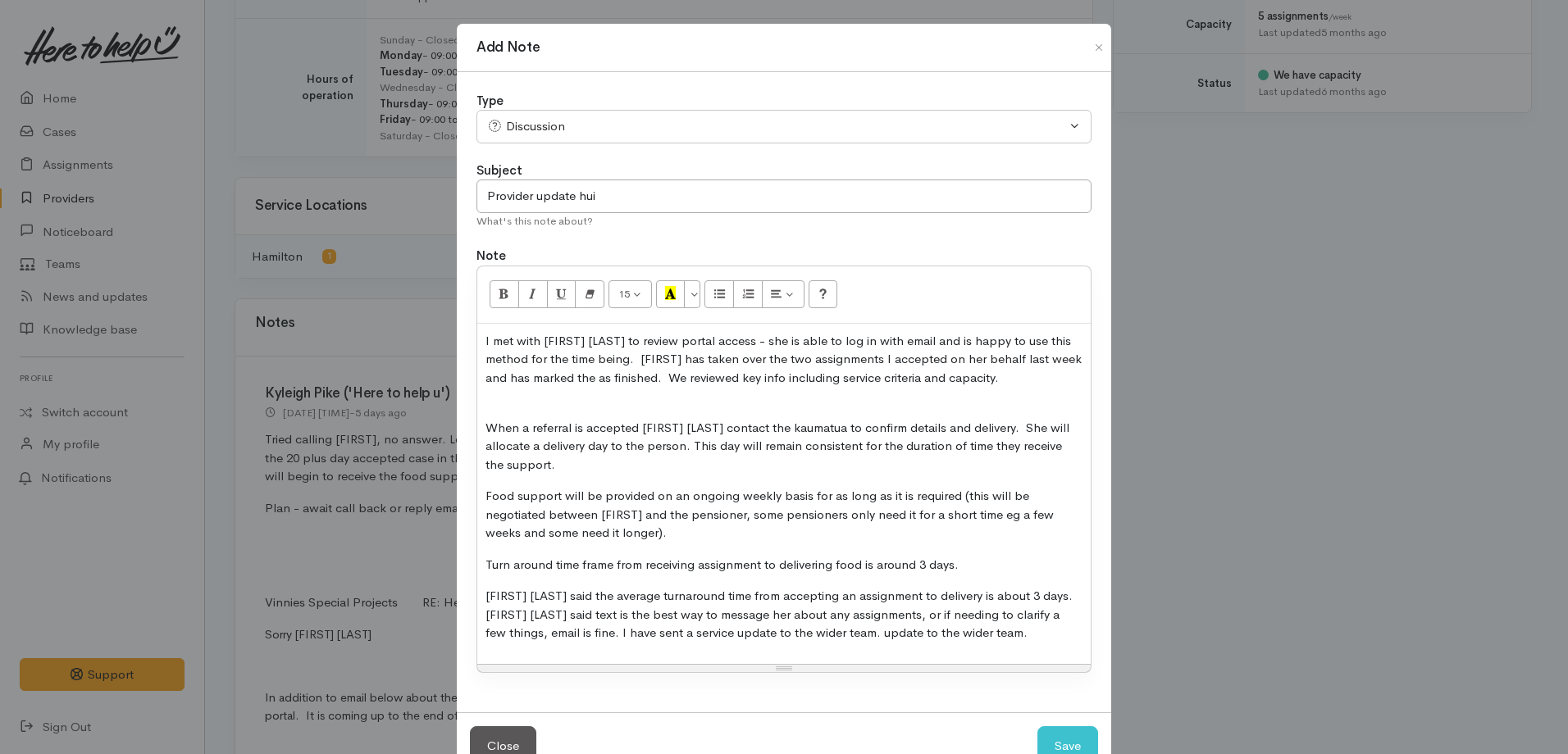 click on "When a referral is accepted [FIRST] [LAST] contact the kaumatua to confirm details and delivery.  She will allocate a delivery day to the person. This day will remain consistent for the duration of time they receive the support." at bounding box center (777, 446) 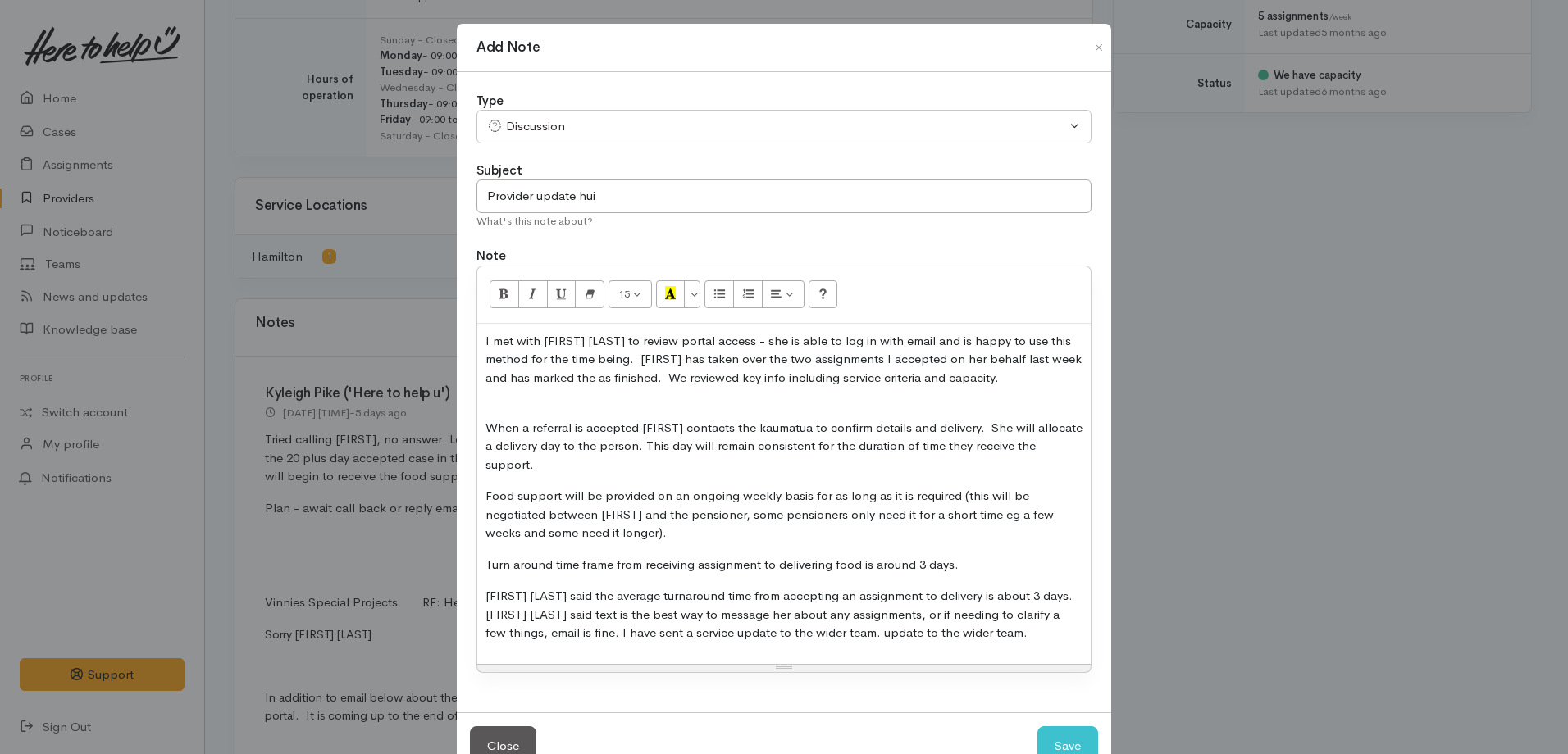 click on "I met with [NAME] [LAST] to review portal access - she is able to log in with email and is happy to use this method for the time being. [NAME] has taken over the two assignments I accepted on her behalf last week and has marked the as finished. We reviewed key info including service criteria and capacity. When a referral is accepted [NAME] contacts the kaumatua to confirm details and delivery. She will allocate a delivery day to the person. This day will remain consistent for the duration of time they receive the support. Food support will be provided on an ongoing weekly basis for as long as it is required (this will be negotiated between [NAME] and the pensioner, some pensioners only need it for a short time eg a few weeks and some need it longer). Turn around time frame from receiving assignment to delivering food is around 3 days." at bounding box center [784, 493] 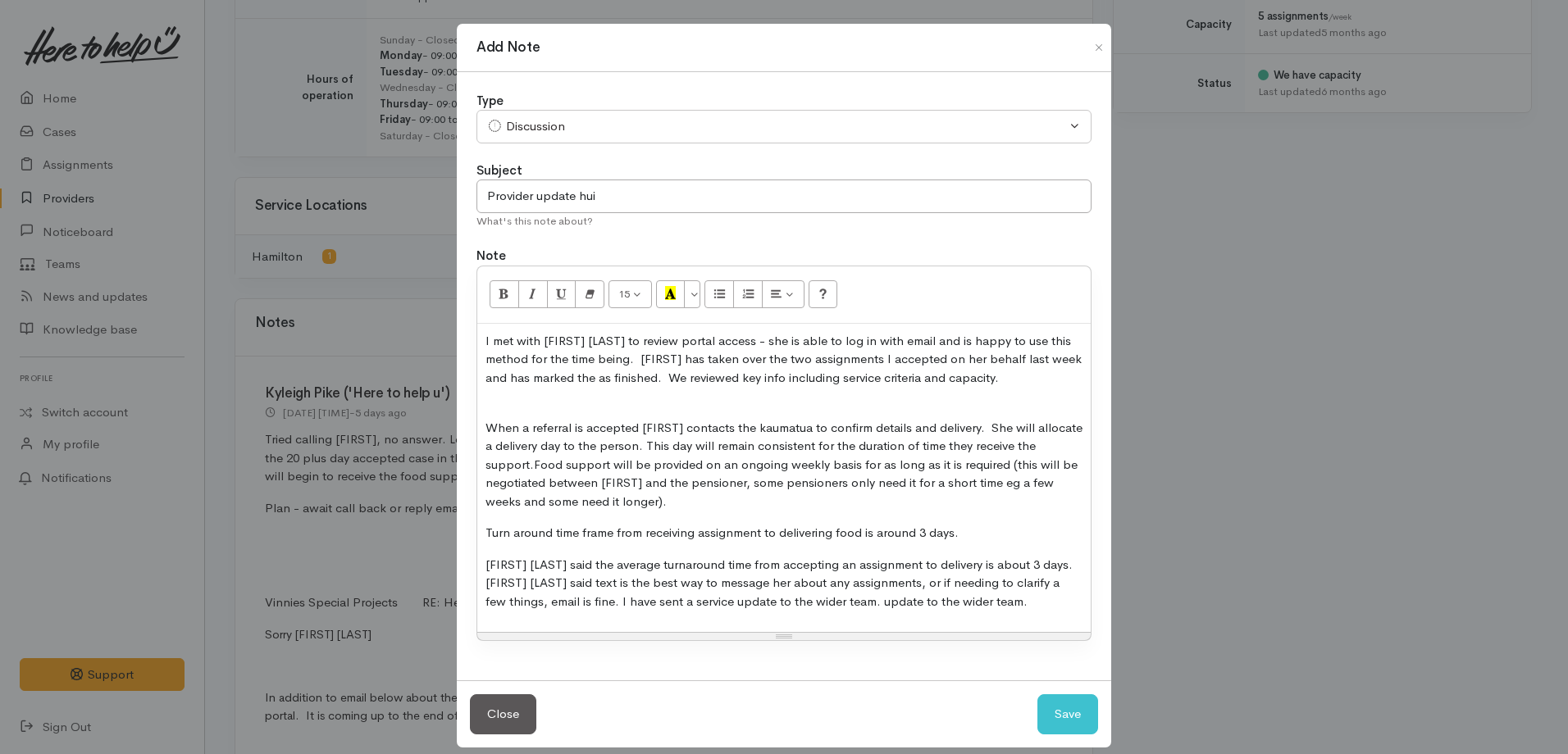 click on "Food support will be provided on an ongoing weekly basis for as long as it is required (this will be negotiated between [FIRST] and the pensioner, some pensioners only need it for a short time eg a few weeks and some need it longer)." at bounding box center [782, 483] 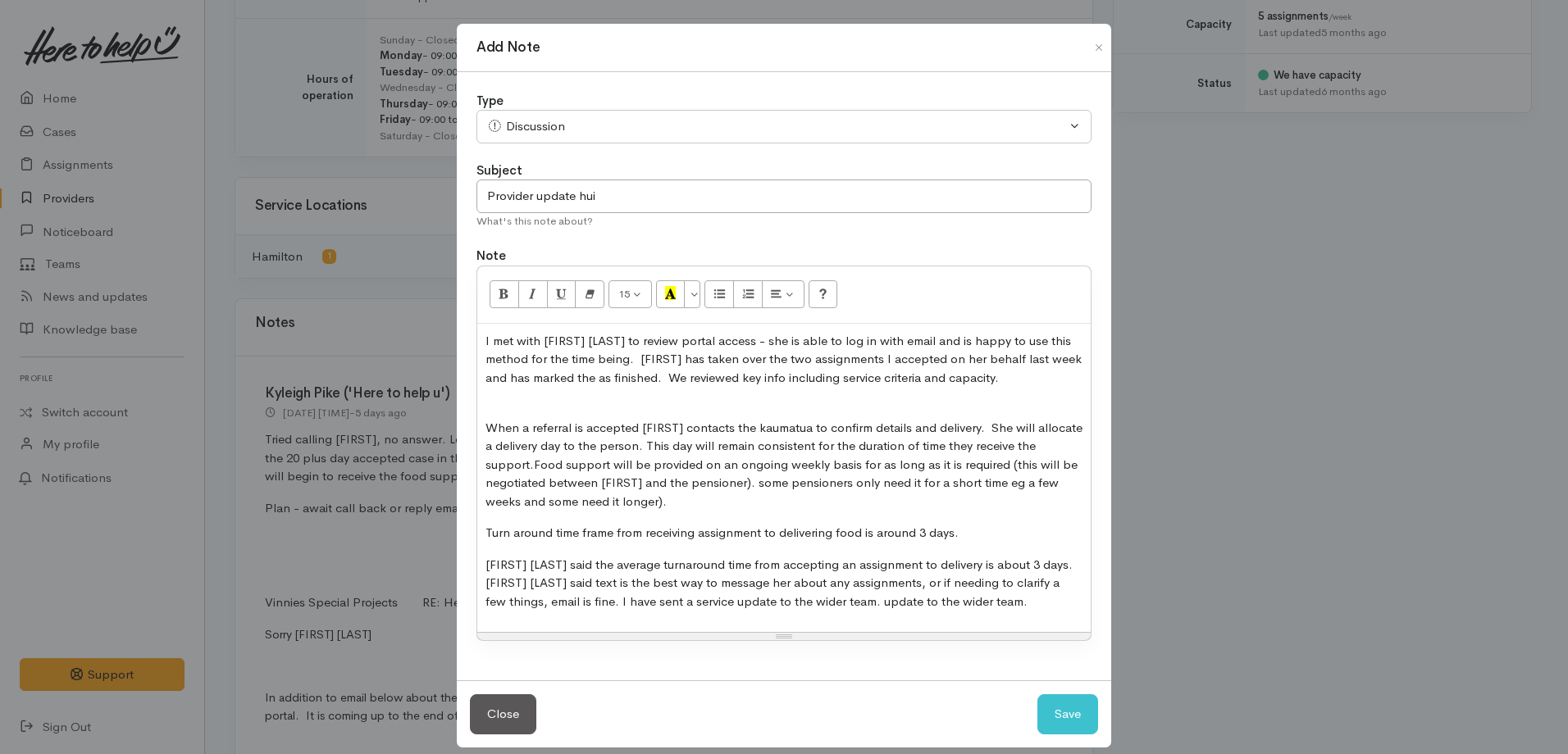 drag, startPoint x: 757, startPoint y: 482, endPoint x: 789, endPoint y: 494, distance: 34.176015 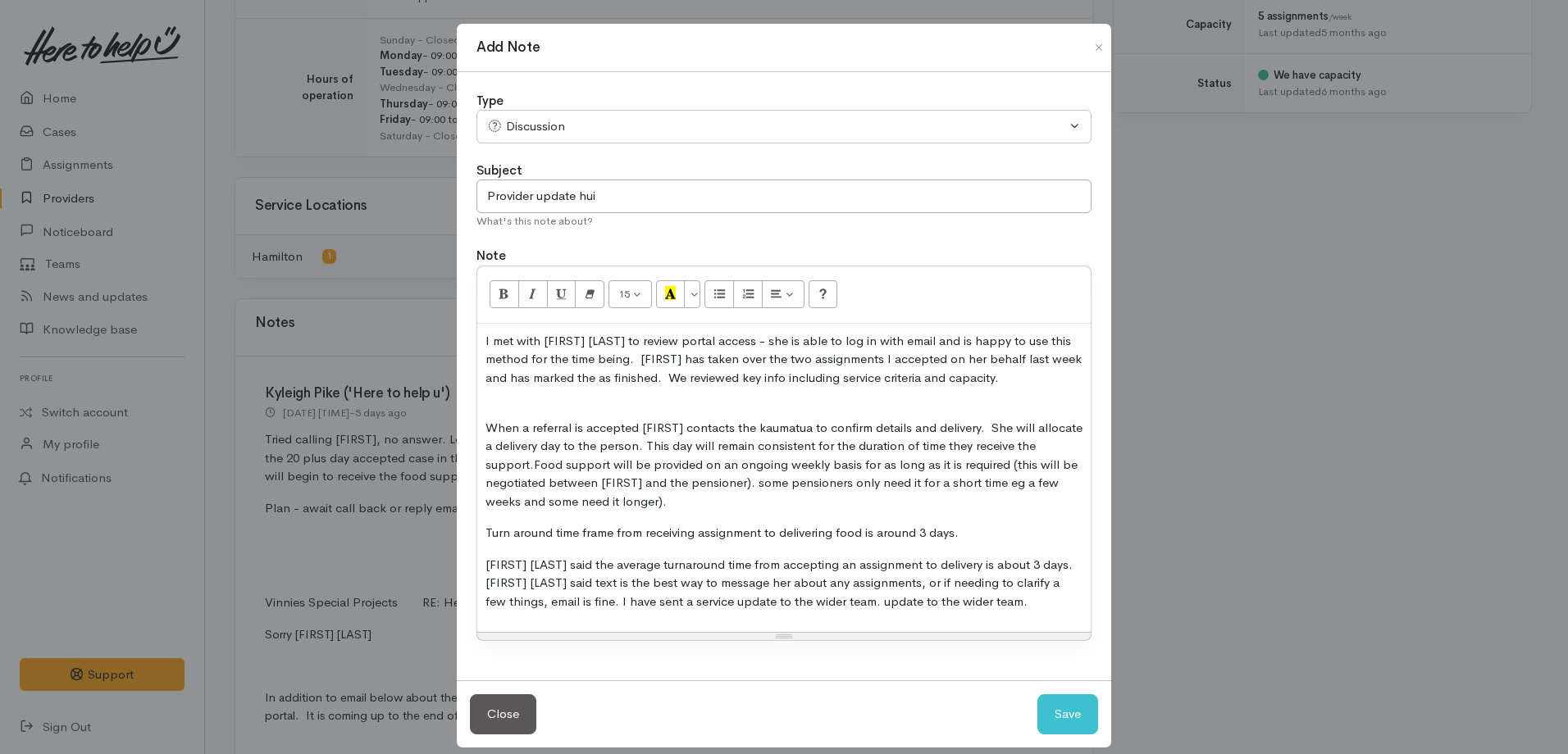 click on "When a referral is accepted [FIRST] [LAST] contacts the kaumatua to confirm details and delivery.  She will allocate a delivery day to the person. This day will remain consistent for the duration of time they receive the support.   Food support will be provided on an ongoing weekly basis for as long as it is required (this will be negotiated between [FIRST] [LAST] and the pensioner).  some pensioners only need it for a short time eg a few weeks and some need it longer)." at bounding box center (784, 465) 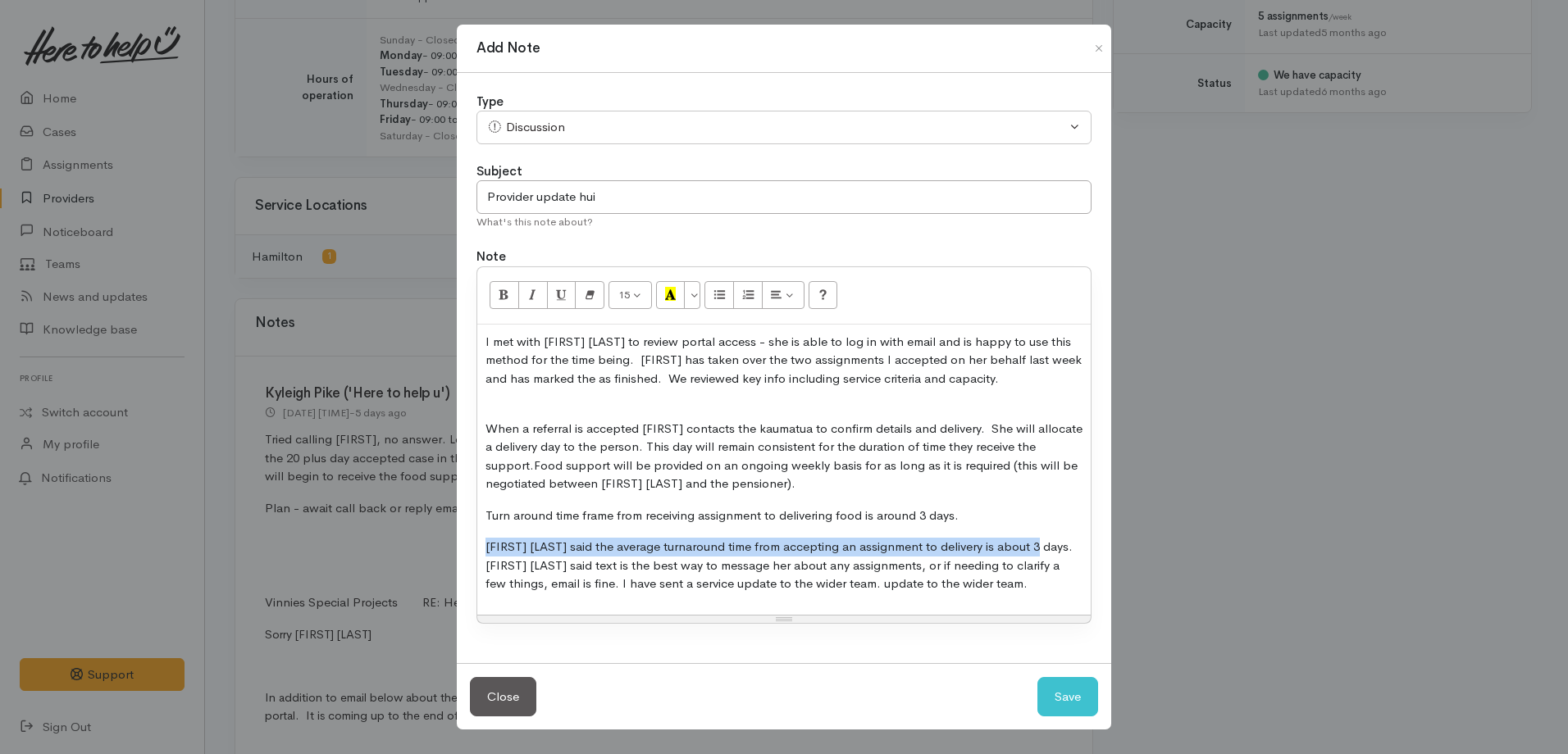drag, startPoint x: 485, startPoint y: 549, endPoint x: 1038, endPoint y: 538, distance: 553.1094 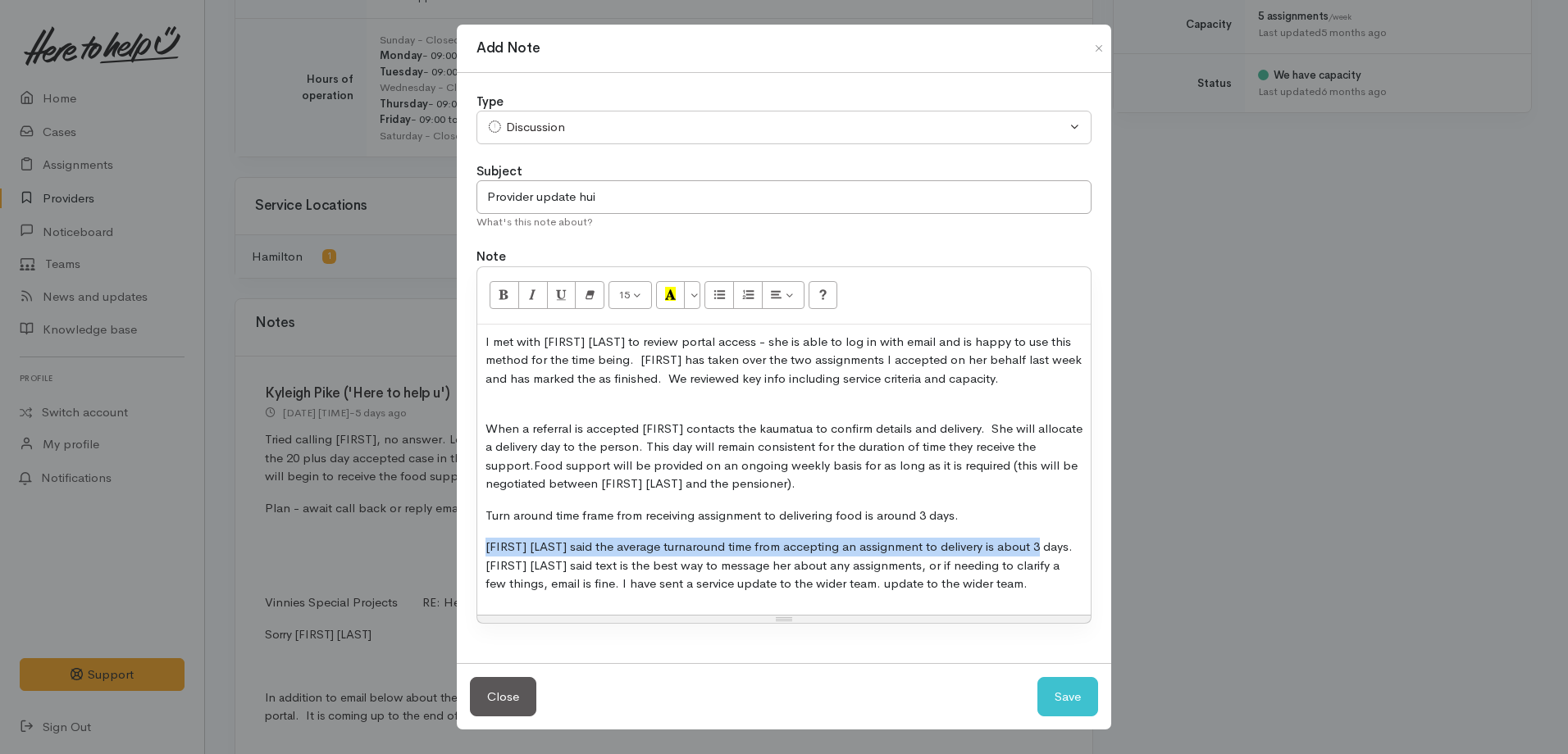 click on "[FIRST] [LAST] said the average turnaround time from accepting an assignment to delivery is about 3 days.  [FIRST] [LAST] said text is the best way to message her about any assignments, or if needing to clarify a few things, email is fine. I have sent a service update to the wider team. update to the wider team." at bounding box center [784, 566] 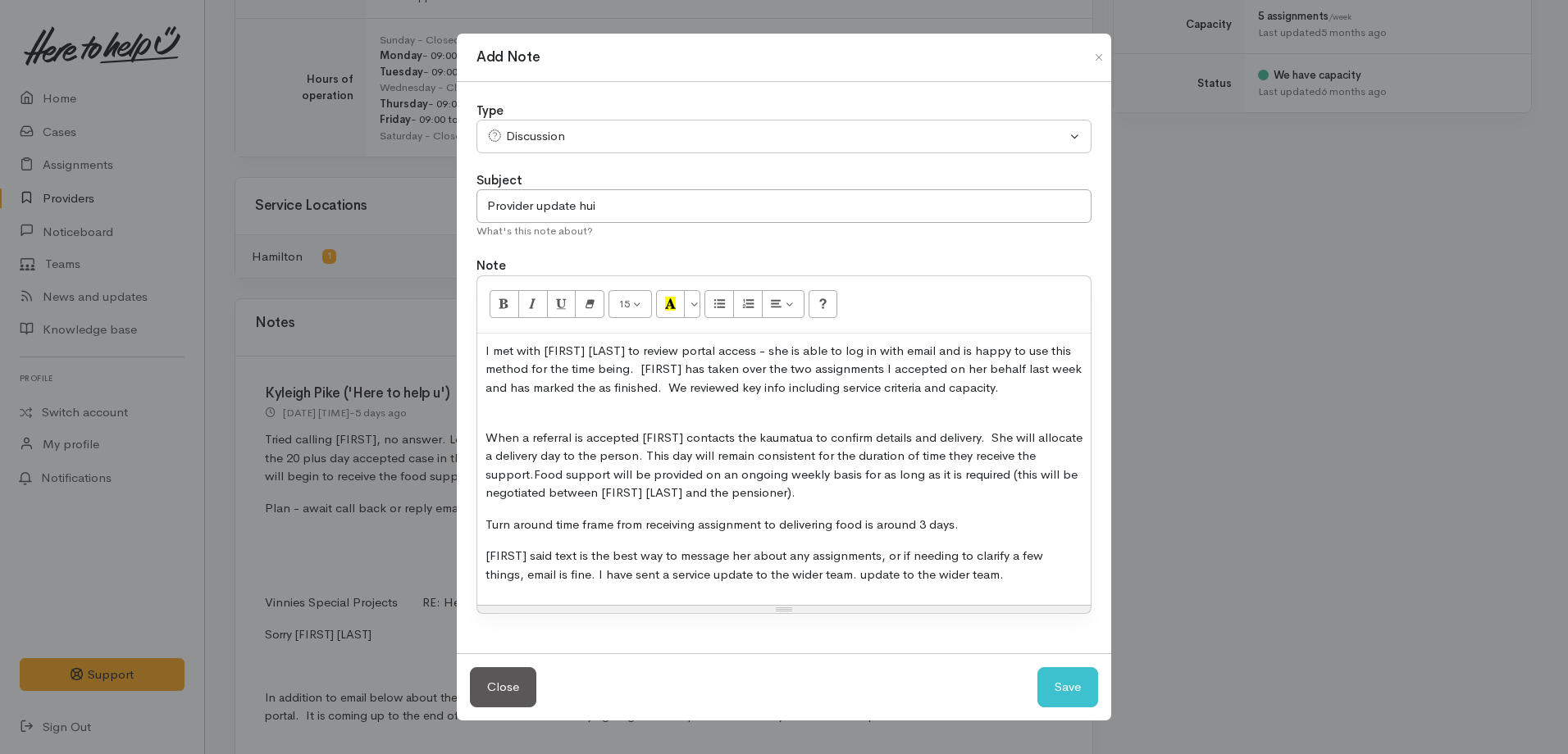 click on "[FIRST] said text is the best way to message her about any assignments, or if needing to clarify a few things, email is fine. I have sent a service update to the wider team. update to the wider team." at bounding box center (784, 565) 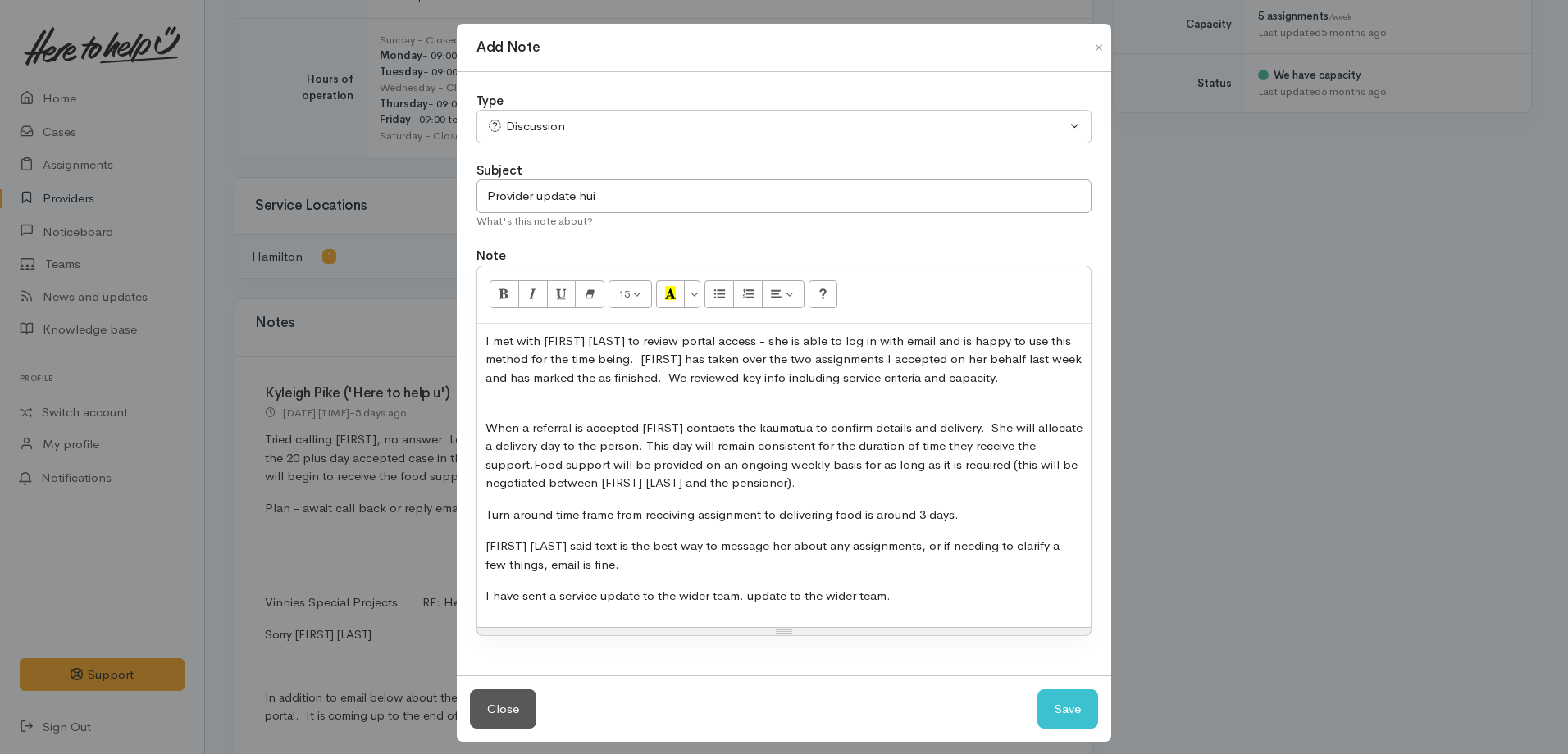click on "I met with [FIRST] to review portal access - she is able to log in with email and is happy to use this method for the time being.  [FIRST] has taken over the two assignments I accepted on her behalf last week and has marked the as finished.  We reviewed key info including service criteria and capacity.  When a referral is accepted [FIRST] contacts the kaumatua to confirm details and delivery.  She will allocate a delivery day to the person. This day will remain consistent for the duration of time they receive the support.   Food support will be provided on an ongoing weekly basis for as long as it is required (this will be negotiated between [FIRST] and the pensioner).   Turn around time frame from receiving assignment to delivering food is around 3 days.  [FIRST] said text is the best way to message her about any assignments, or if needing to clarify a few things, email is fine.  I have sent a service update to the wider team. update to the wider team." at bounding box center [784, 475] 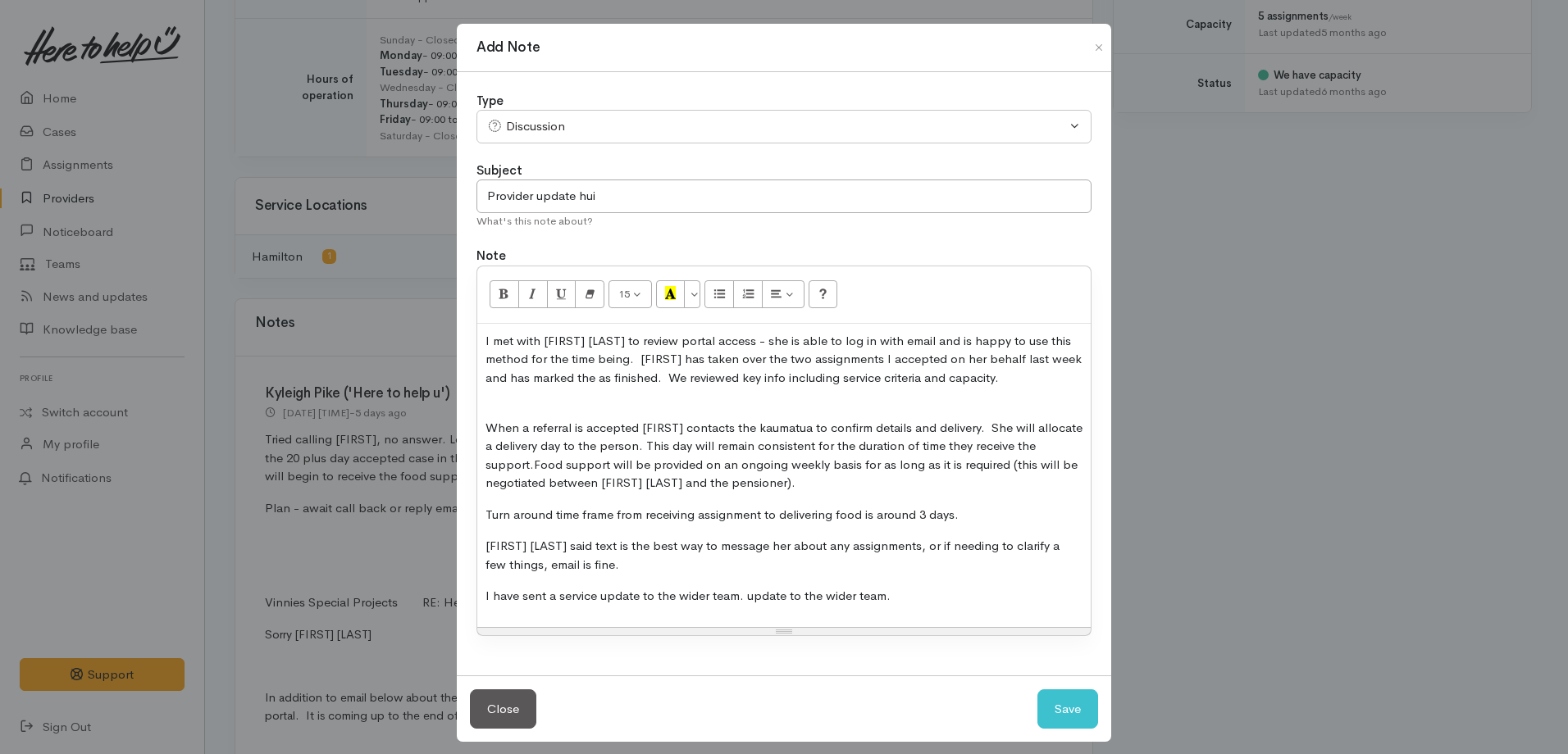 click on "I have sent a service update to the wider team. update to the wider team." at bounding box center [784, 596] 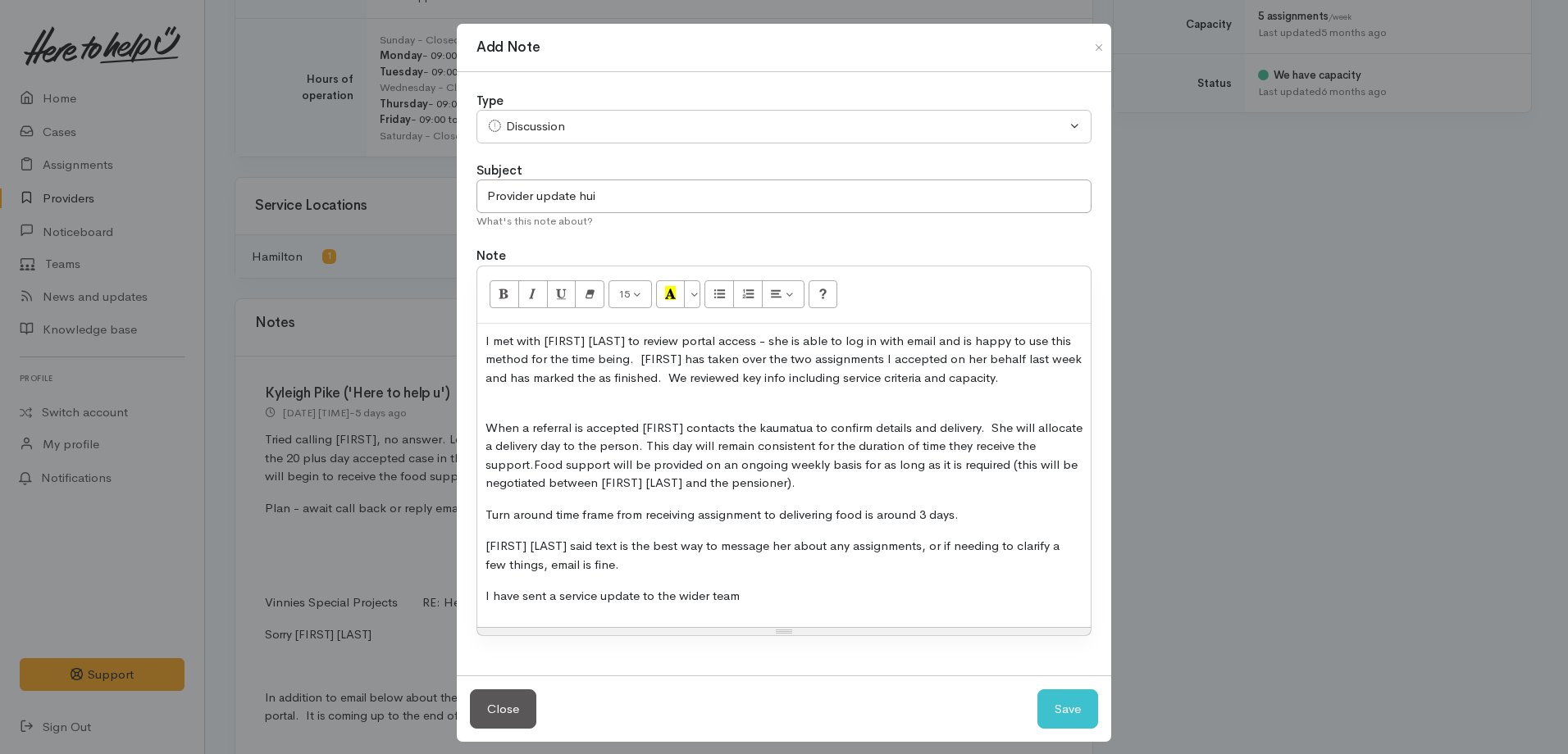 click on "I have sent a service update to the wider team" at bounding box center [784, 596] 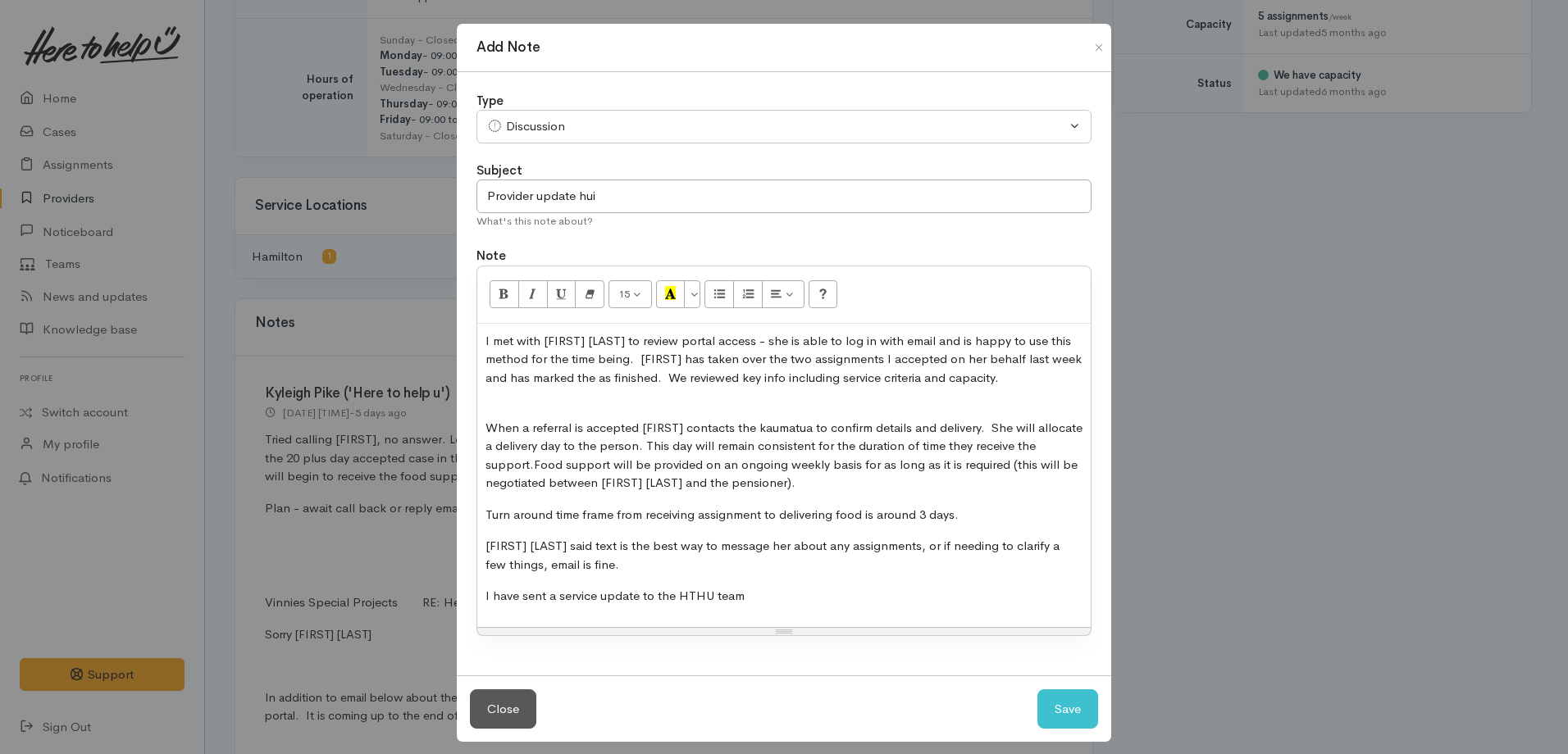 click on "I have sent a service update to the HTHU team" at bounding box center [784, 596] 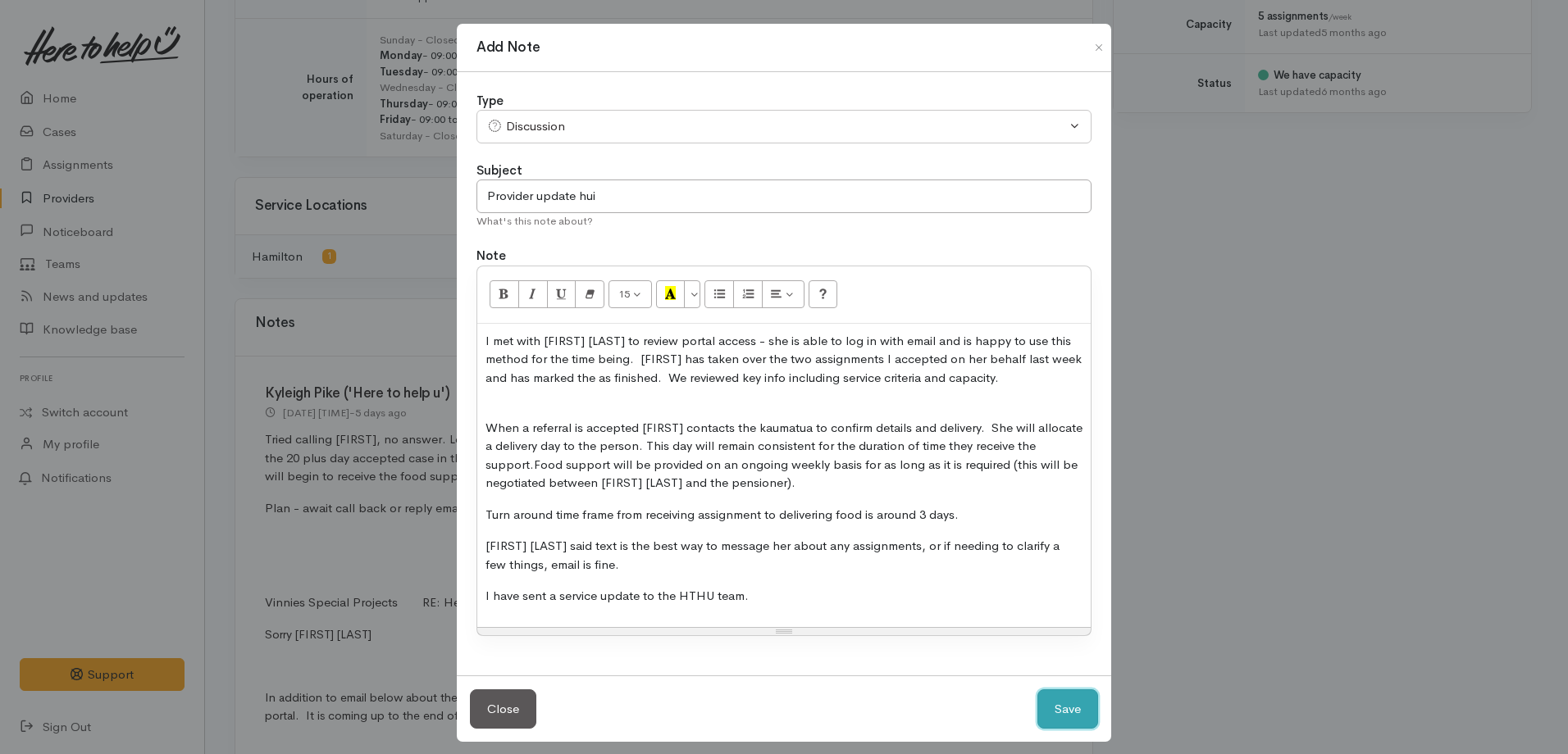 click on "Save" at bounding box center (1068, 709) 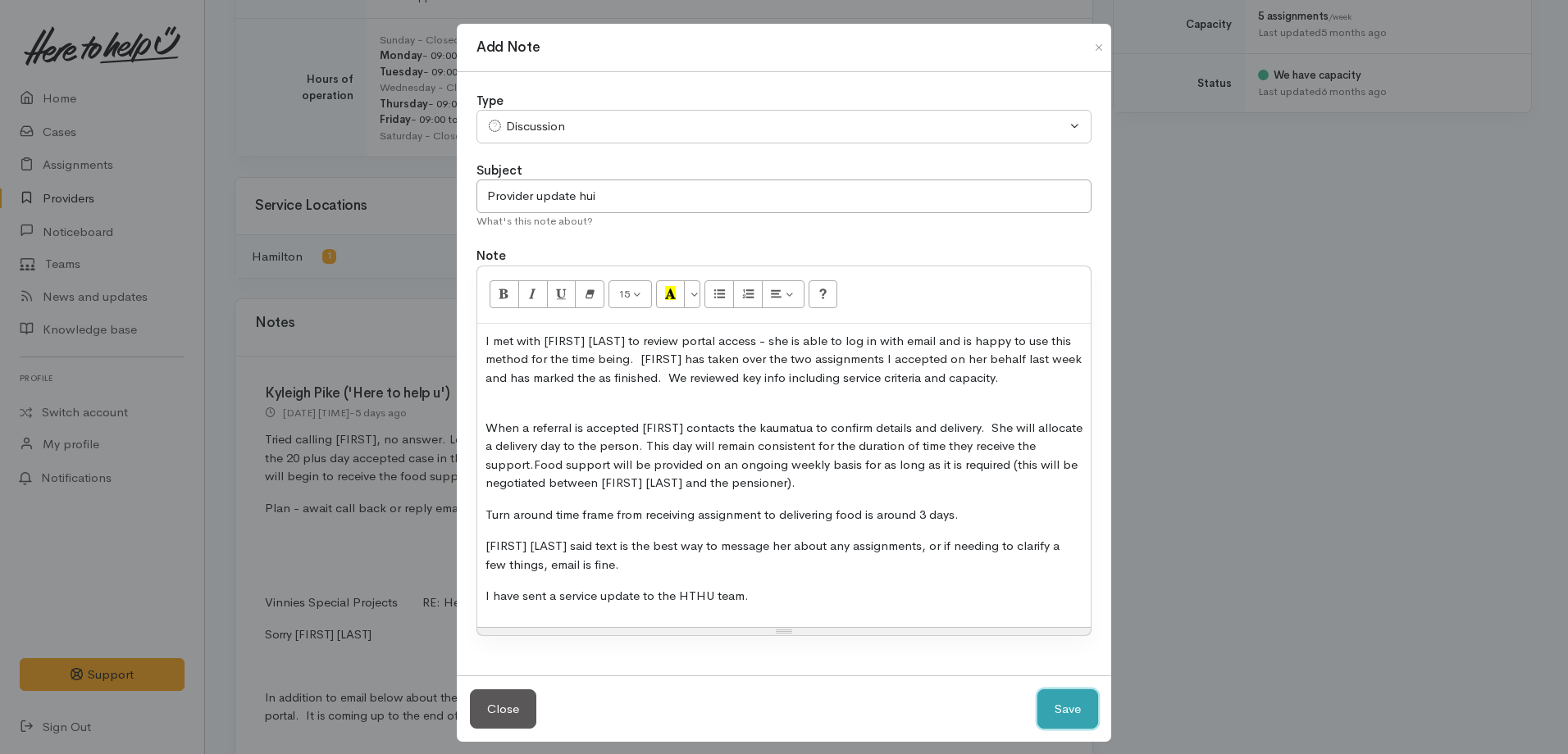 type 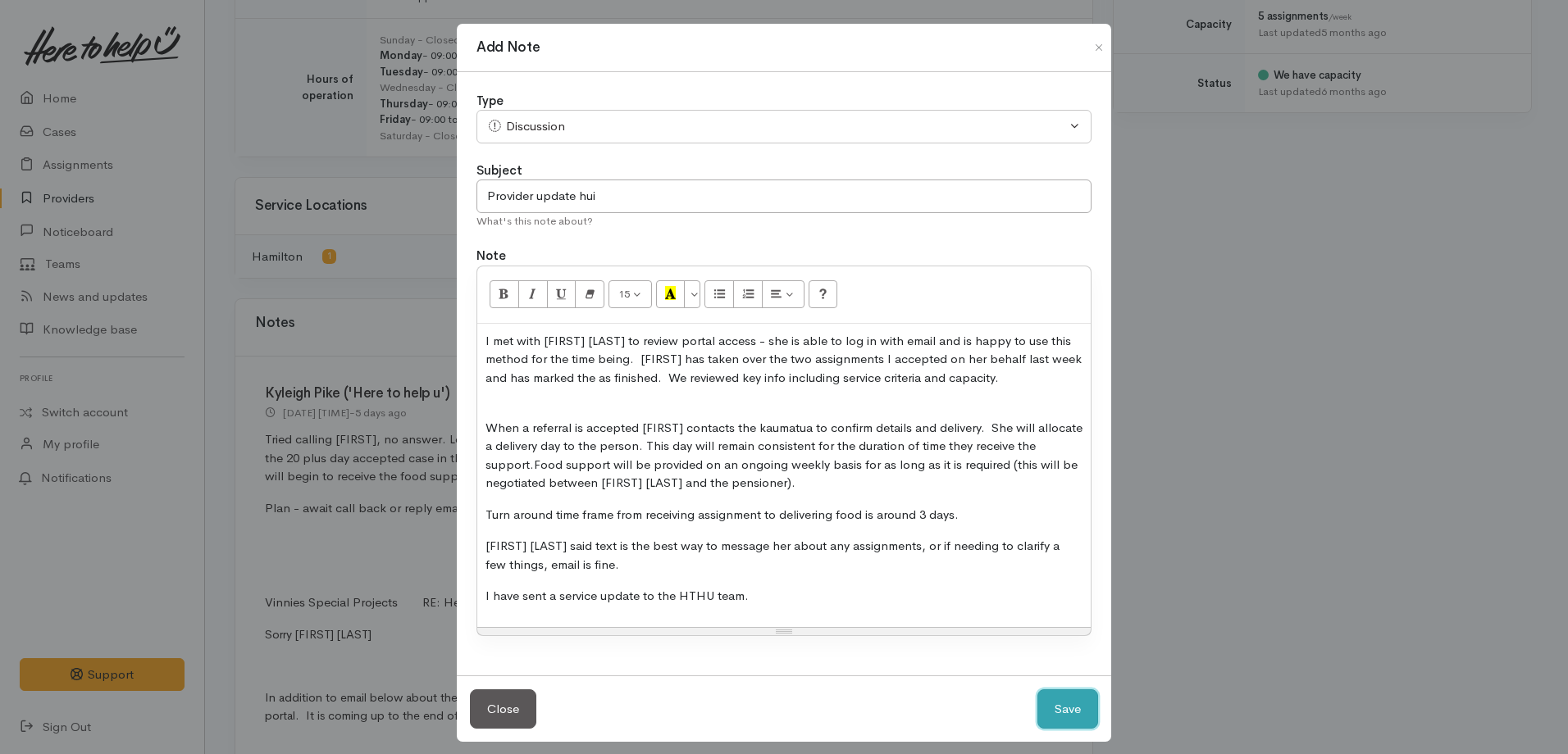select on "1" 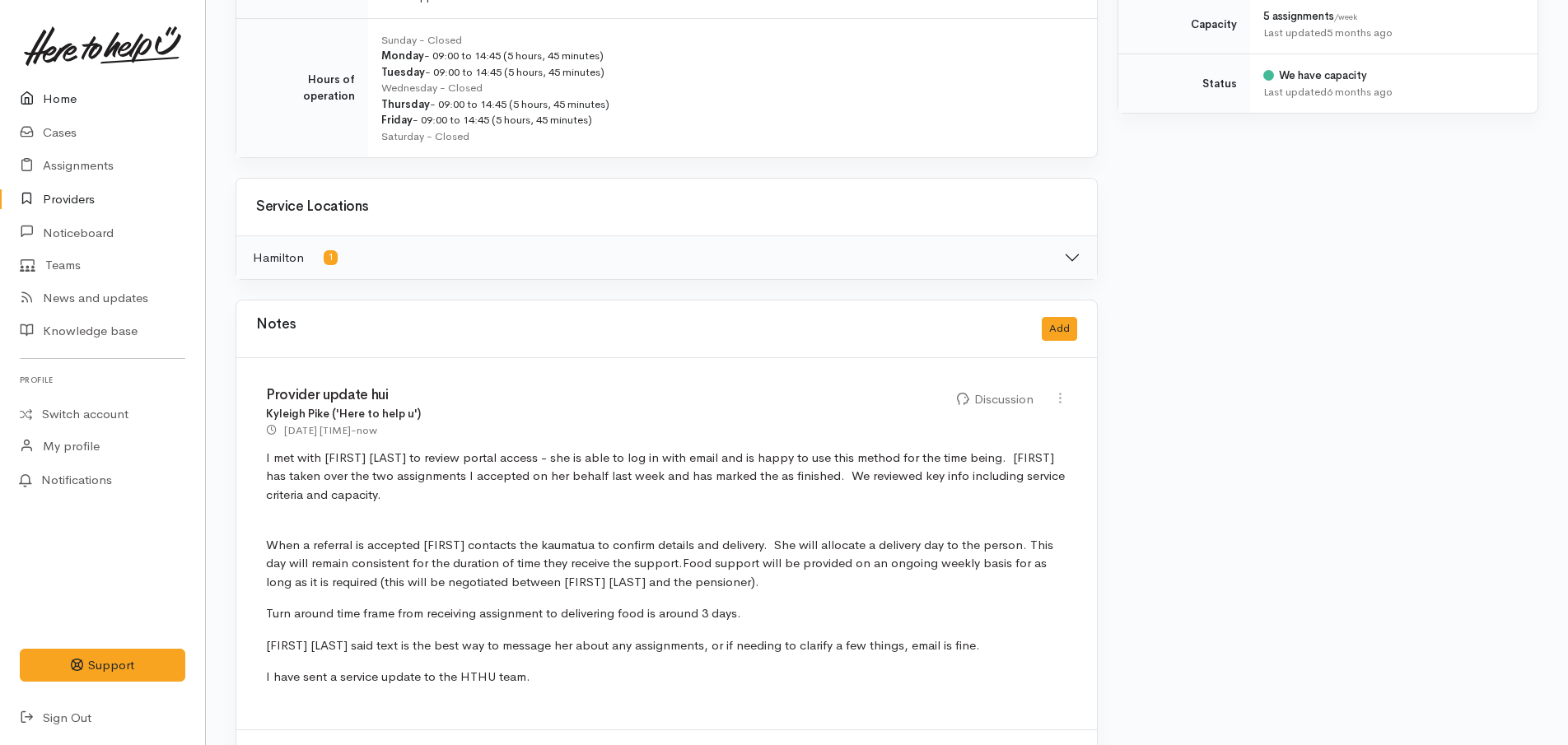 click on "Home" at bounding box center (102, 99) 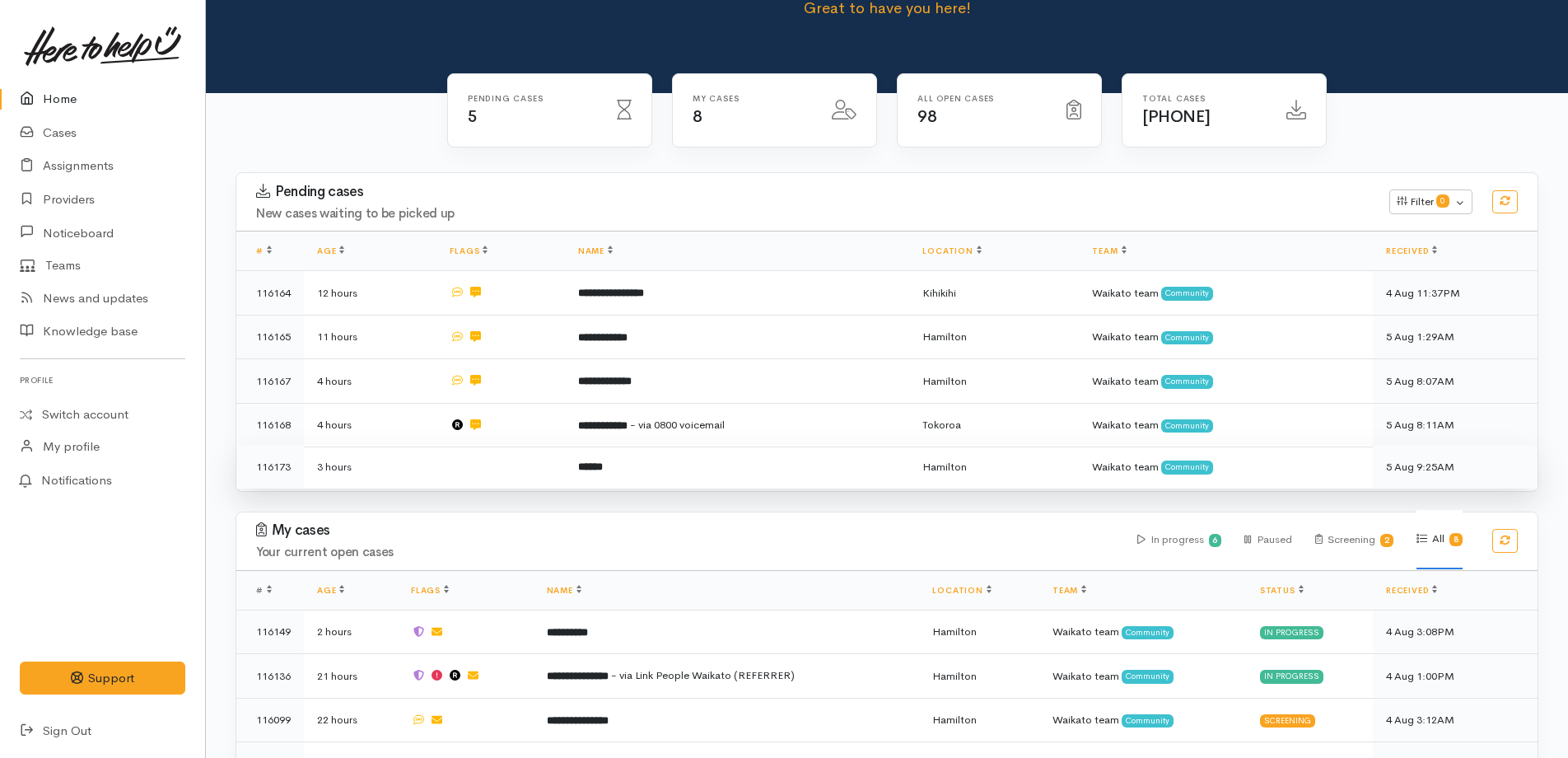 scroll, scrollTop: 347, scrollLeft: 0, axis: vertical 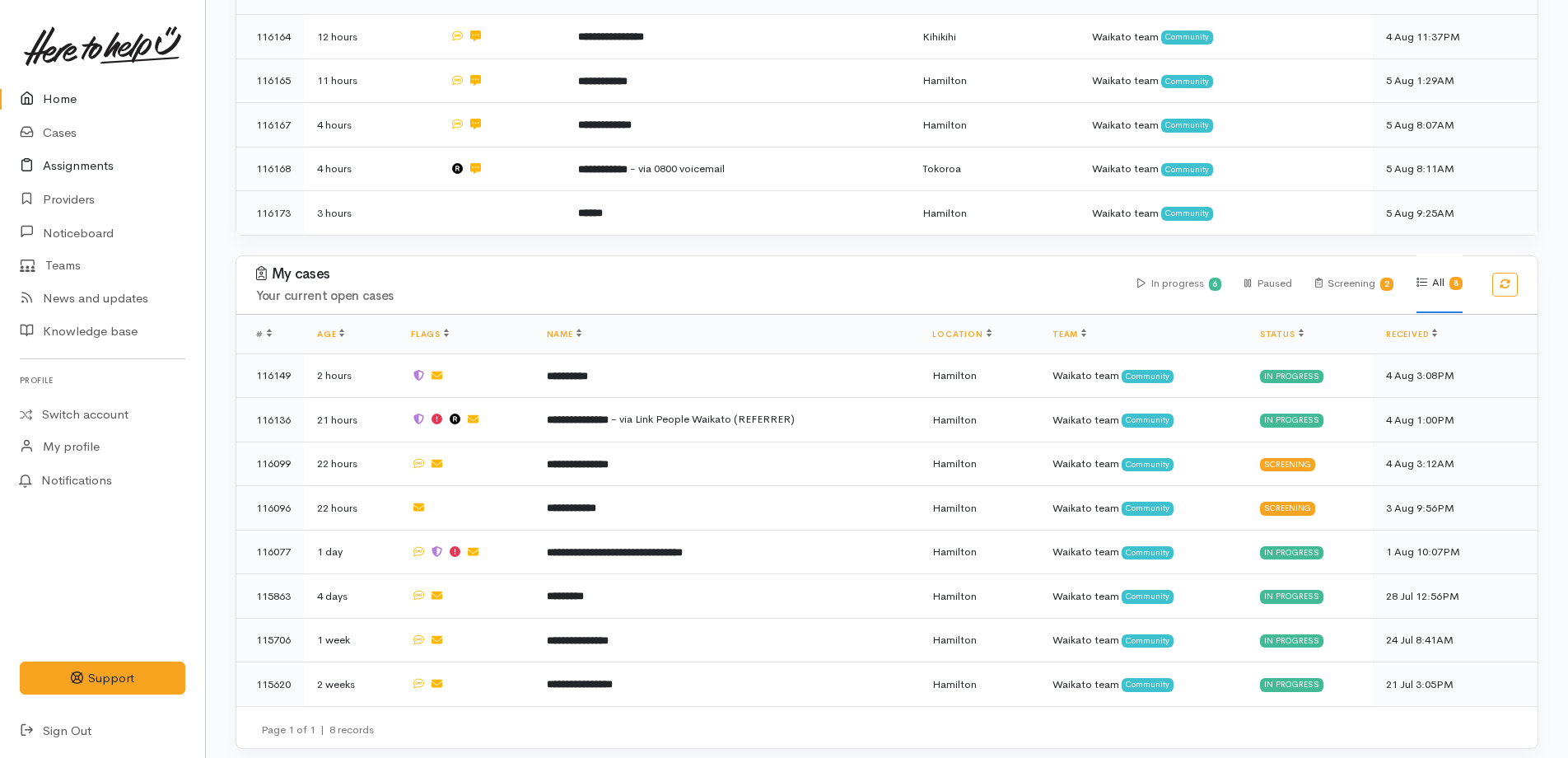 click on "Assignments" at bounding box center (102, 166) 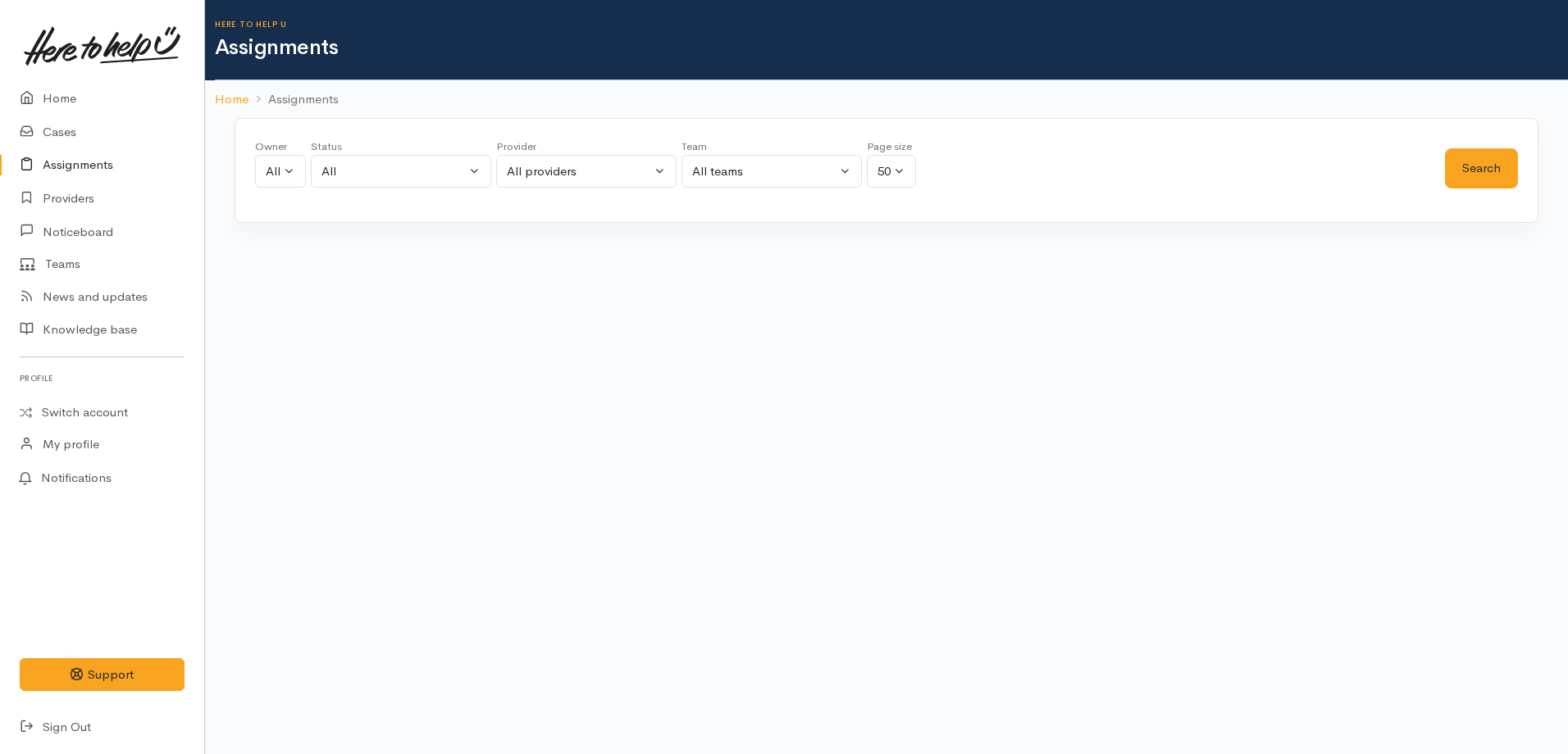 scroll, scrollTop: 0, scrollLeft: 0, axis: both 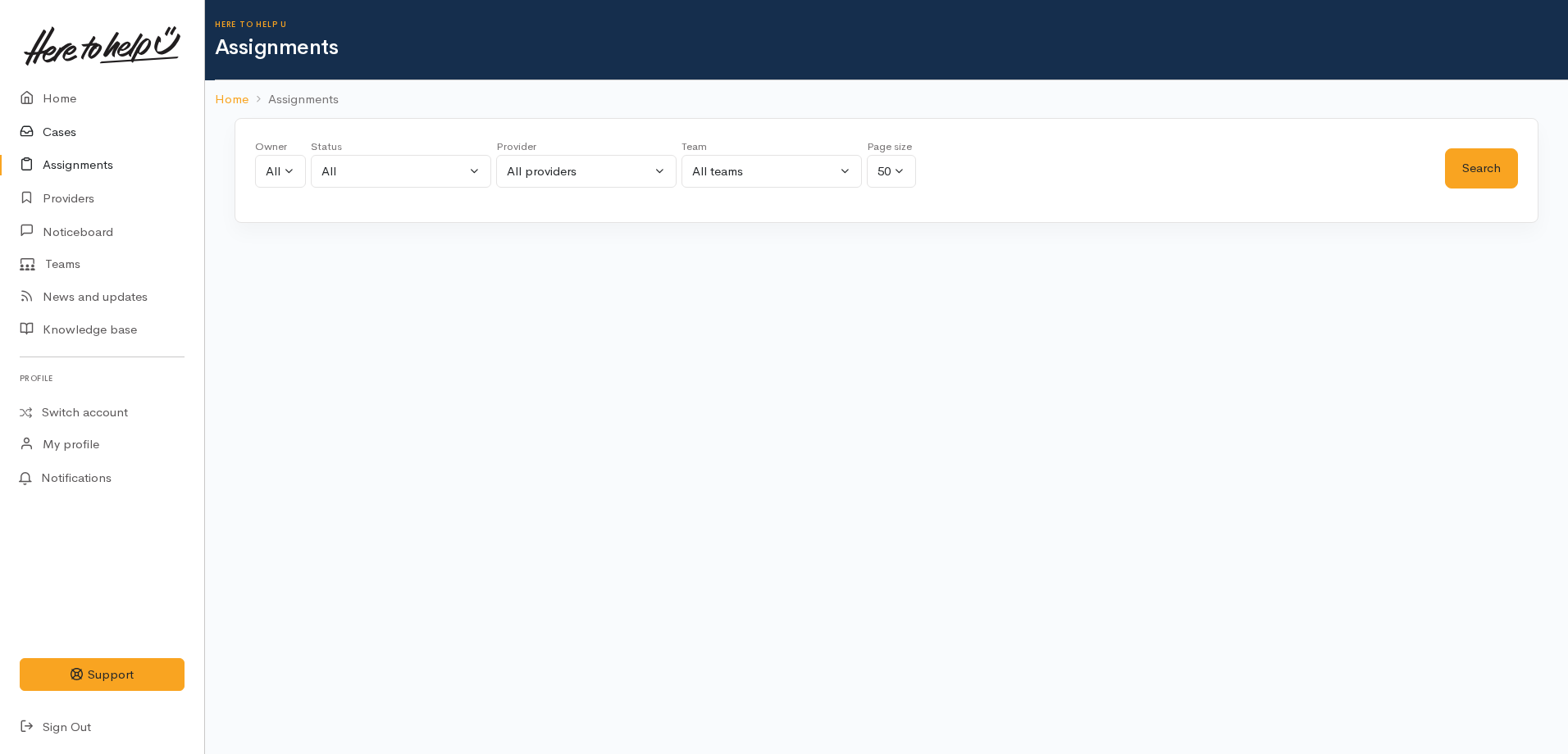 click on "Cases" at bounding box center [102, 132] 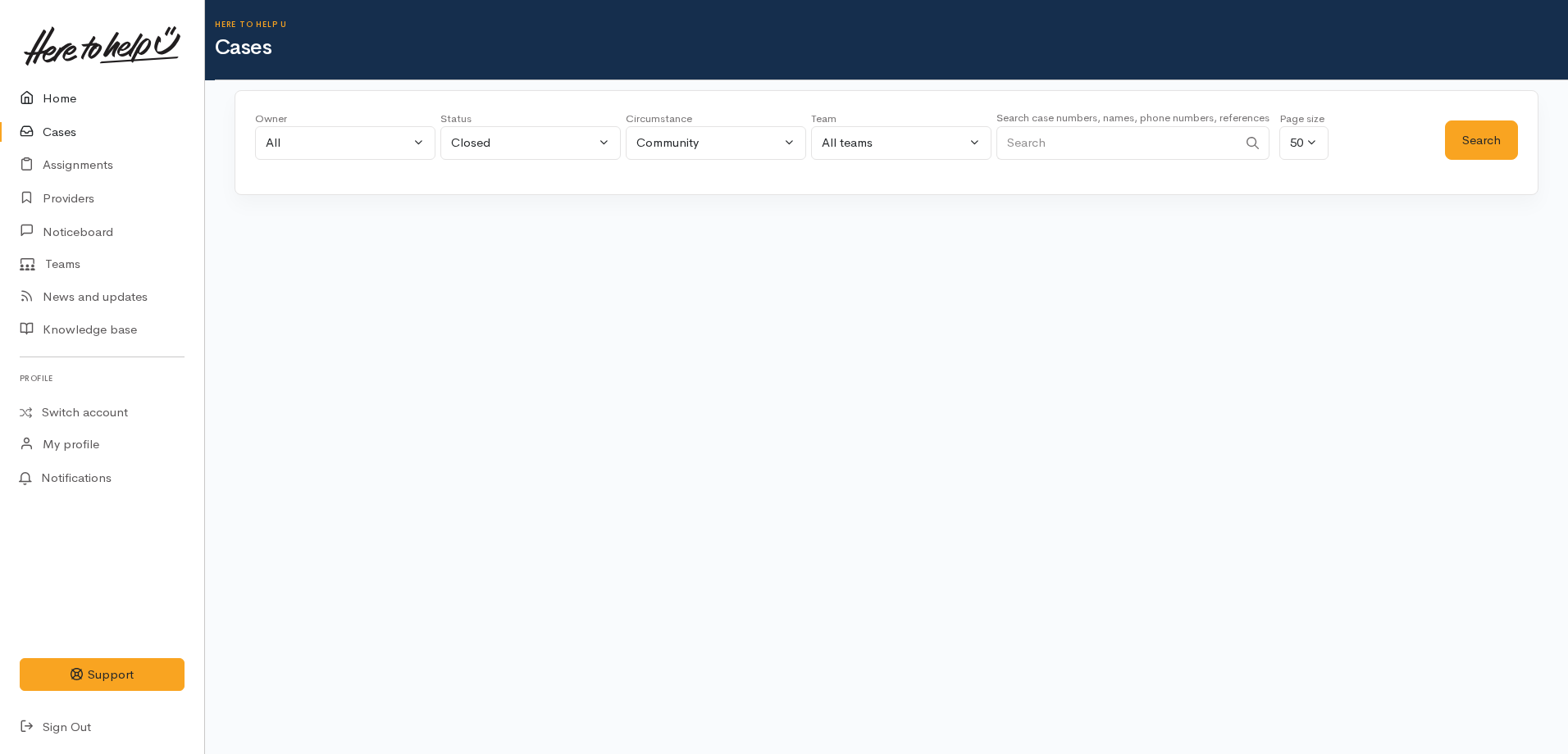 scroll, scrollTop: 0, scrollLeft: 0, axis: both 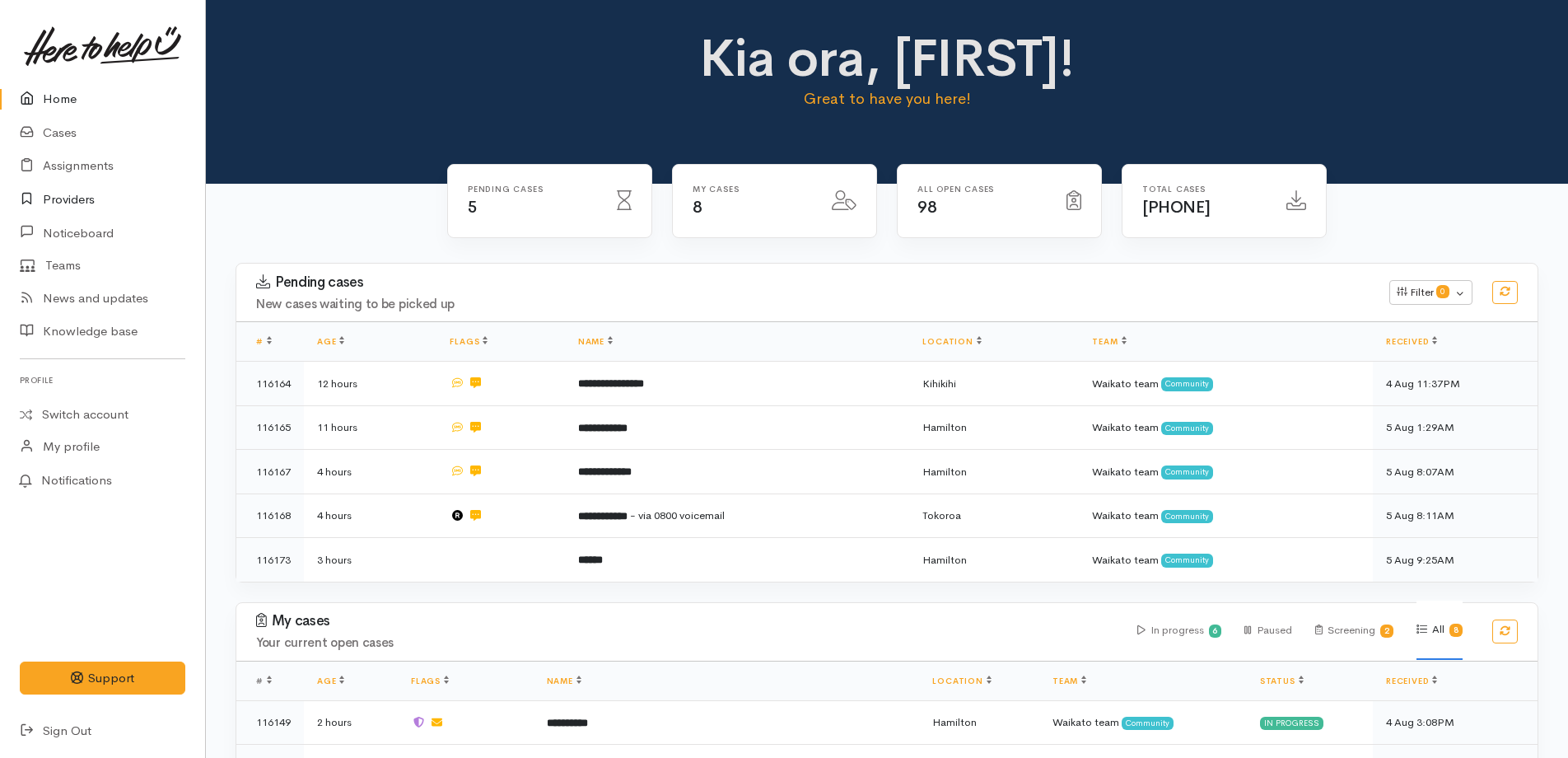 click on "Providers" at bounding box center (102, 199) 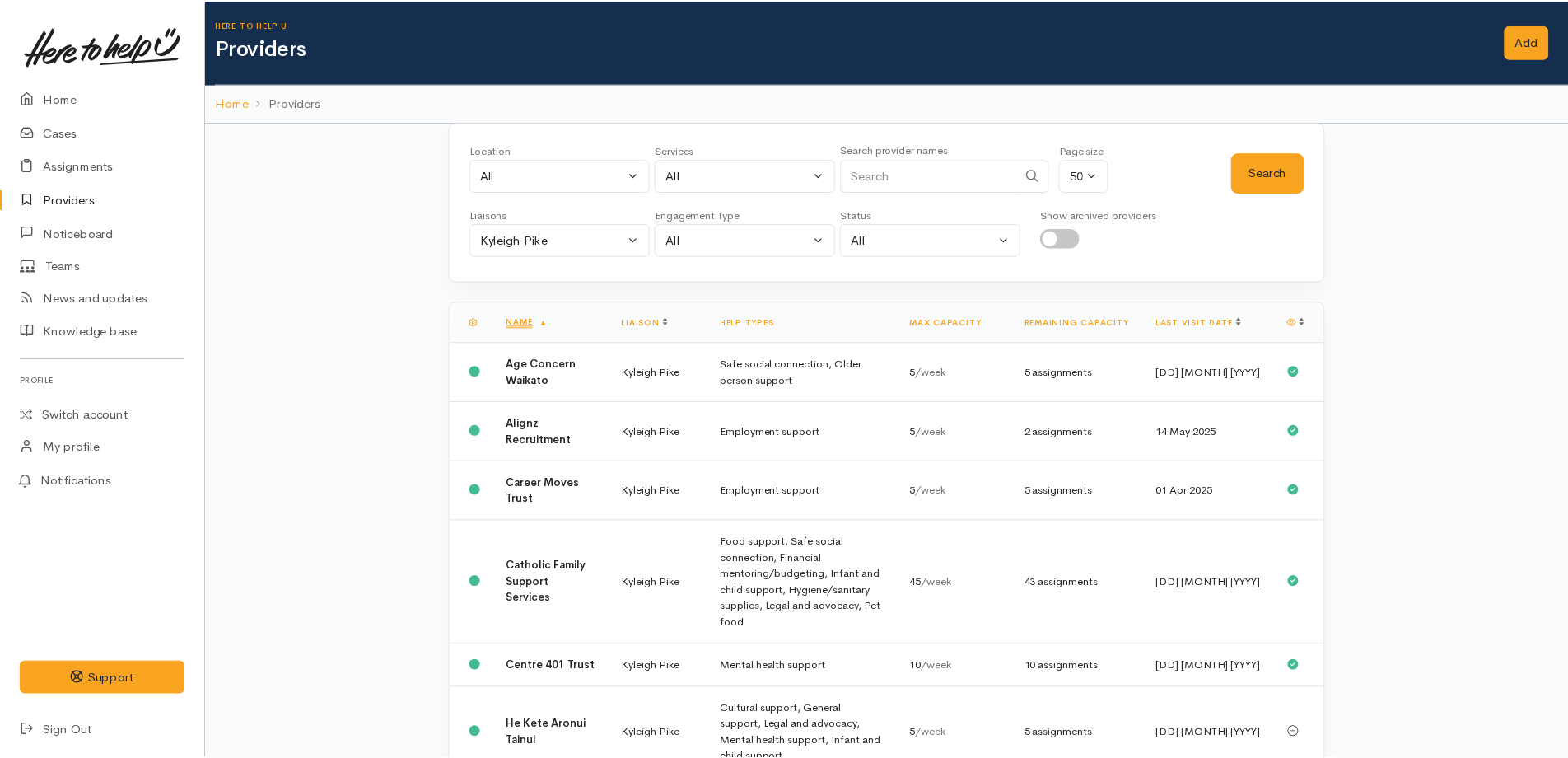 scroll, scrollTop: 0, scrollLeft: 0, axis: both 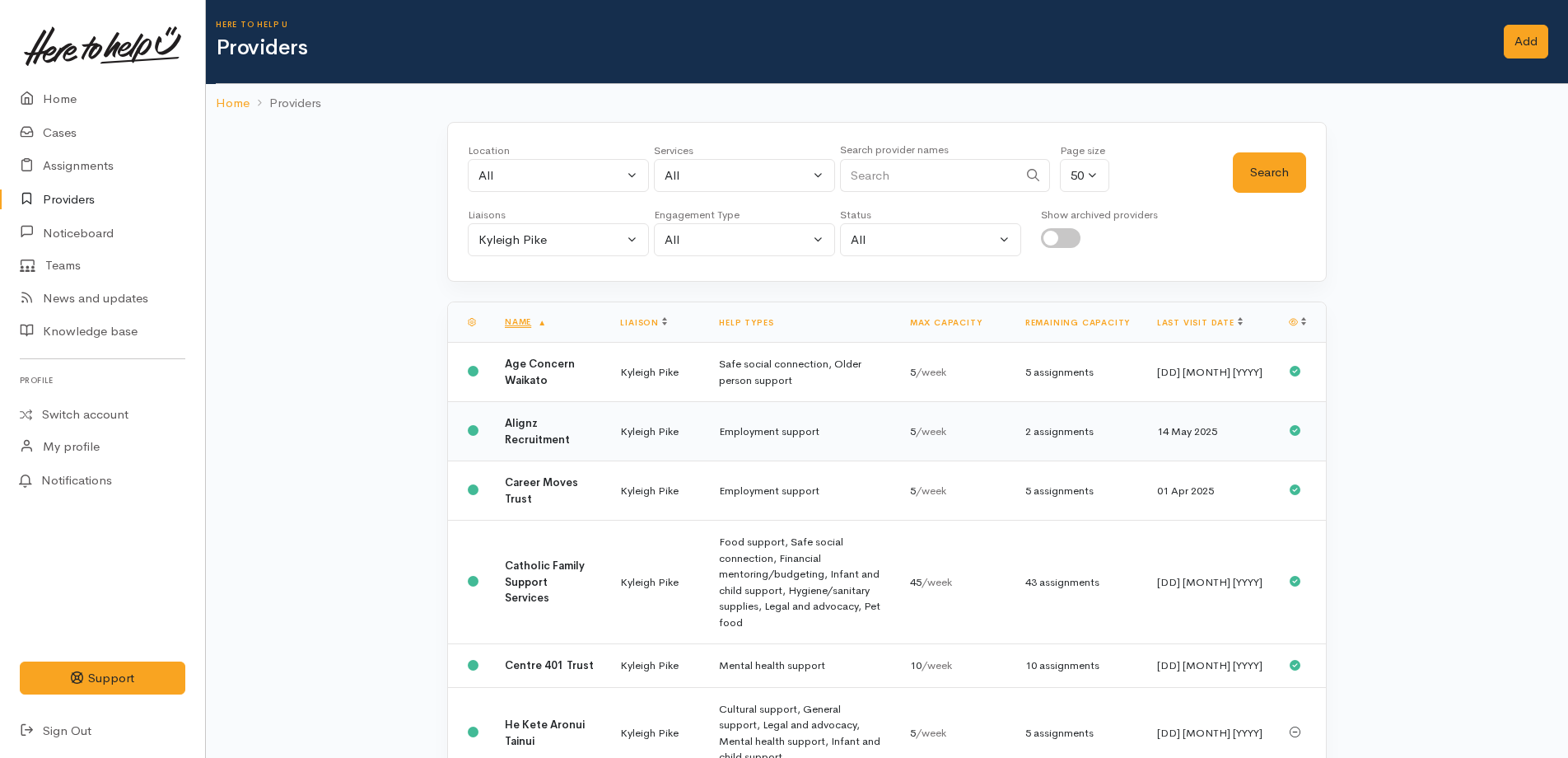 click on "Alignz Recruitment" at bounding box center [537, 431] 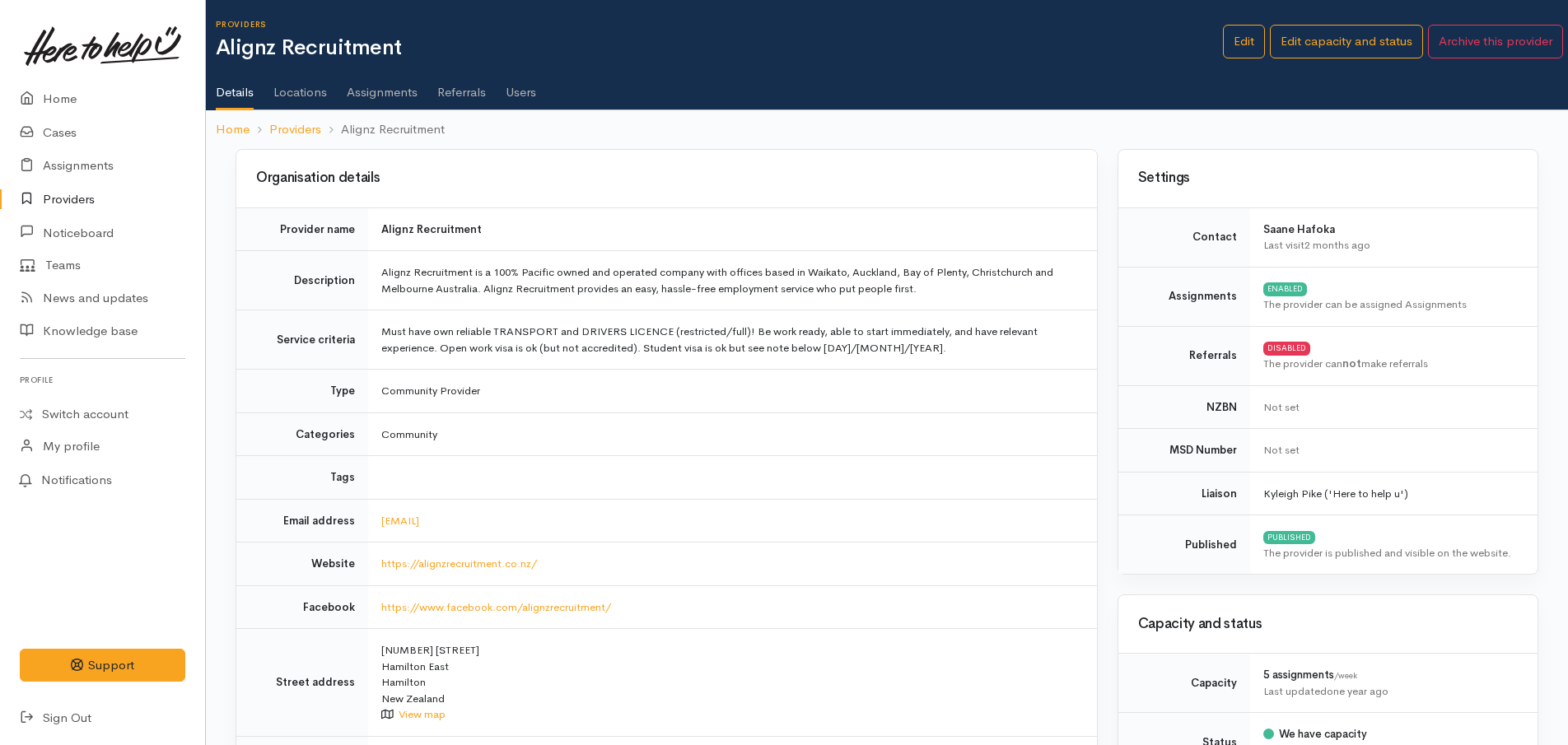 scroll, scrollTop: 0, scrollLeft: 0, axis: both 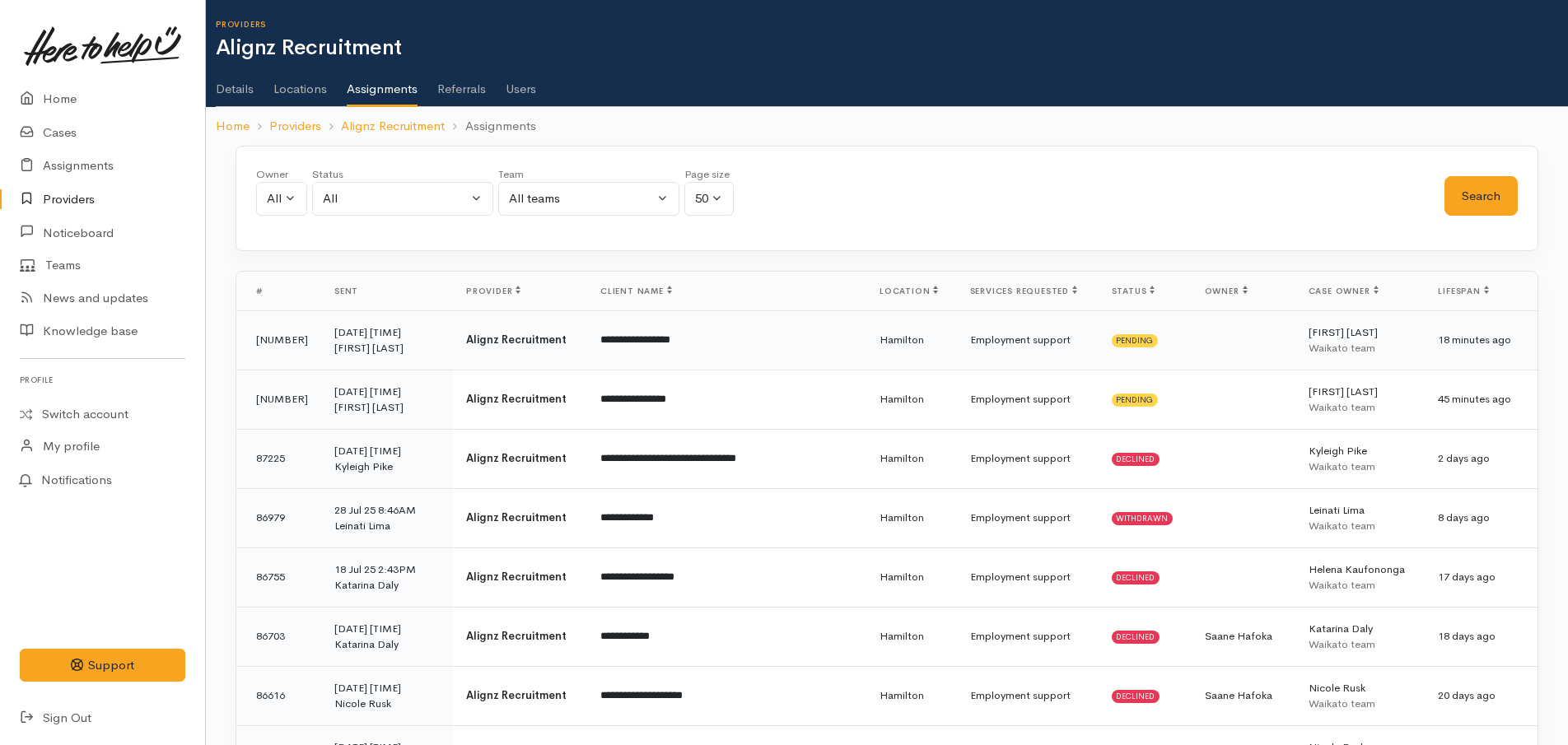 click on "**********" at bounding box center [726, 340] 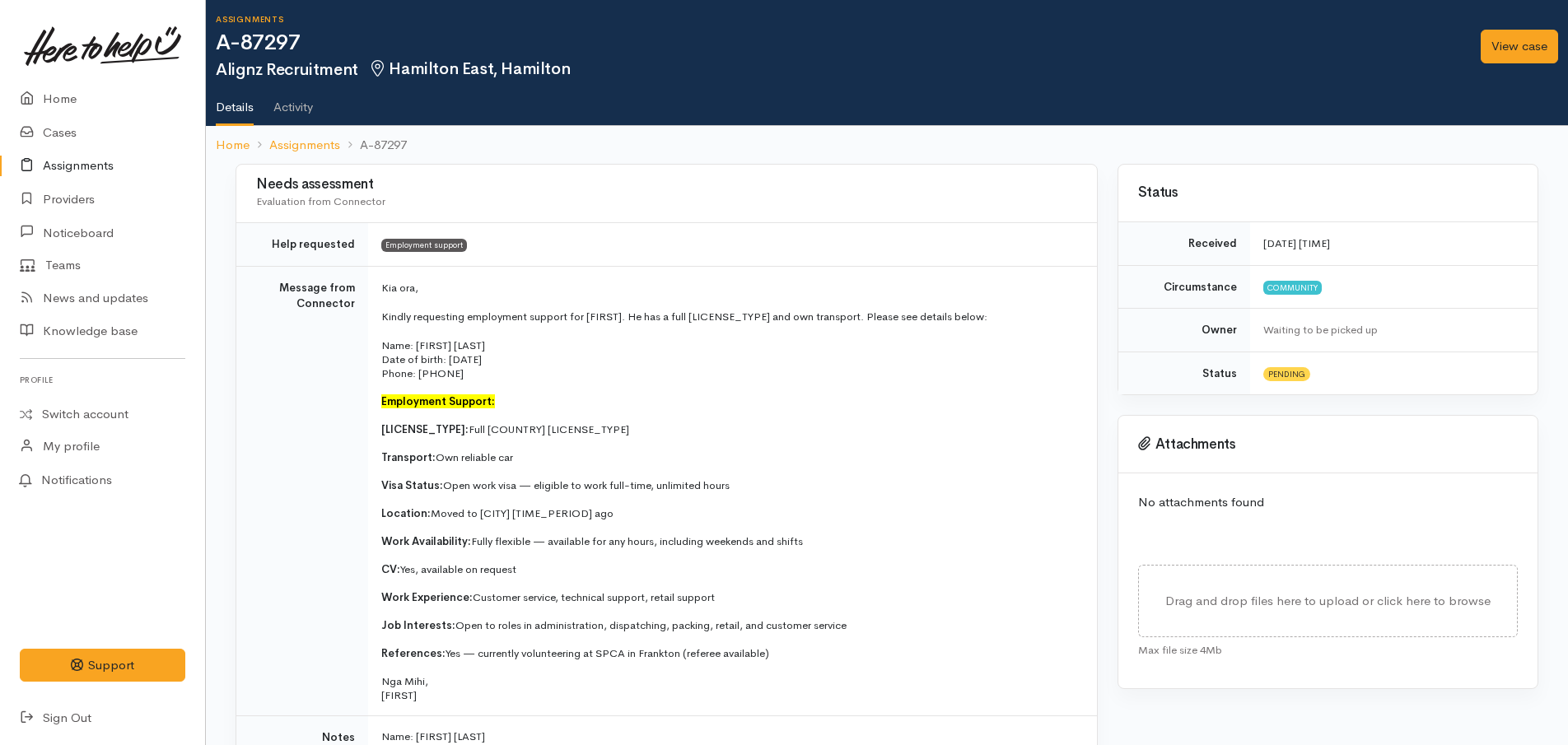 scroll, scrollTop: 0, scrollLeft: 0, axis: both 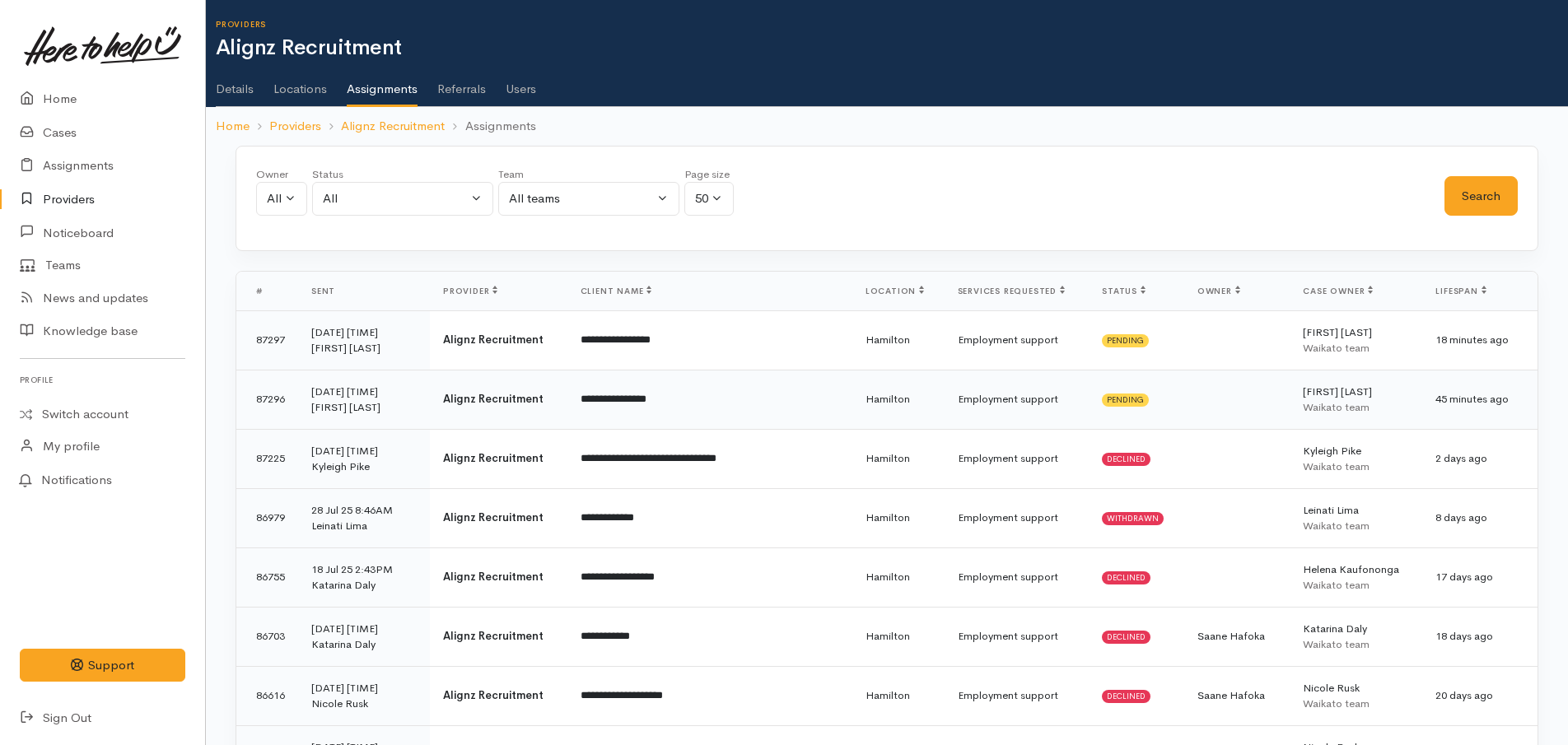 click on "**********" at bounding box center (710, 399) 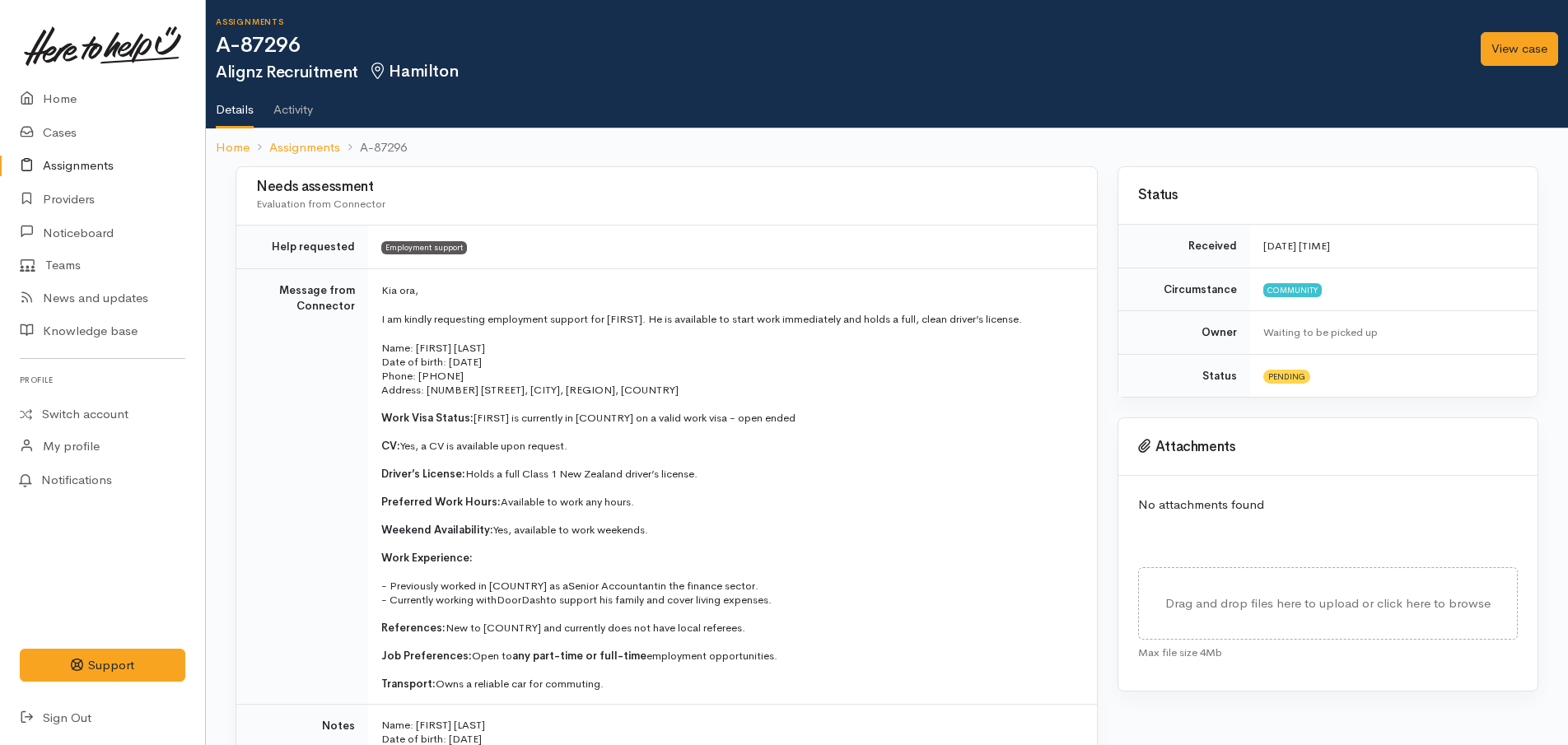 scroll, scrollTop: 0, scrollLeft: 0, axis: both 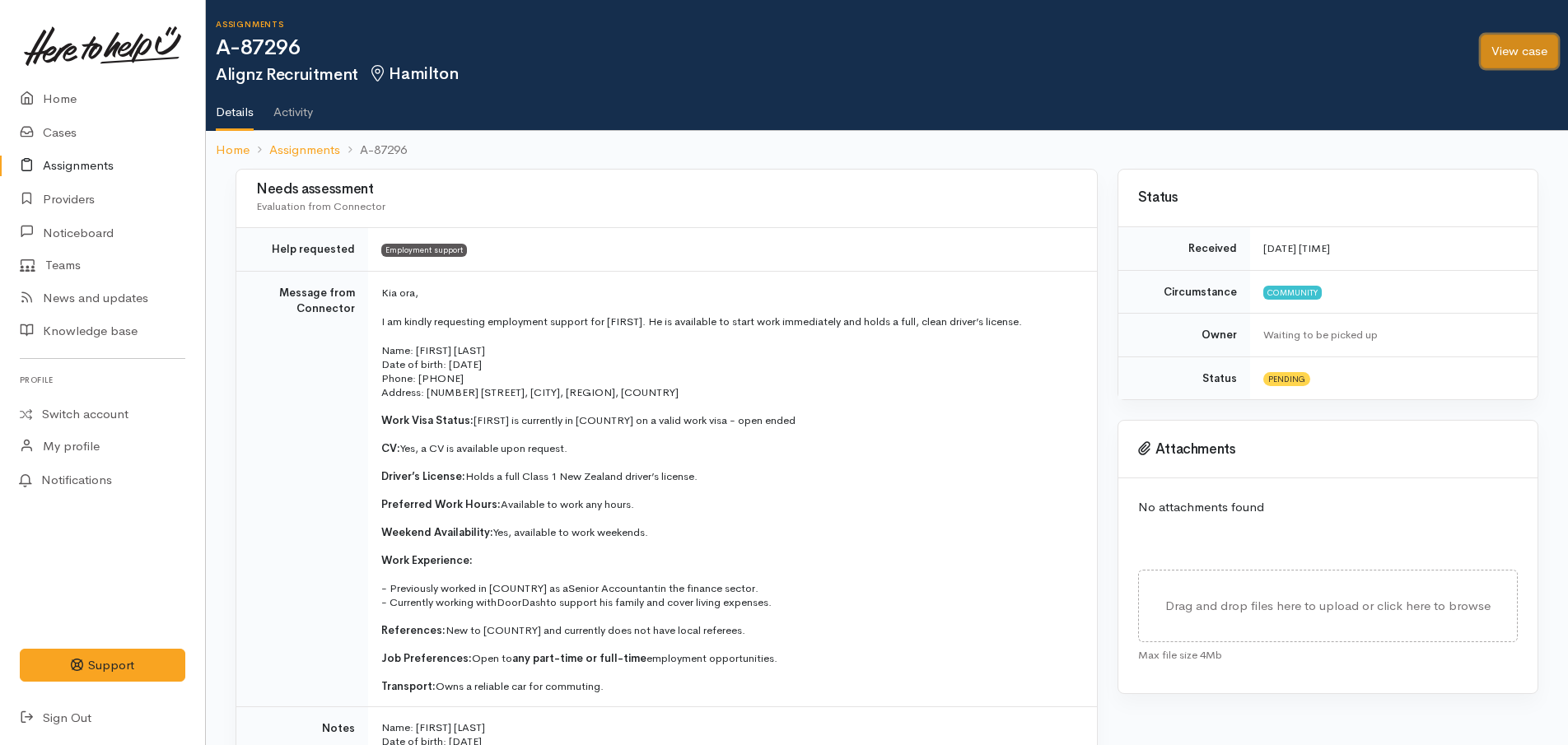 click on "View case" at bounding box center [1519, 51] 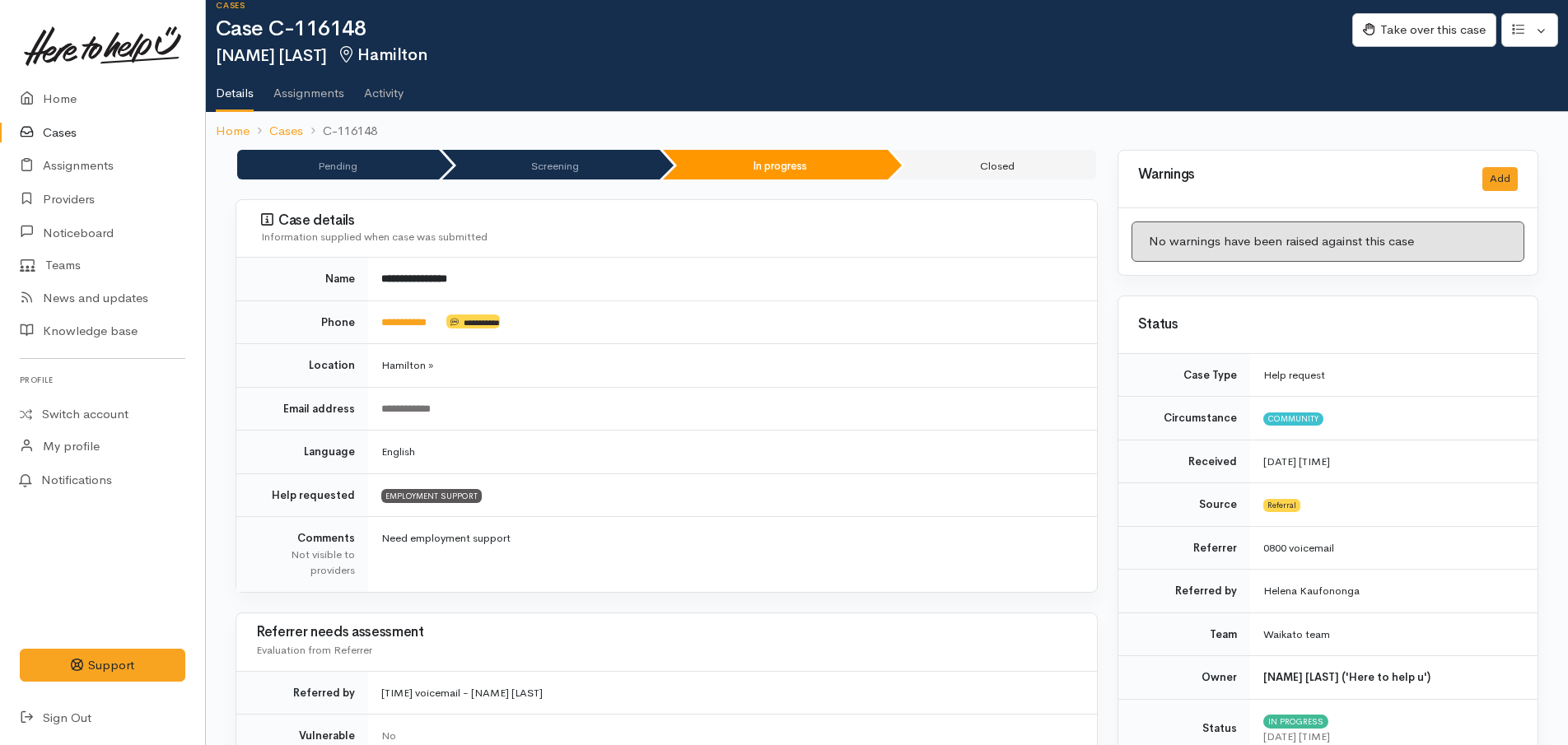 scroll, scrollTop: 0, scrollLeft: 0, axis: both 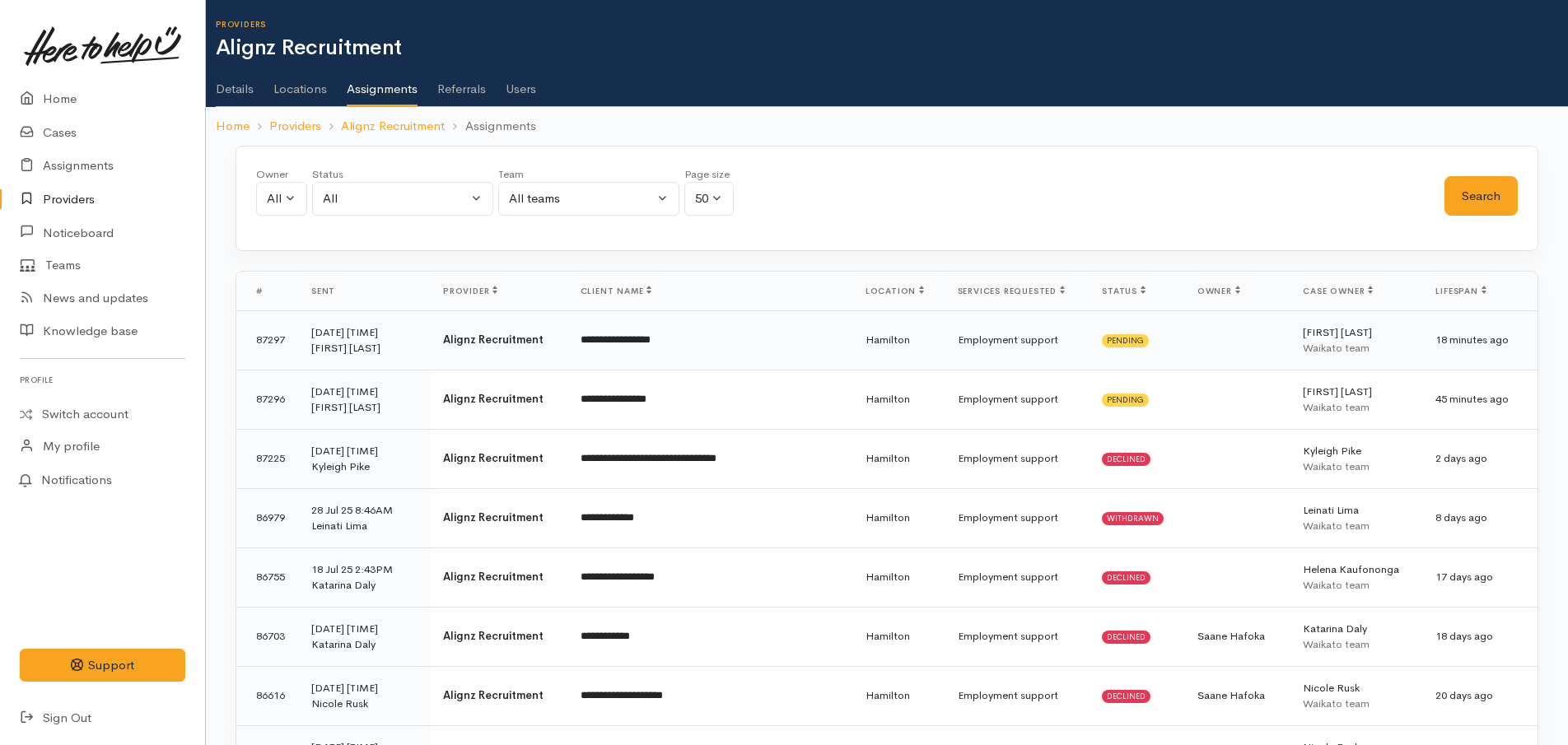 click on "**********" at bounding box center [710, 340] 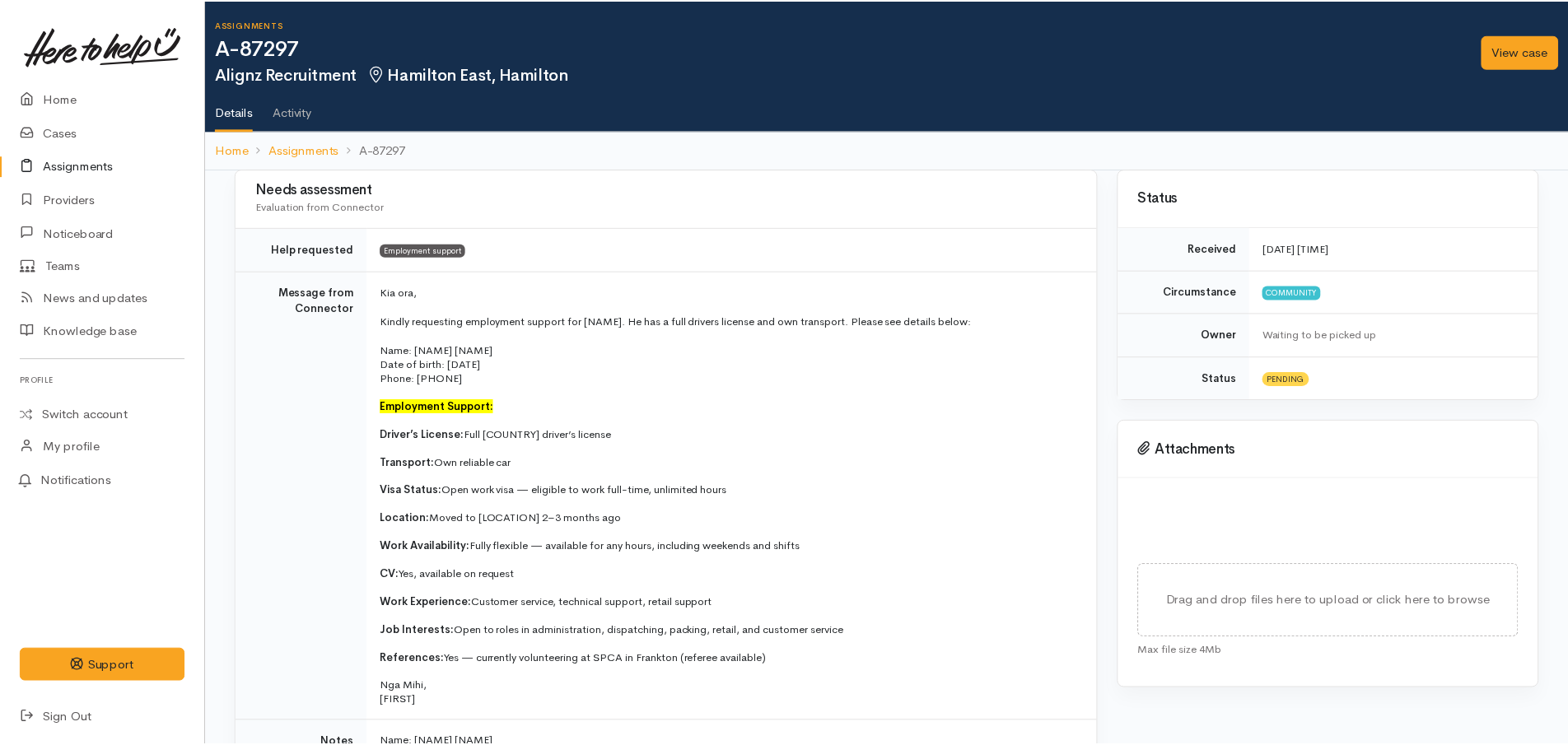 scroll, scrollTop: 0, scrollLeft: 0, axis: both 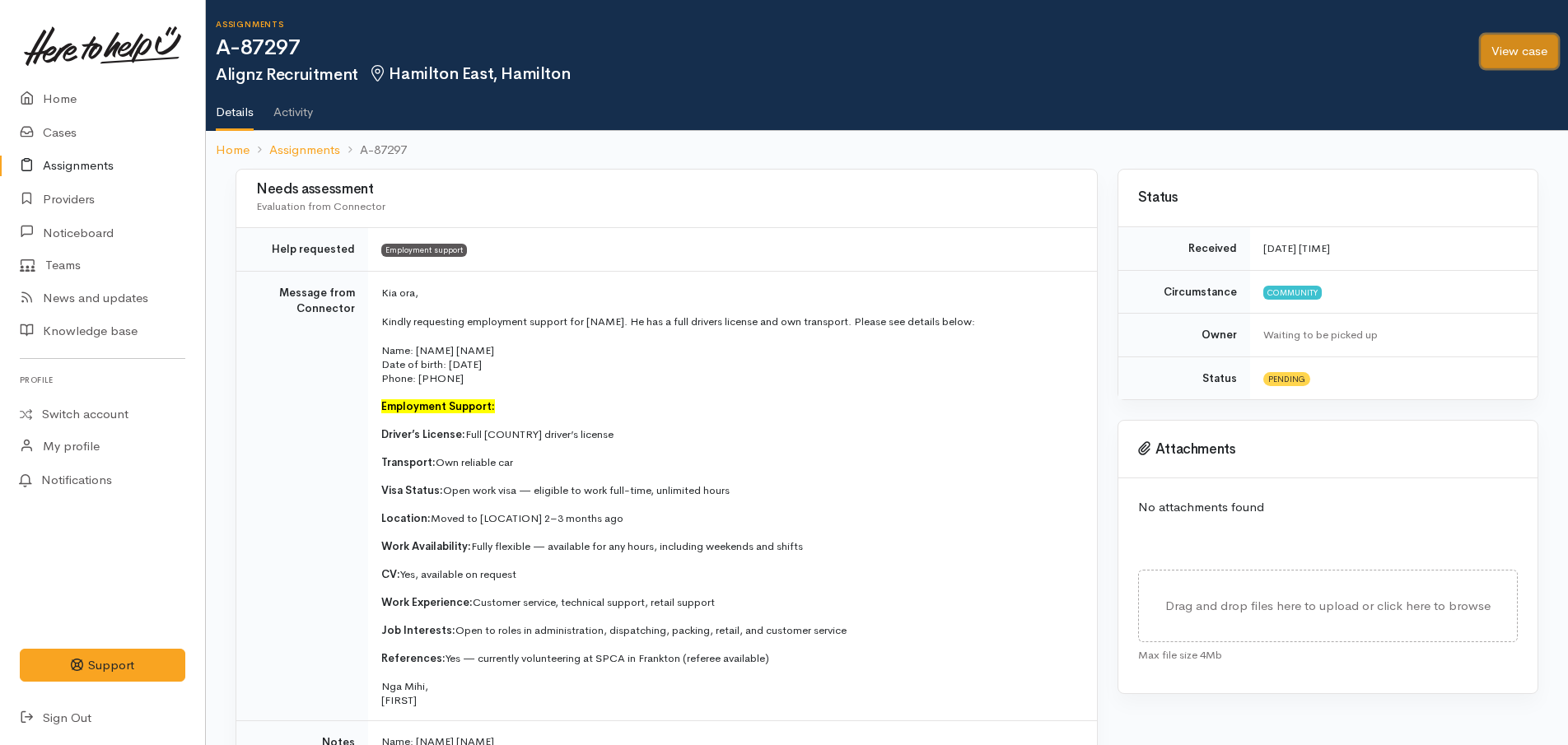 click on "View case" at bounding box center [1519, 51] 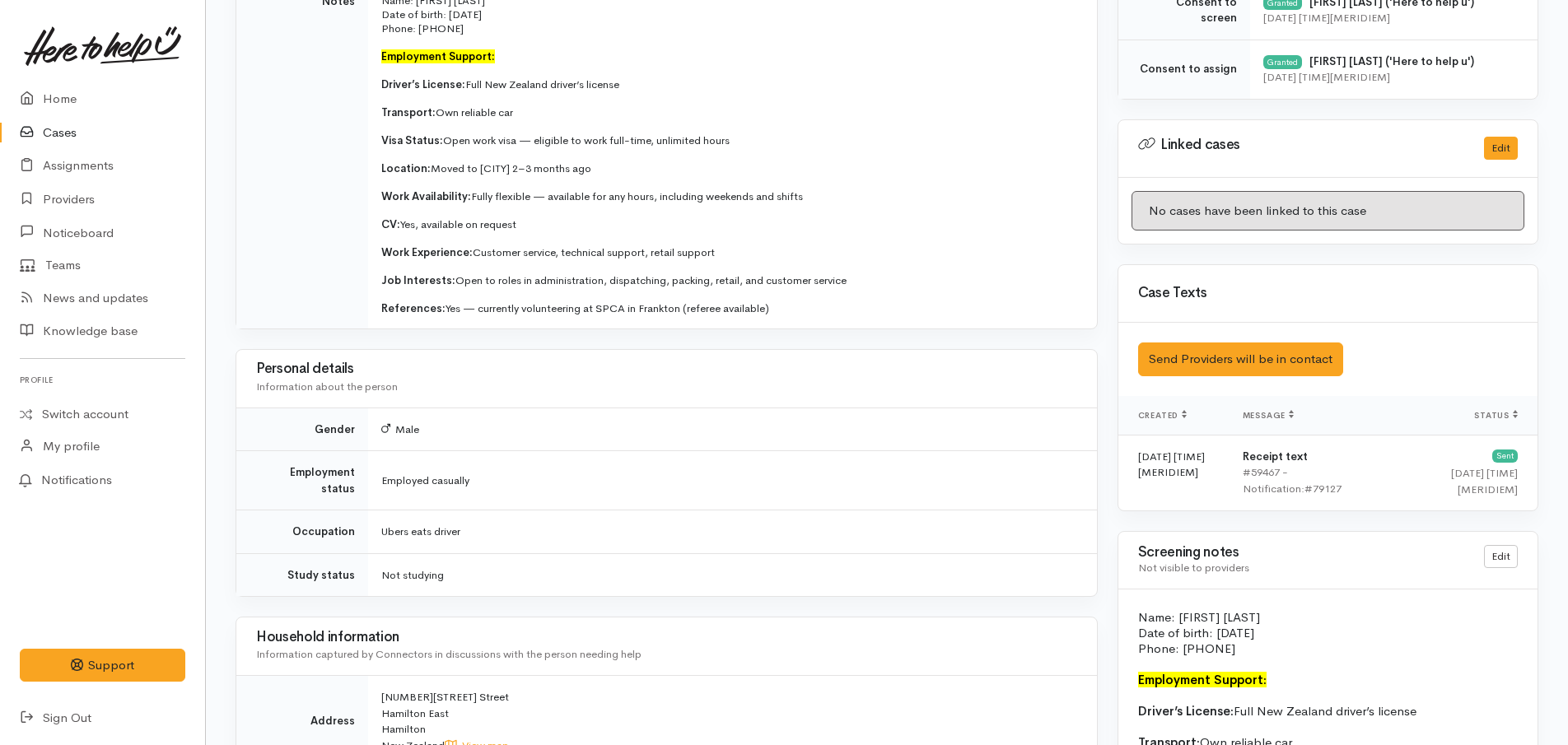 scroll, scrollTop: 412, scrollLeft: 0, axis: vertical 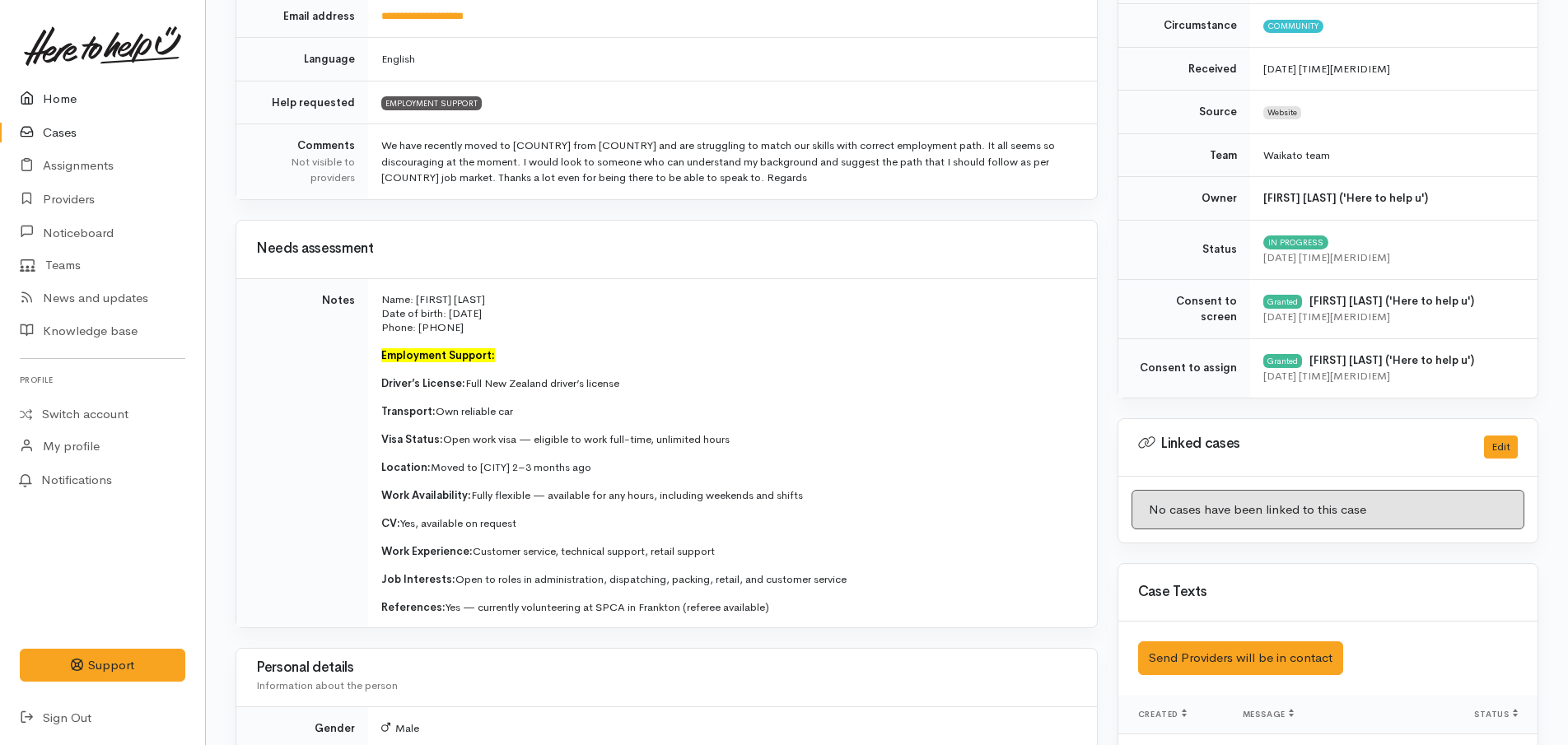 click on "Home" at bounding box center [102, 99] 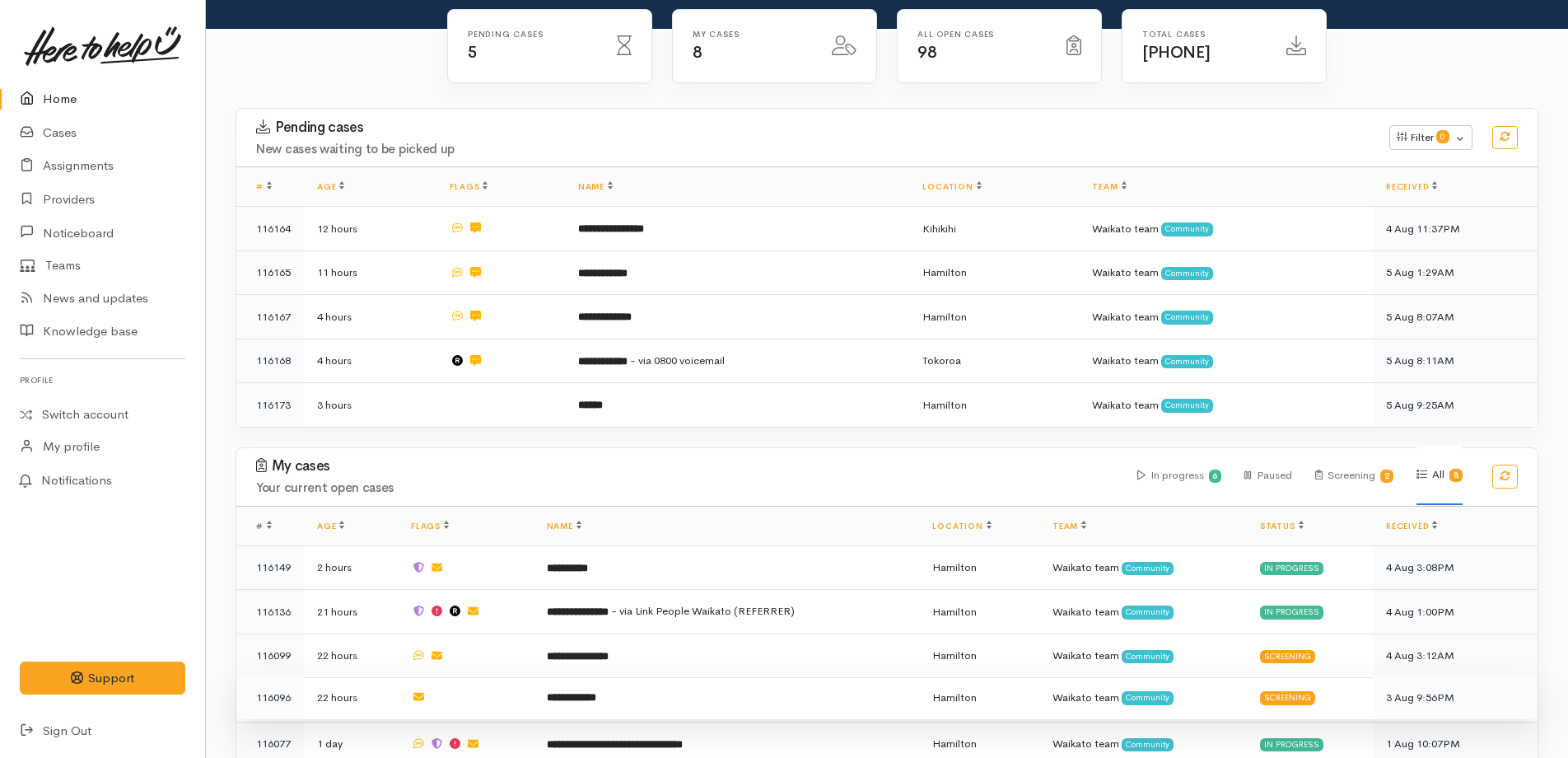 scroll, scrollTop: 347, scrollLeft: 0, axis: vertical 